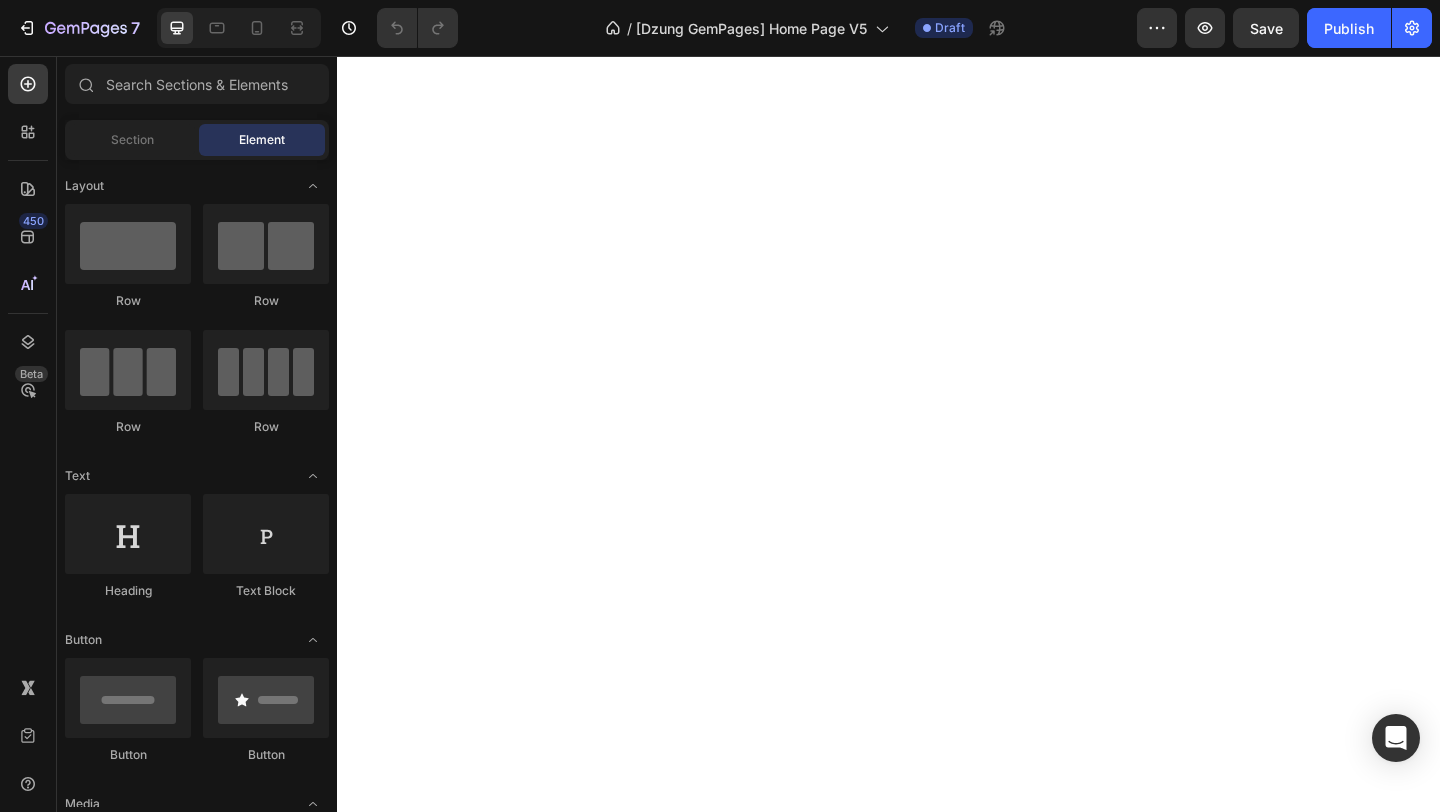 scroll, scrollTop: 0, scrollLeft: 0, axis: both 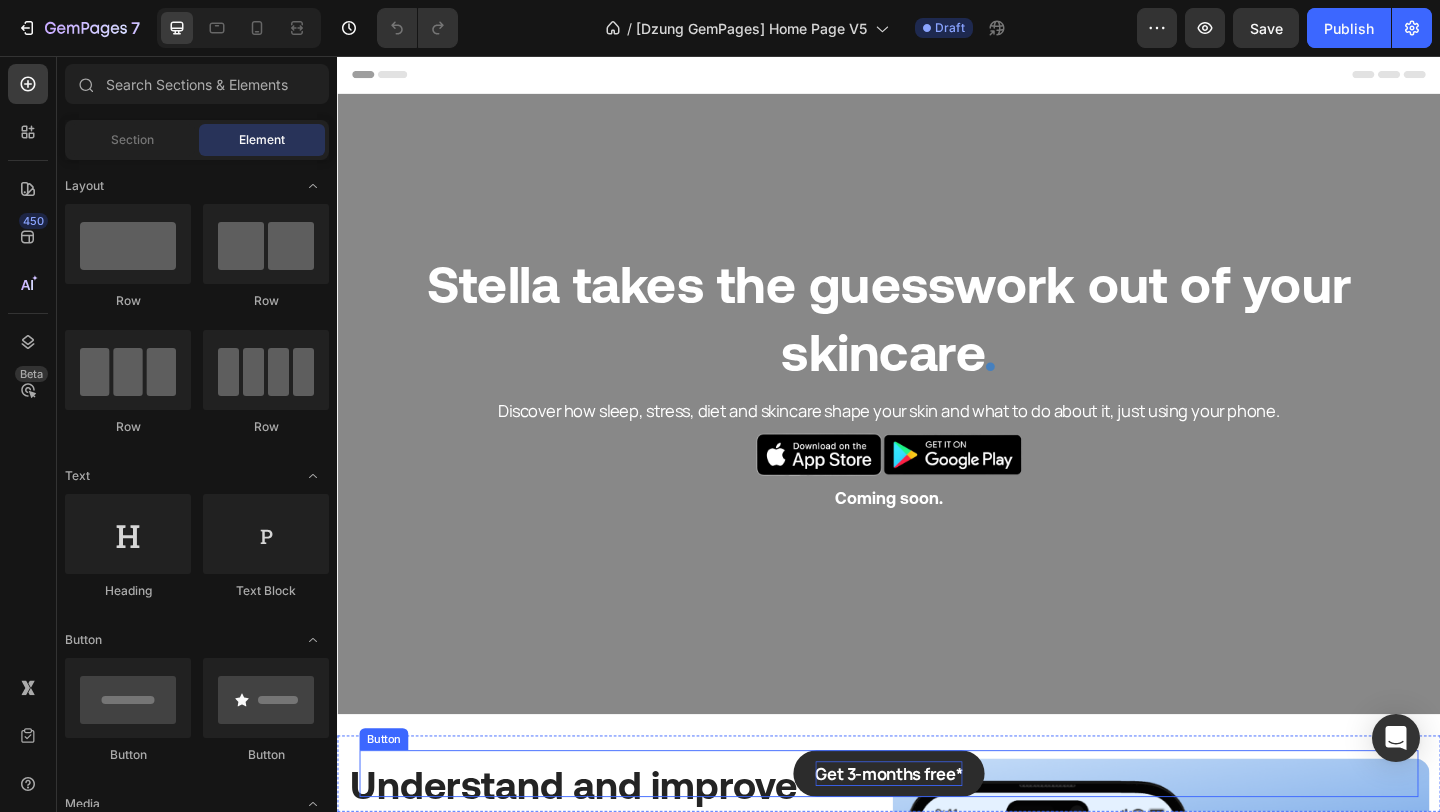 click on "Get 3-months free*" at bounding box center [937, 836] 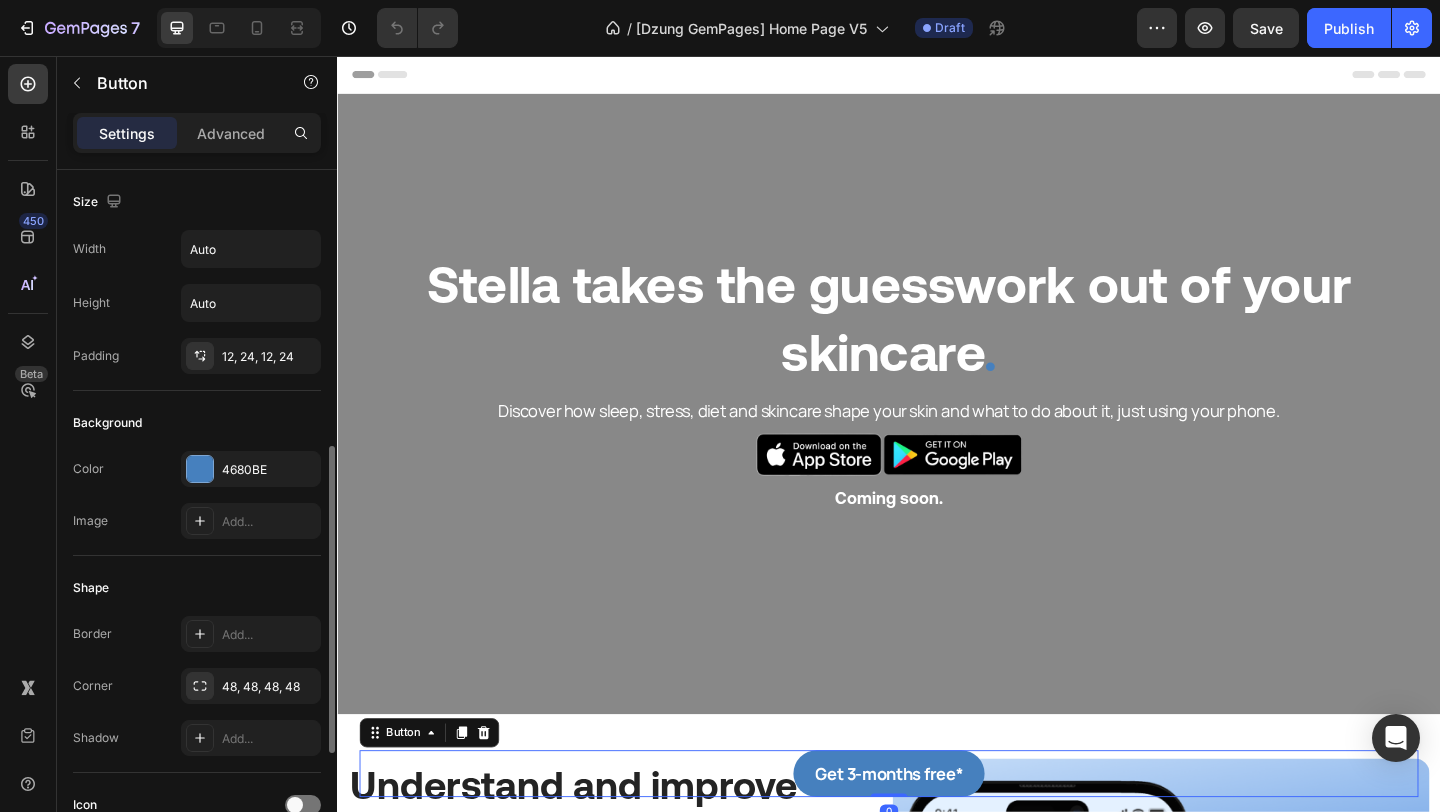 scroll, scrollTop: 891, scrollLeft: 0, axis: vertical 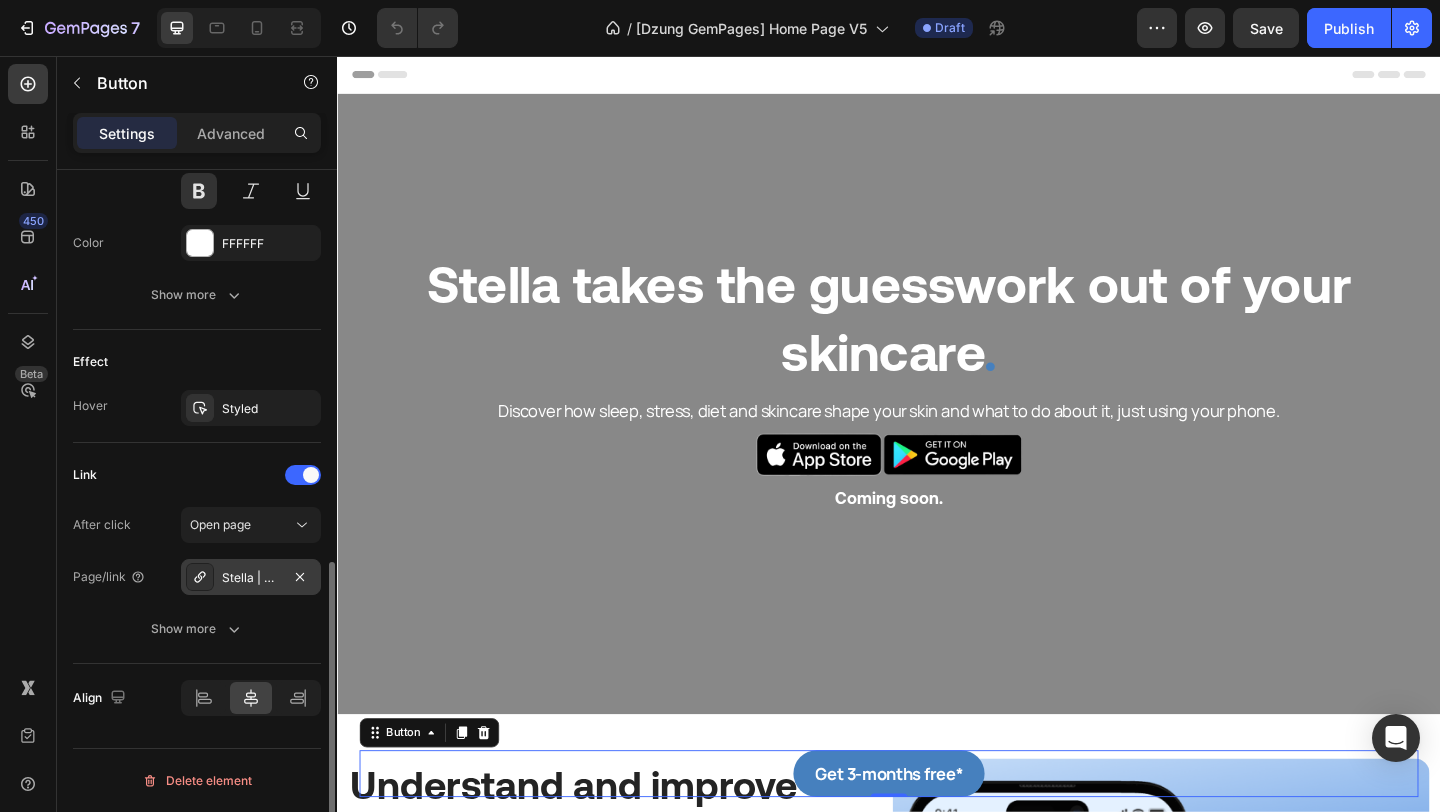 click on "Stella | Pre-registration" at bounding box center [251, 578] 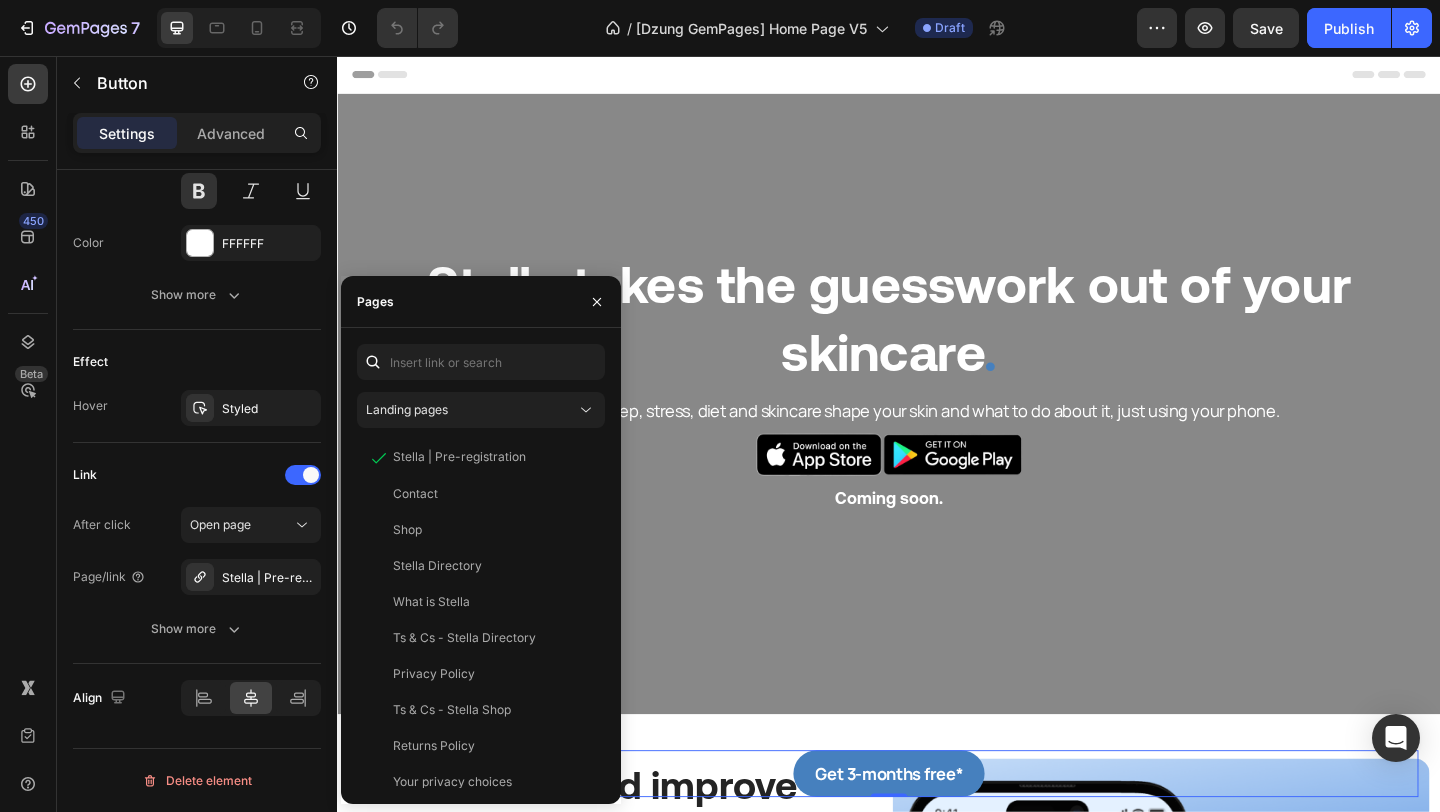 click on "/  [Dzung GemPages] Home Page V5 Draft" 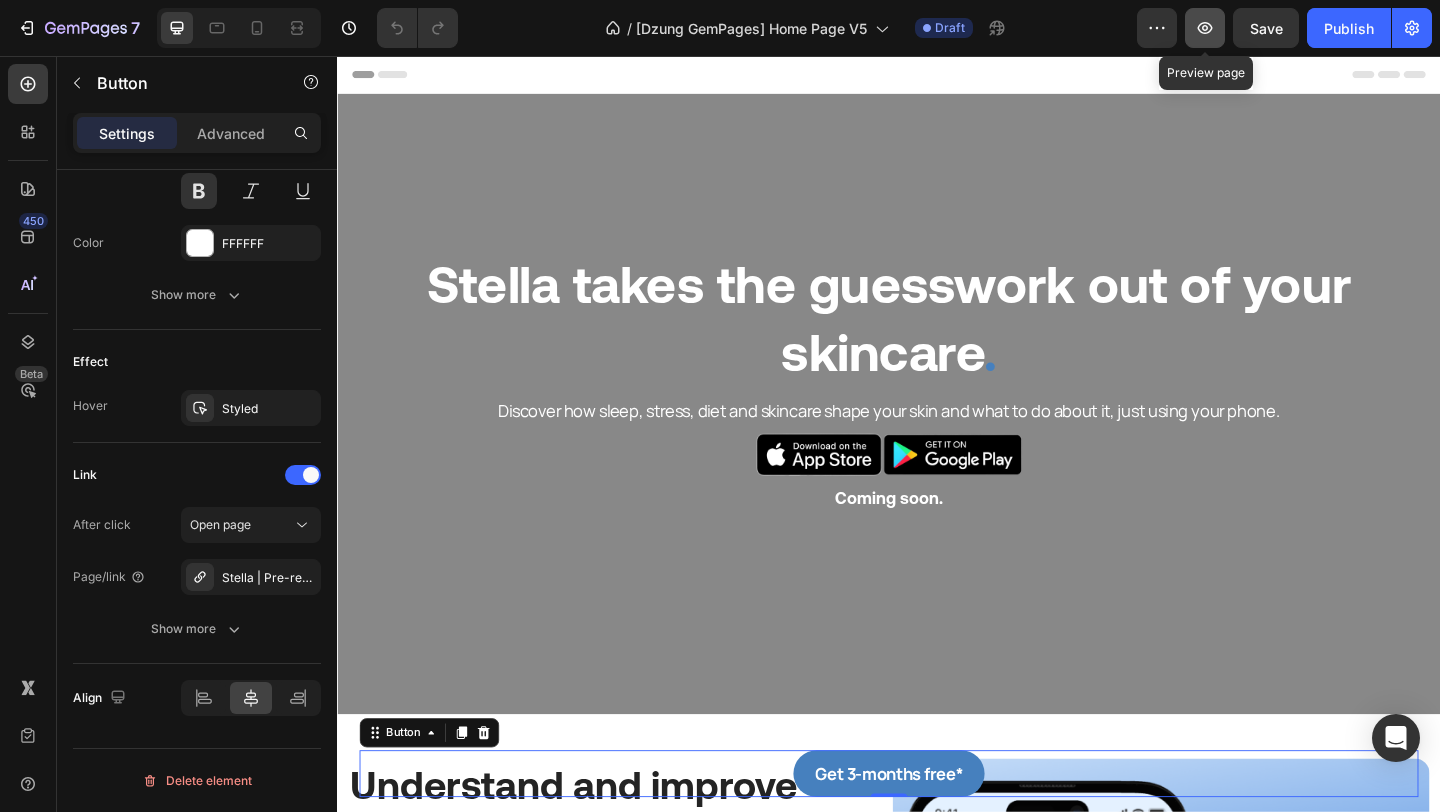 click 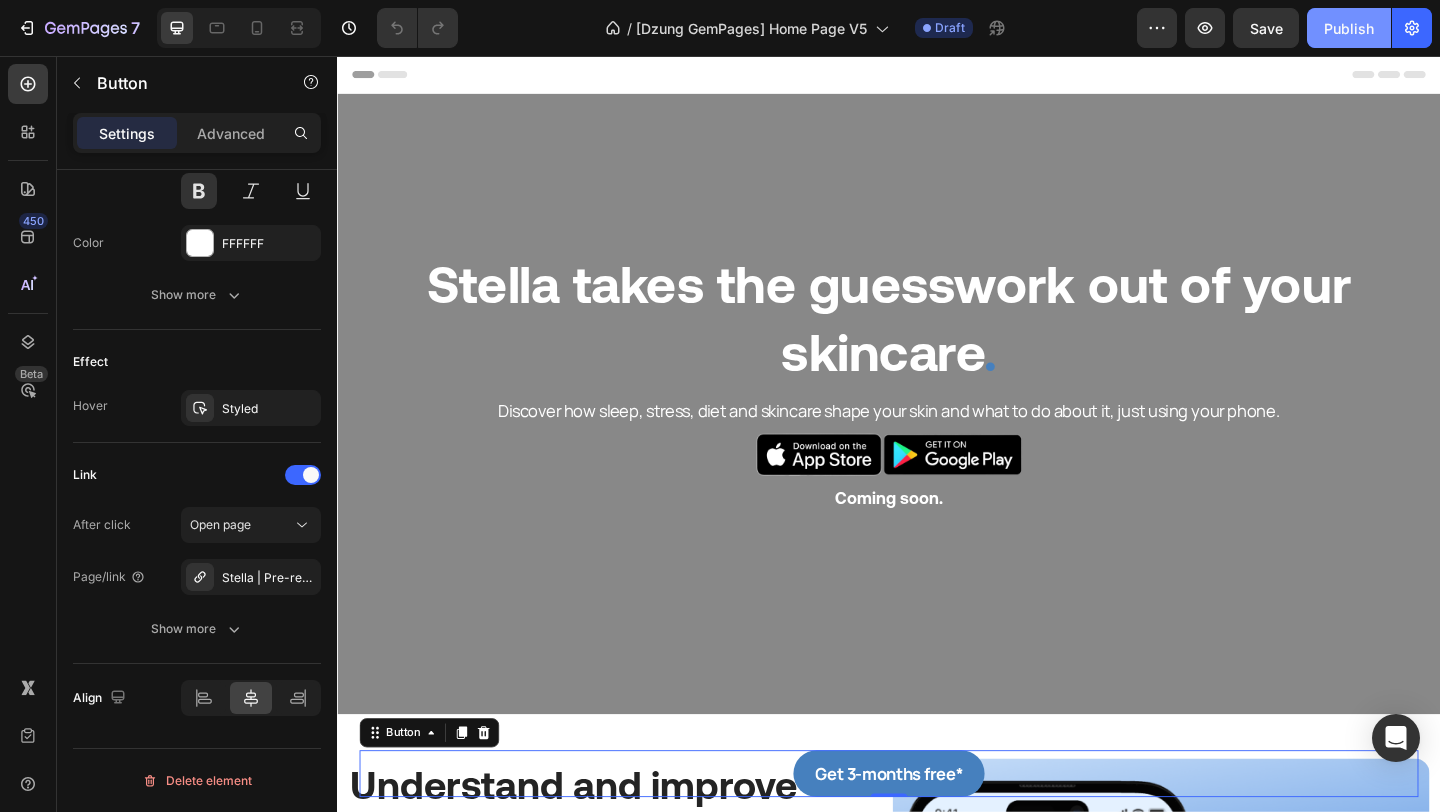 click on "Publish" at bounding box center [1349, 28] 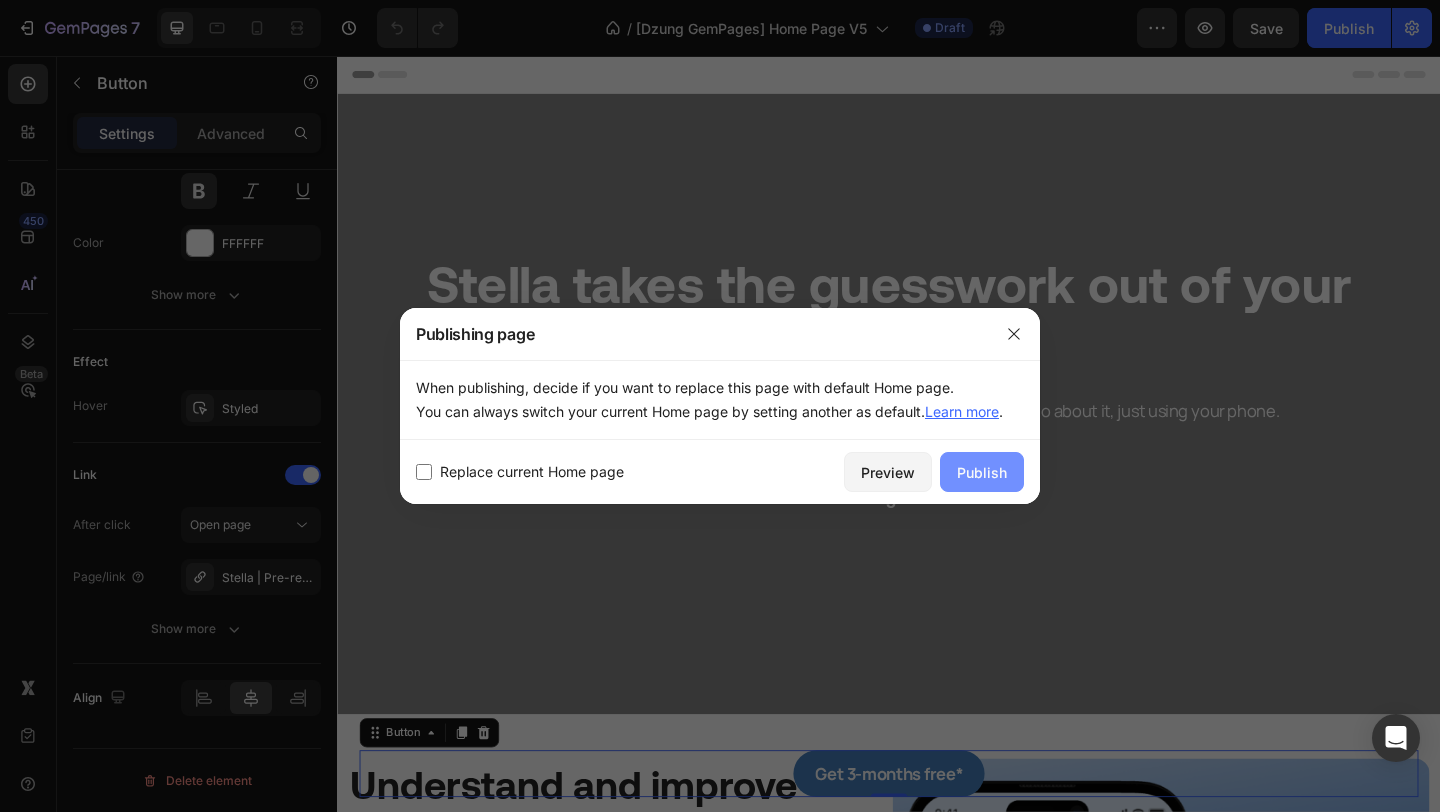 click on "Publish" at bounding box center [982, 472] 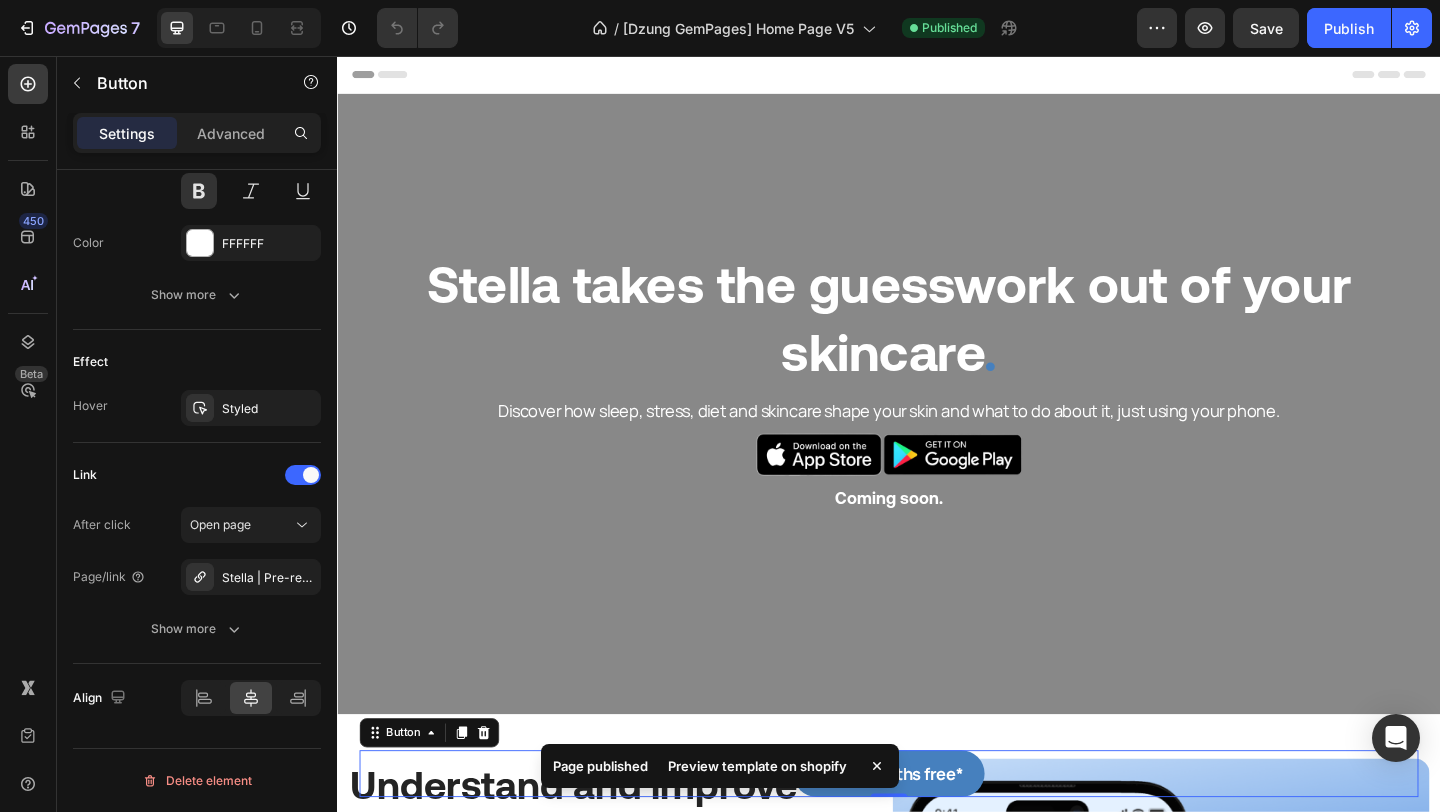 click on "Preview template on shopify" at bounding box center (757, 766) 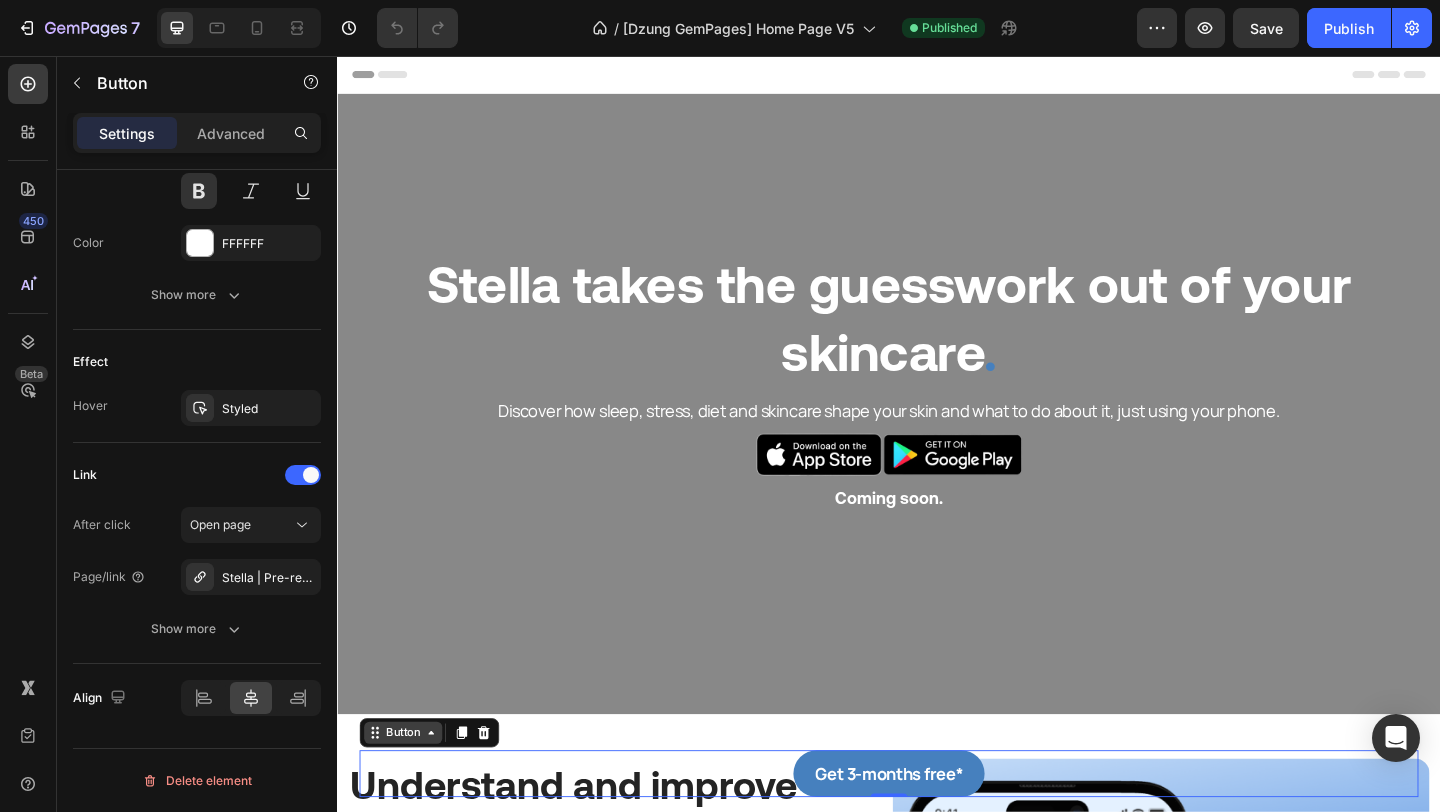 click on "Button" at bounding box center (408, 792) 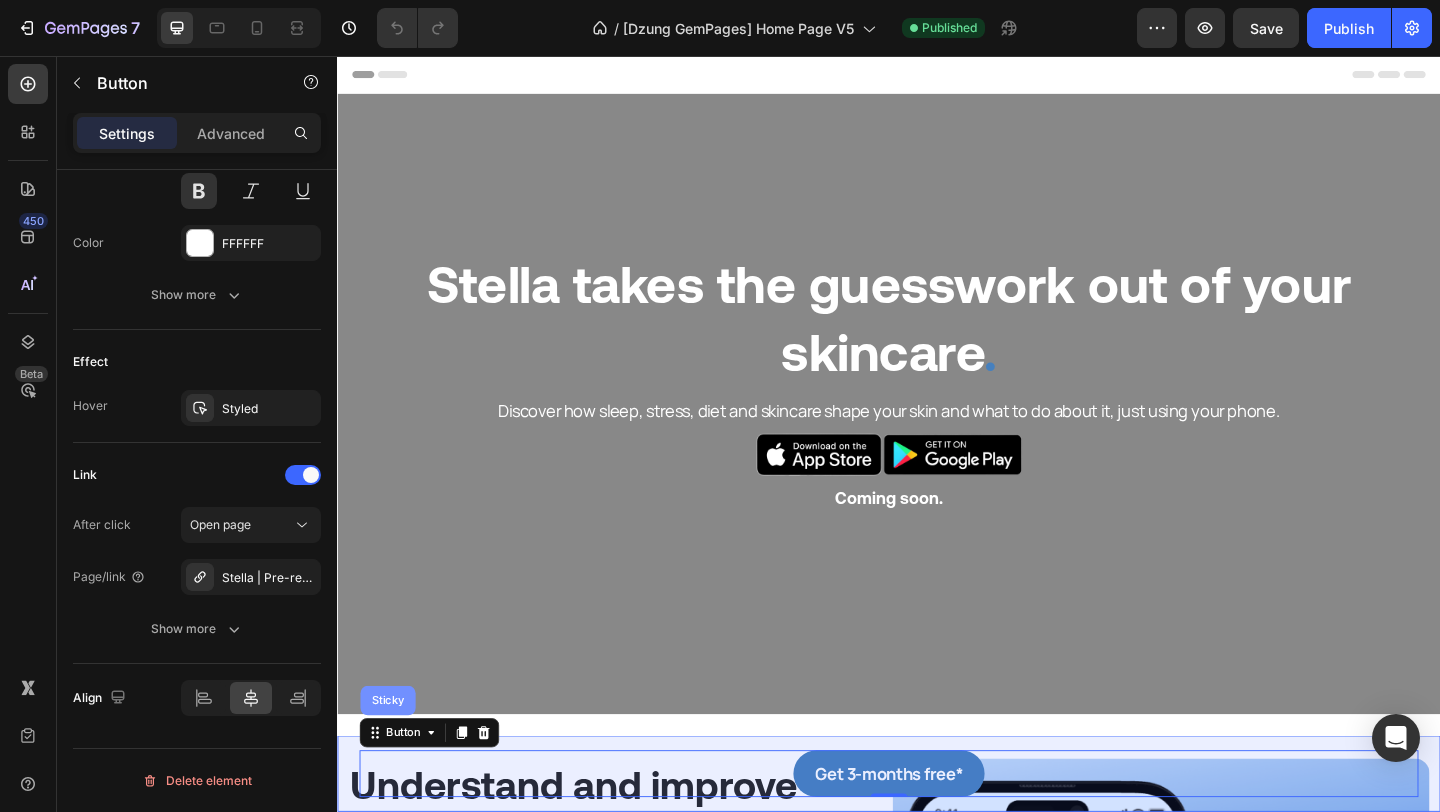 click on "Sticky" at bounding box center [392, 757] 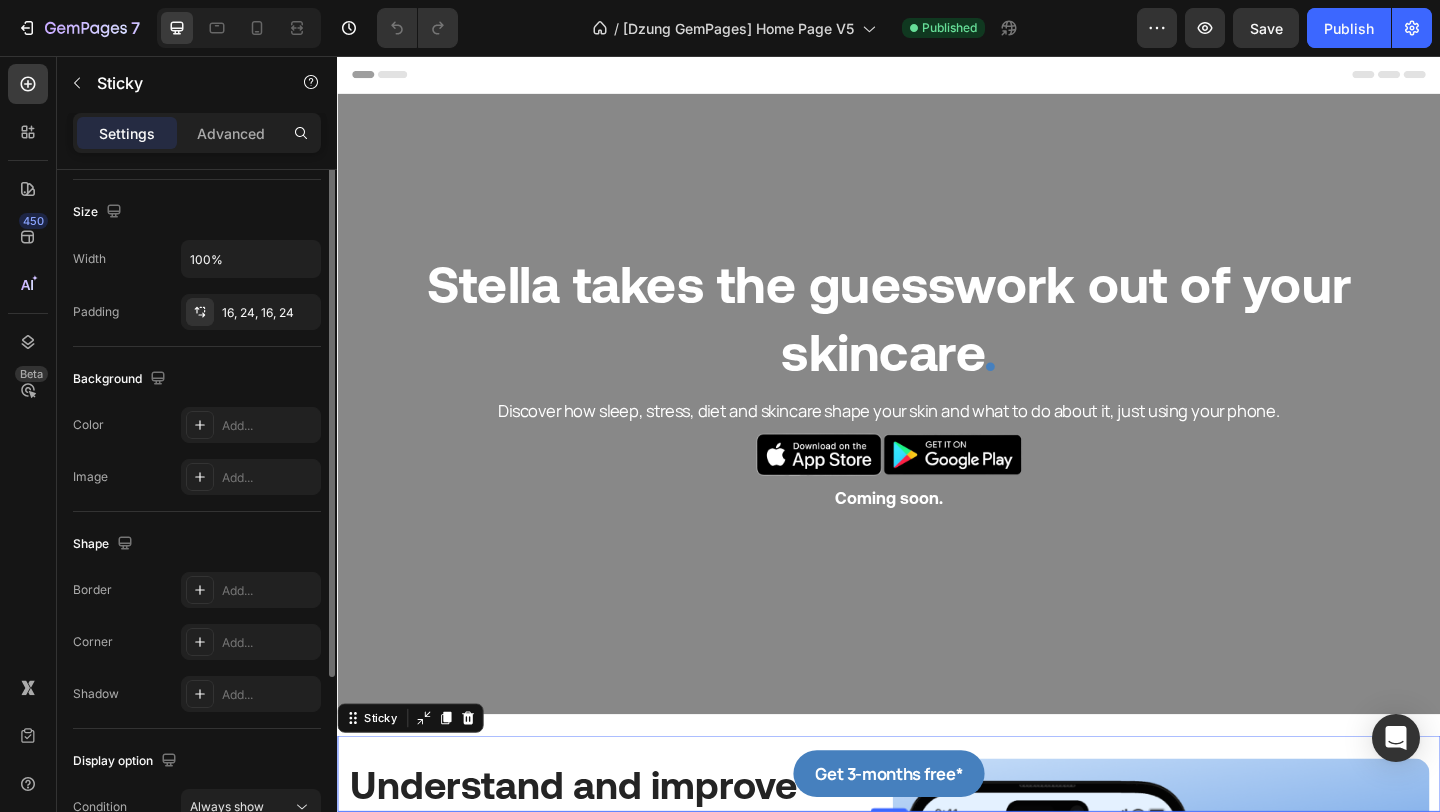 scroll, scrollTop: 0, scrollLeft: 0, axis: both 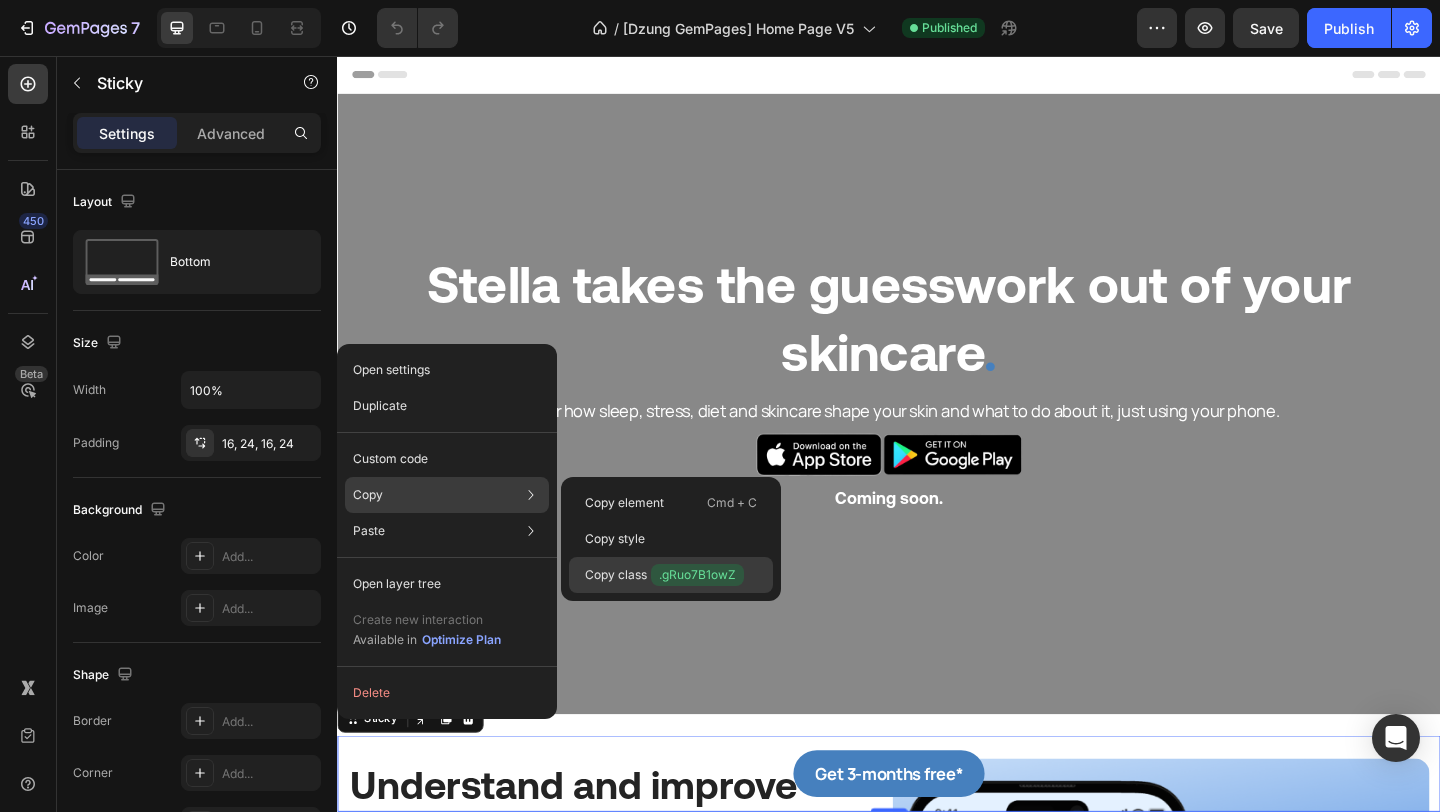 click on ".gRuo7B1owZ" at bounding box center (697, 575) 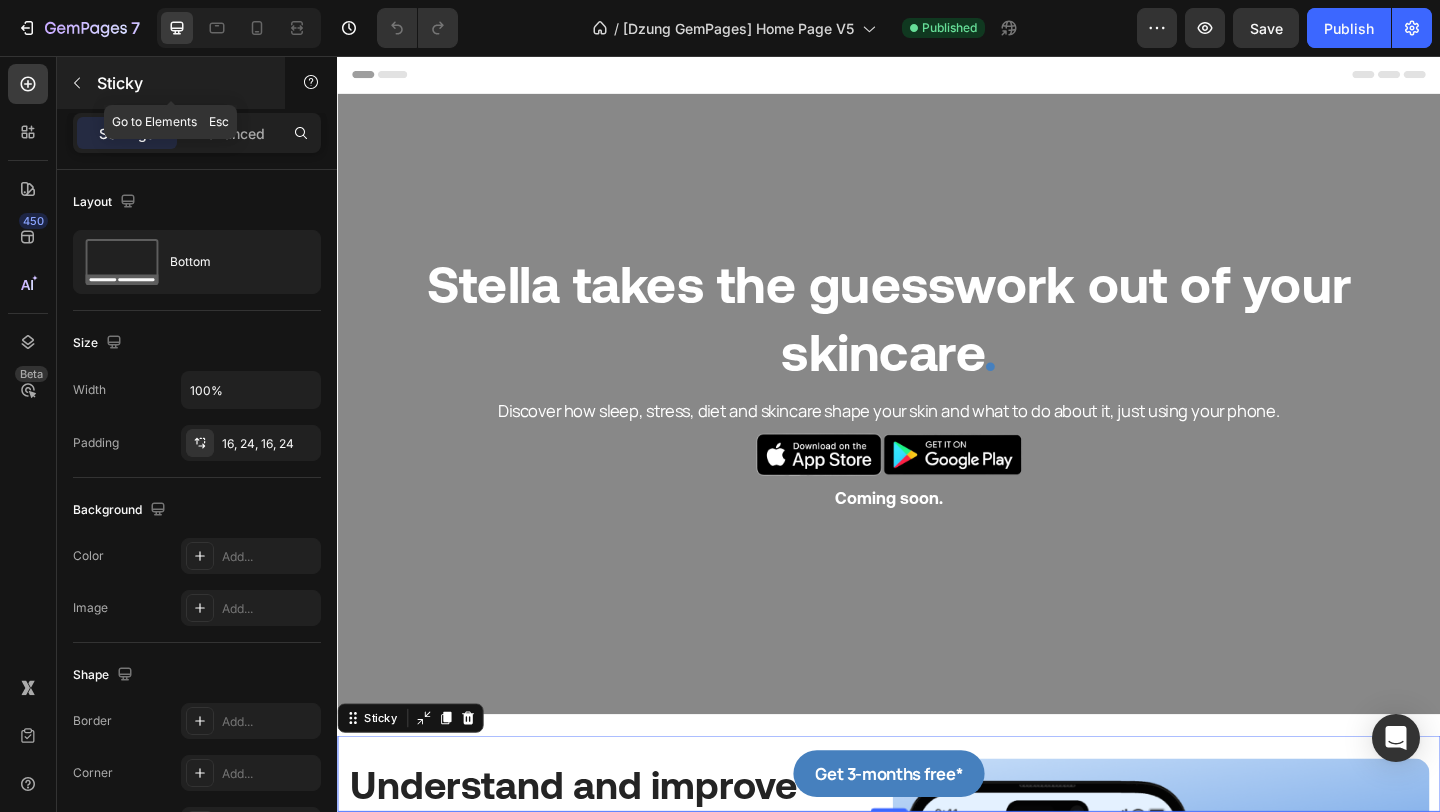 click at bounding box center (77, 83) 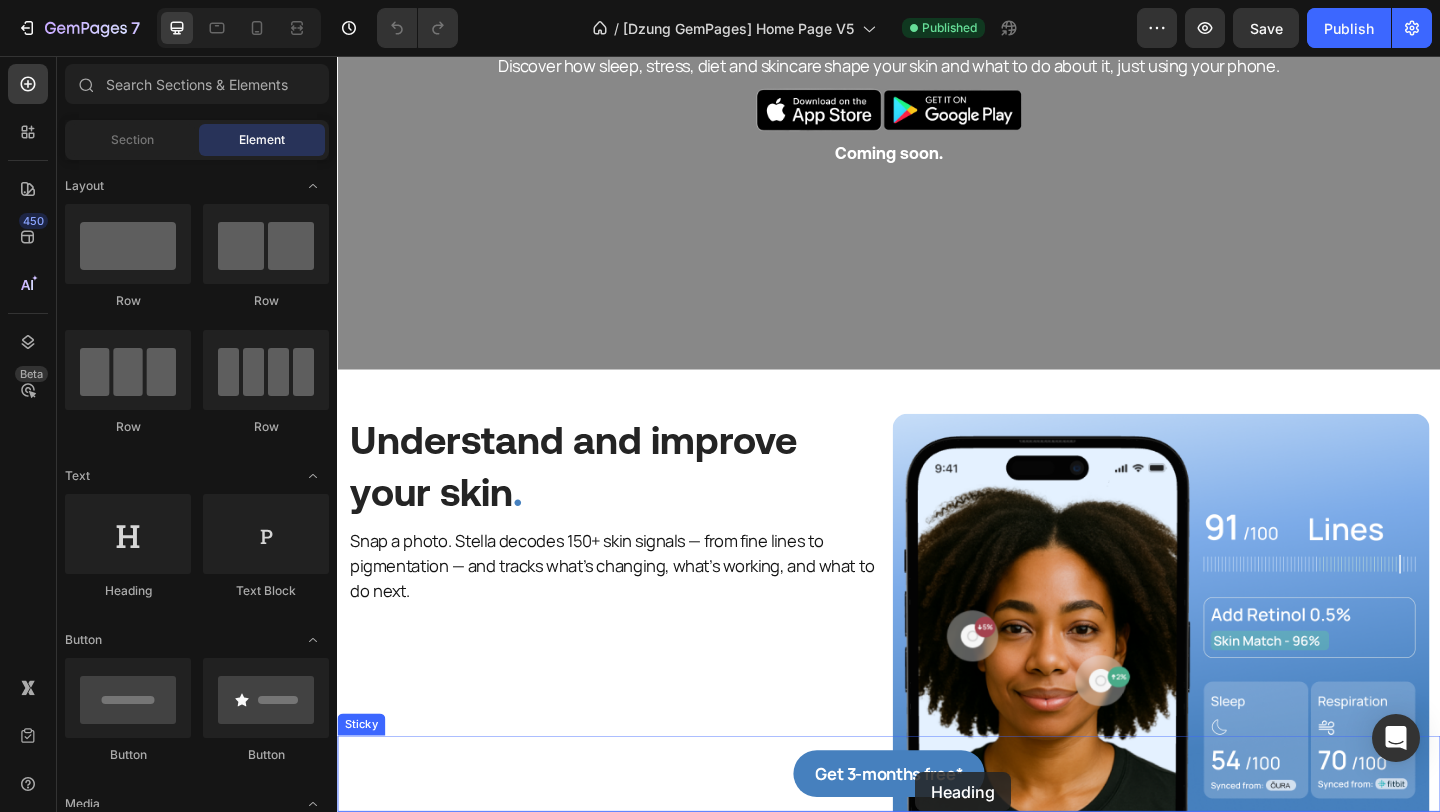 scroll, scrollTop: 525, scrollLeft: 0, axis: vertical 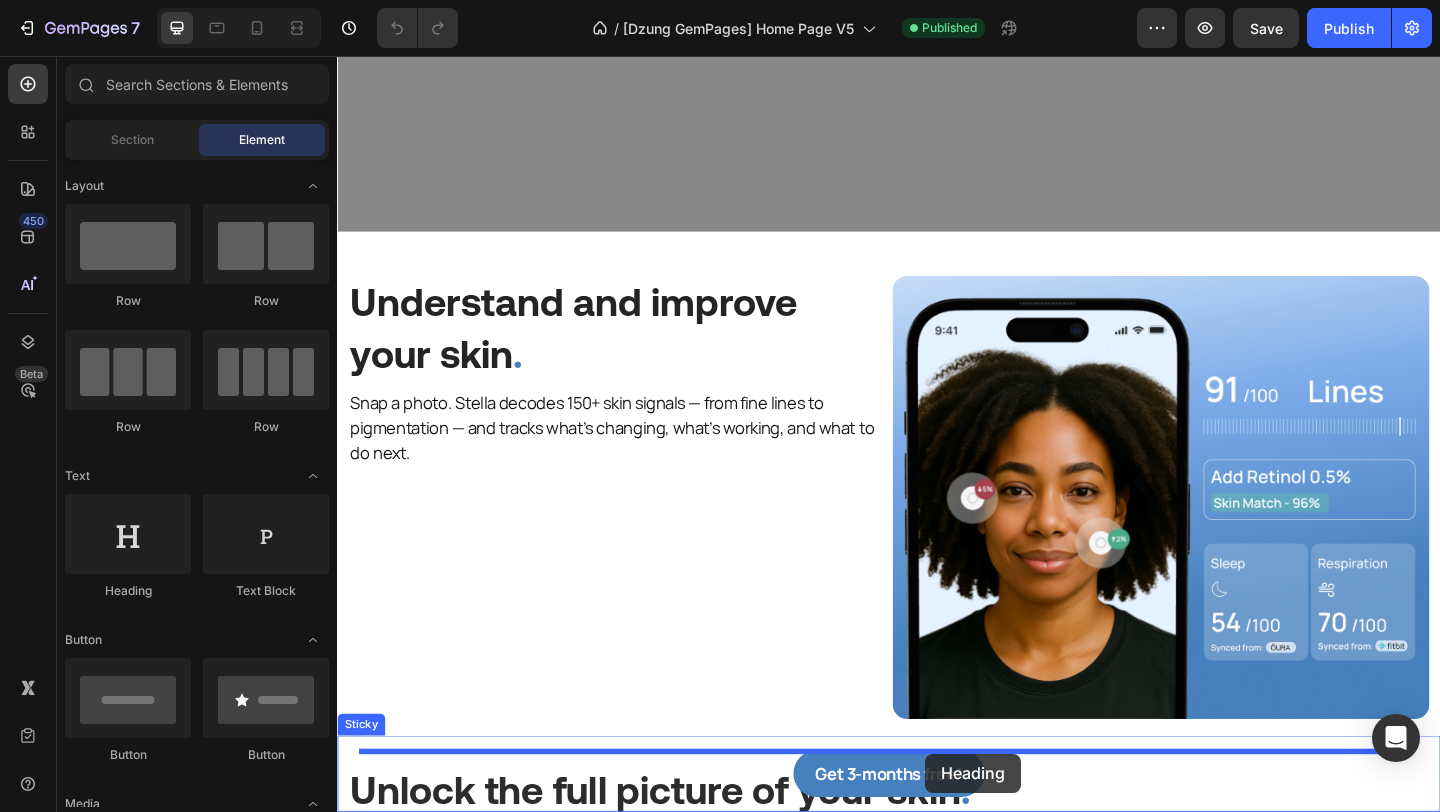 drag, startPoint x: 479, startPoint y: 605, endPoint x: 977, endPoint y: 815, distance: 540.4665 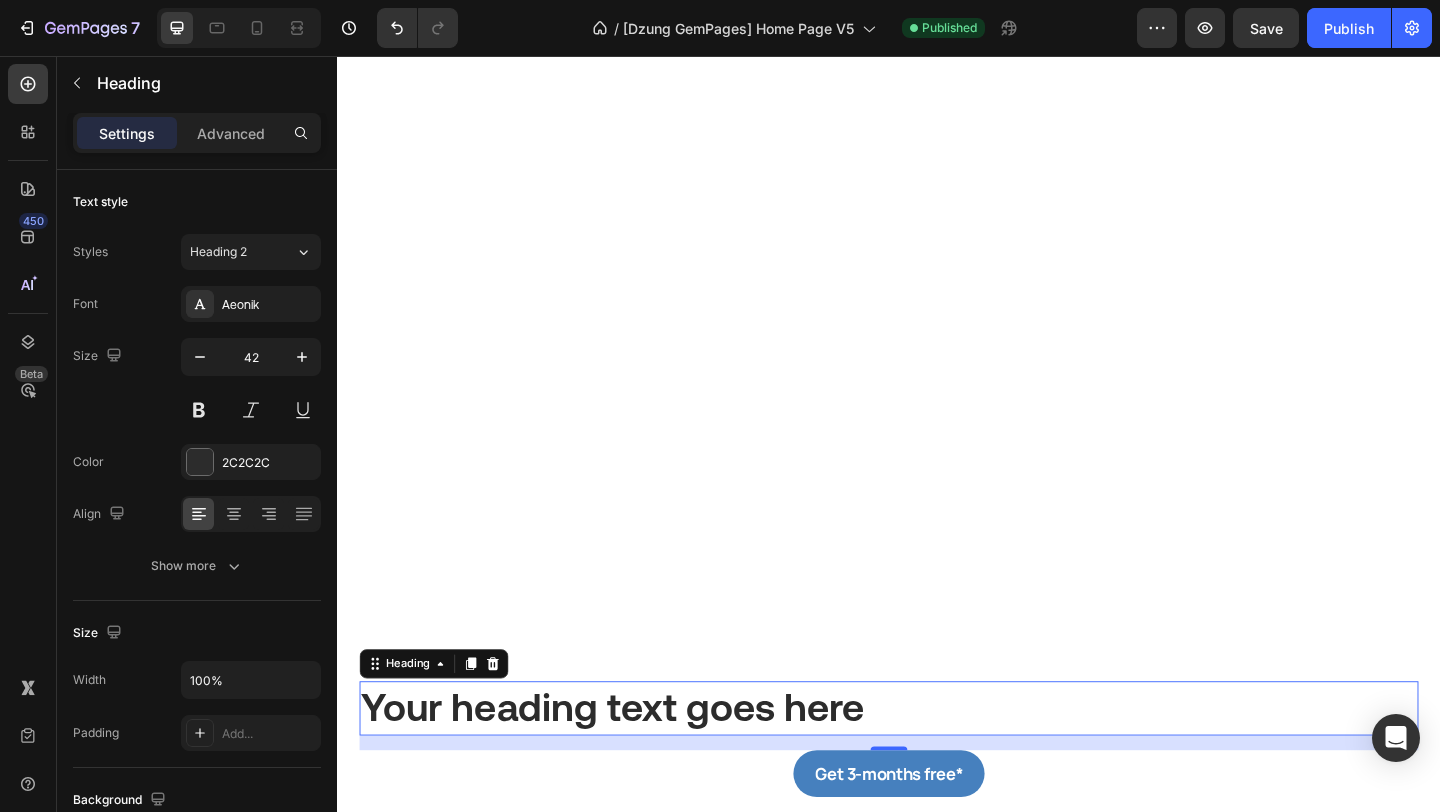 scroll, scrollTop: 5070, scrollLeft: 0, axis: vertical 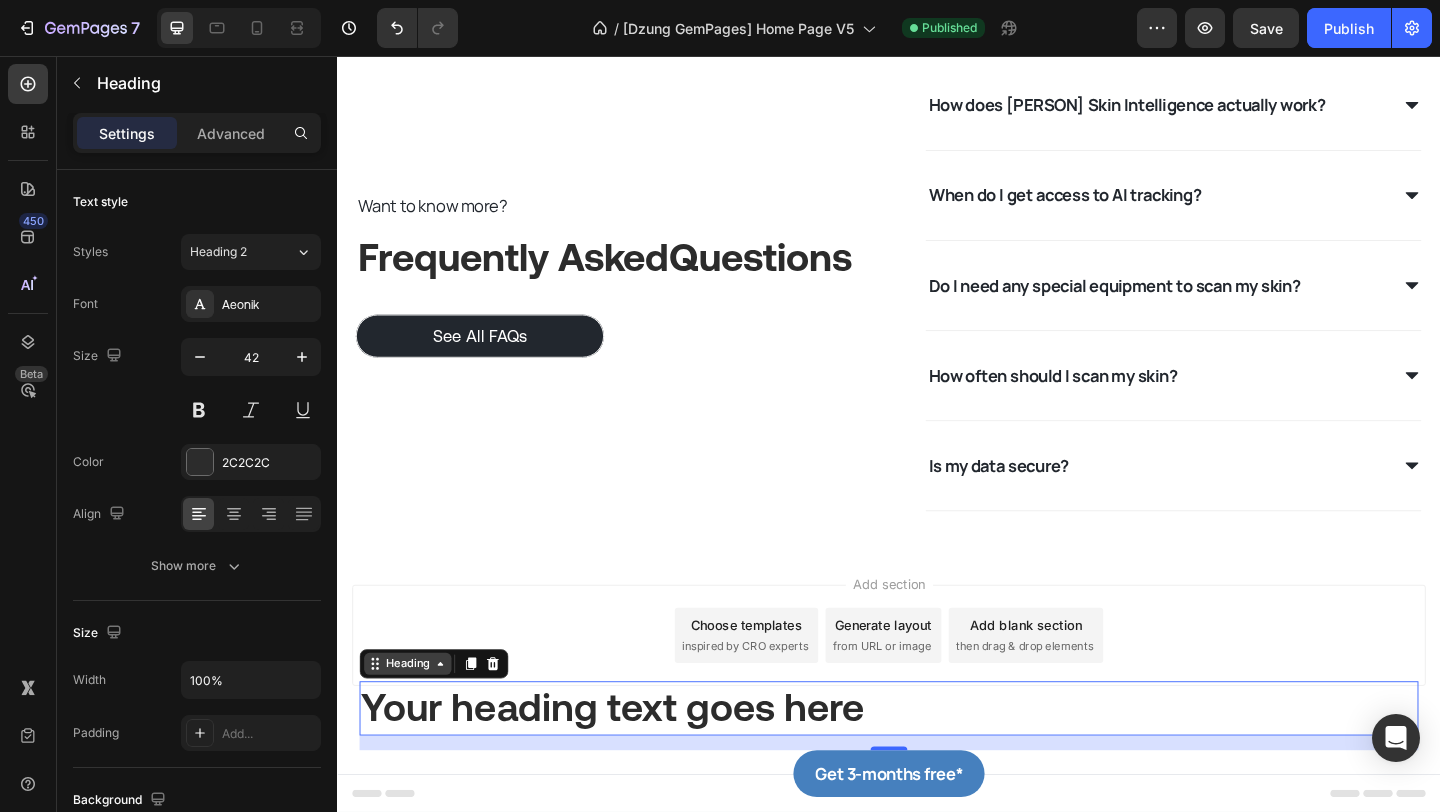 click on "Heading" at bounding box center [413, 717] 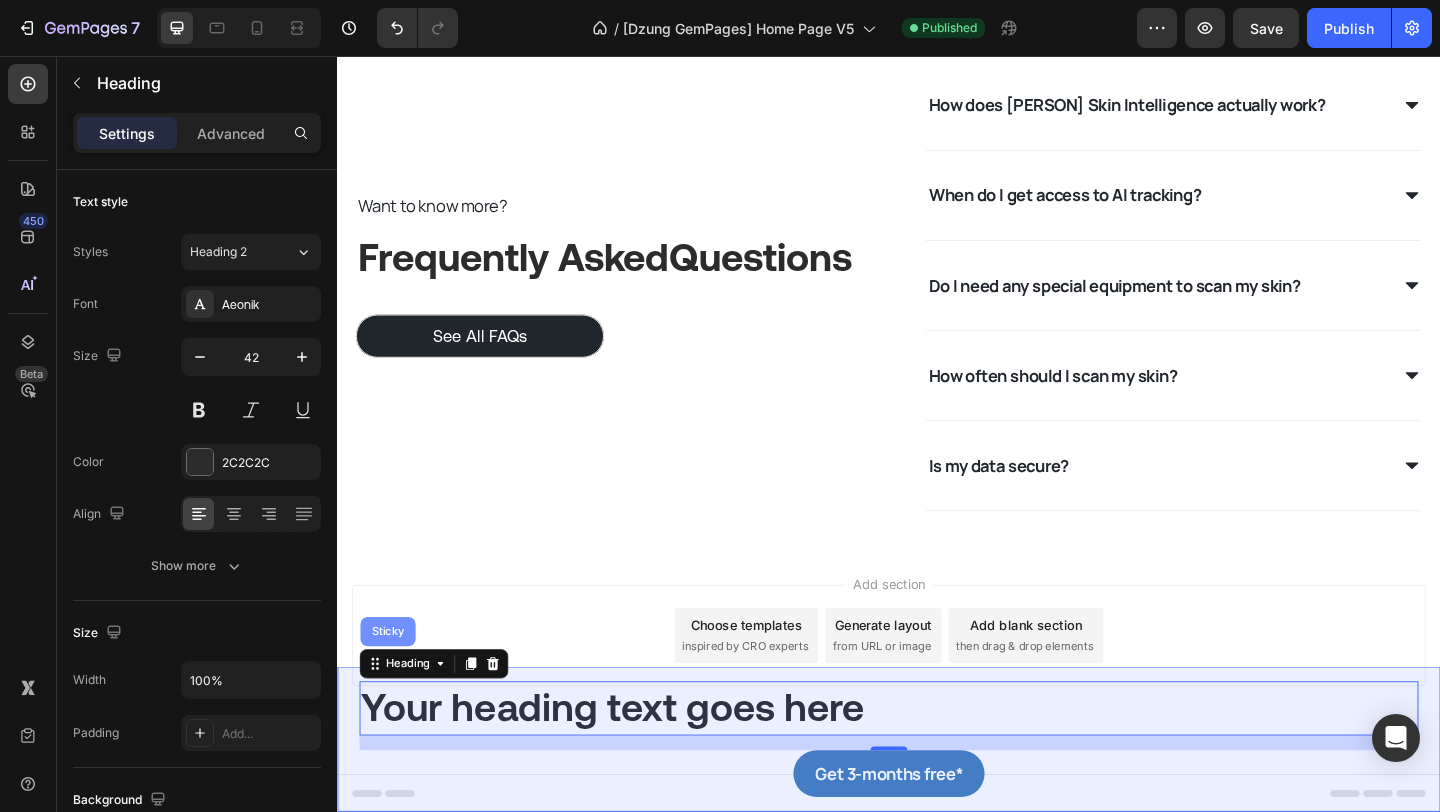 click on "Sticky" at bounding box center [392, 682] 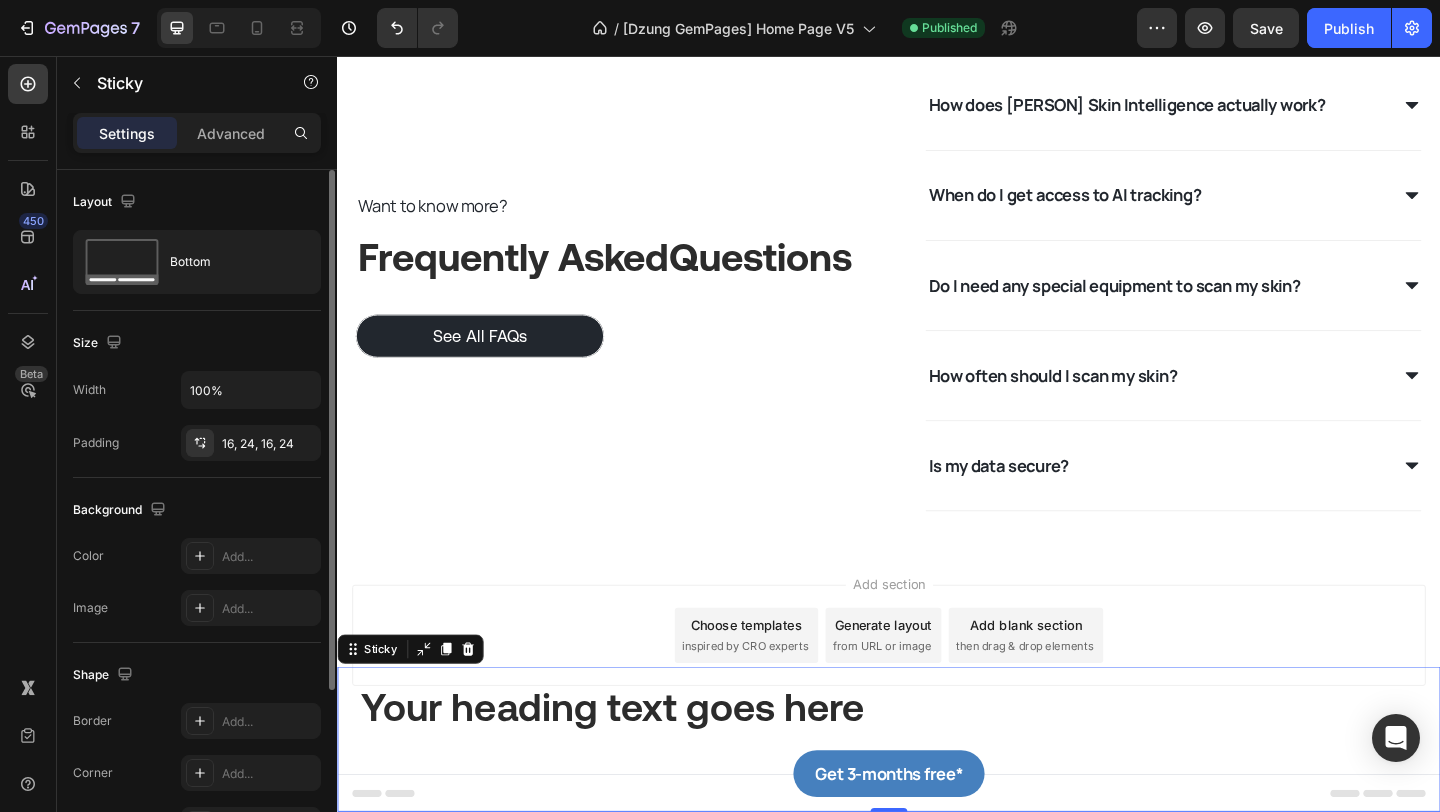 scroll, scrollTop: 240, scrollLeft: 0, axis: vertical 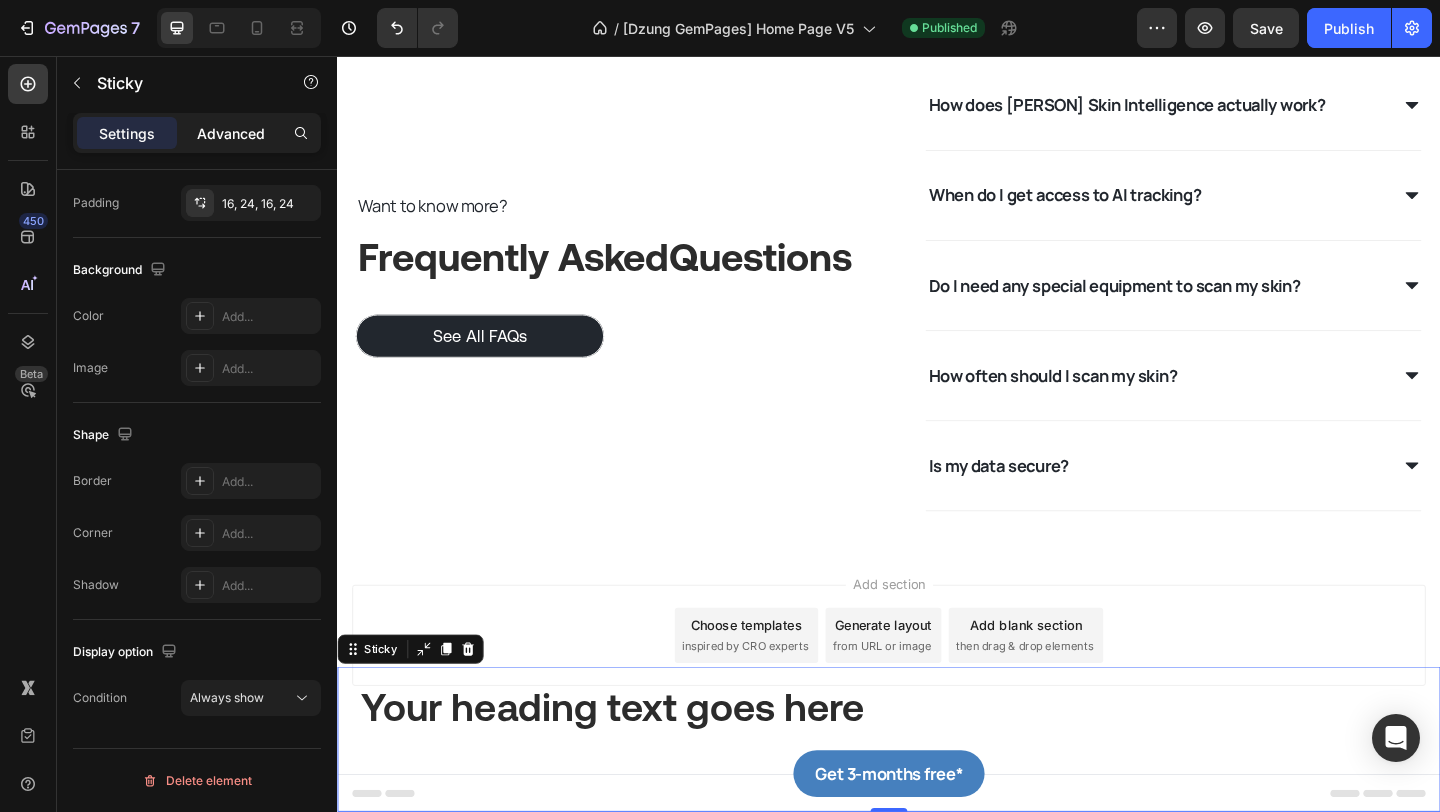 click on "Advanced" at bounding box center [231, 133] 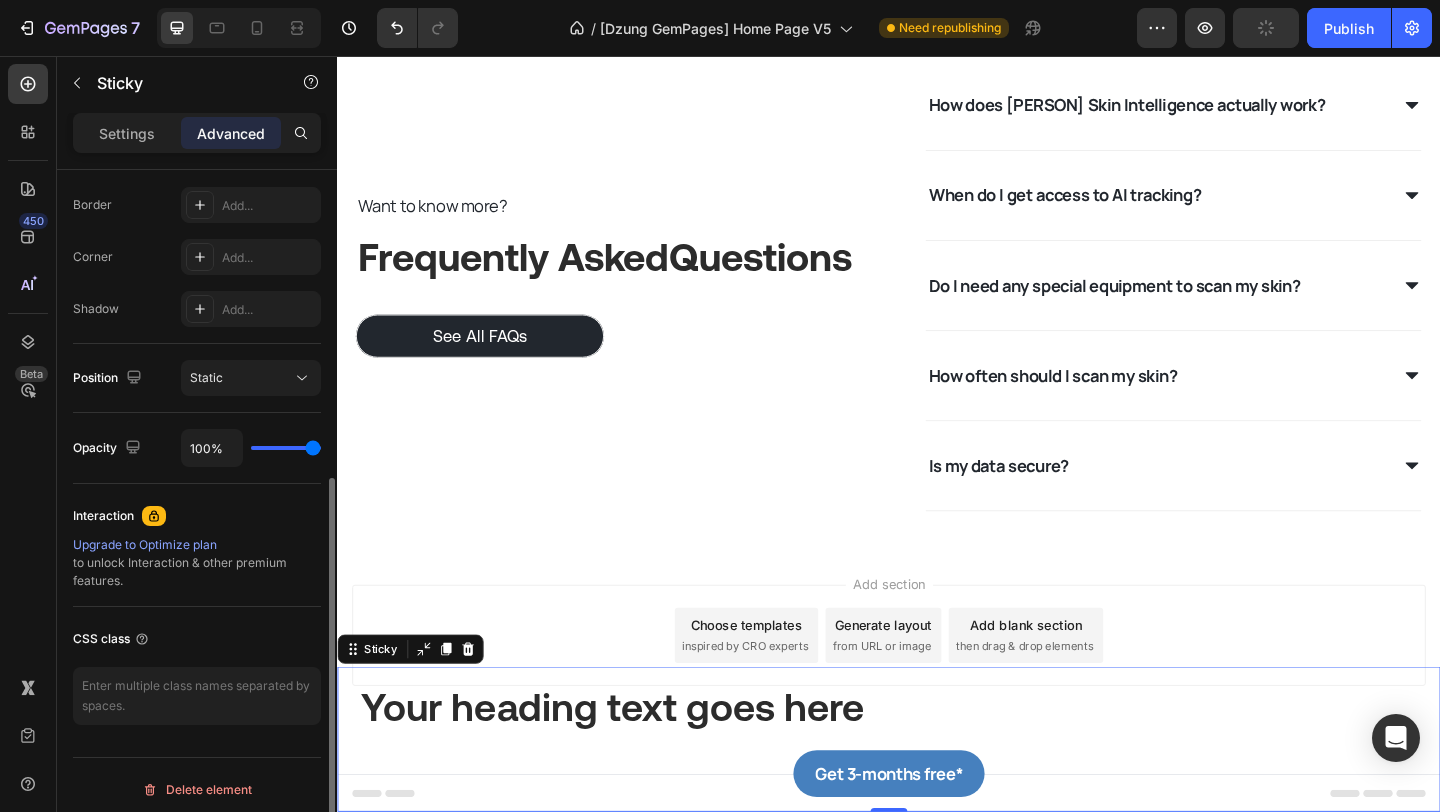 scroll, scrollTop: 529, scrollLeft: 0, axis: vertical 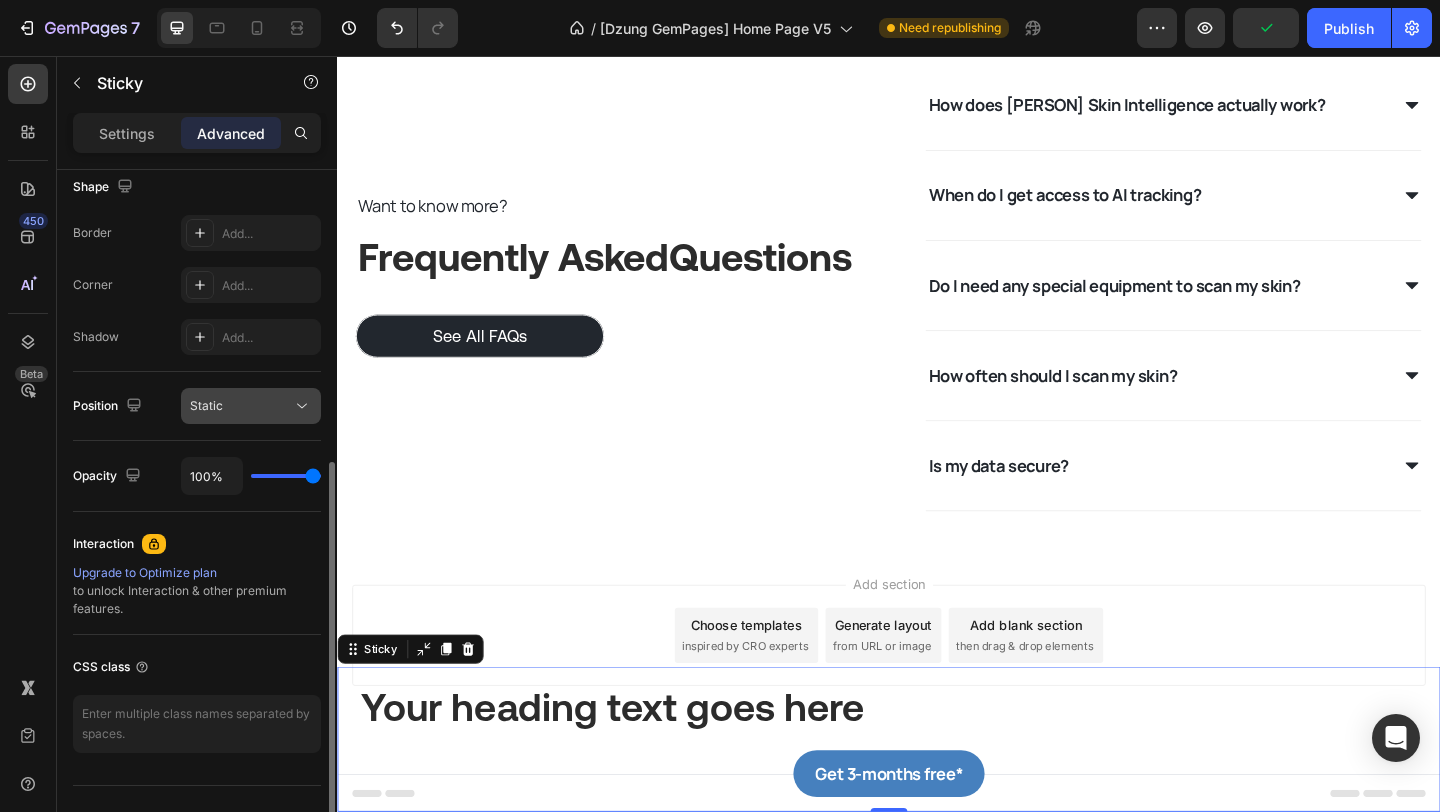 click on "Static" at bounding box center (241, 406) 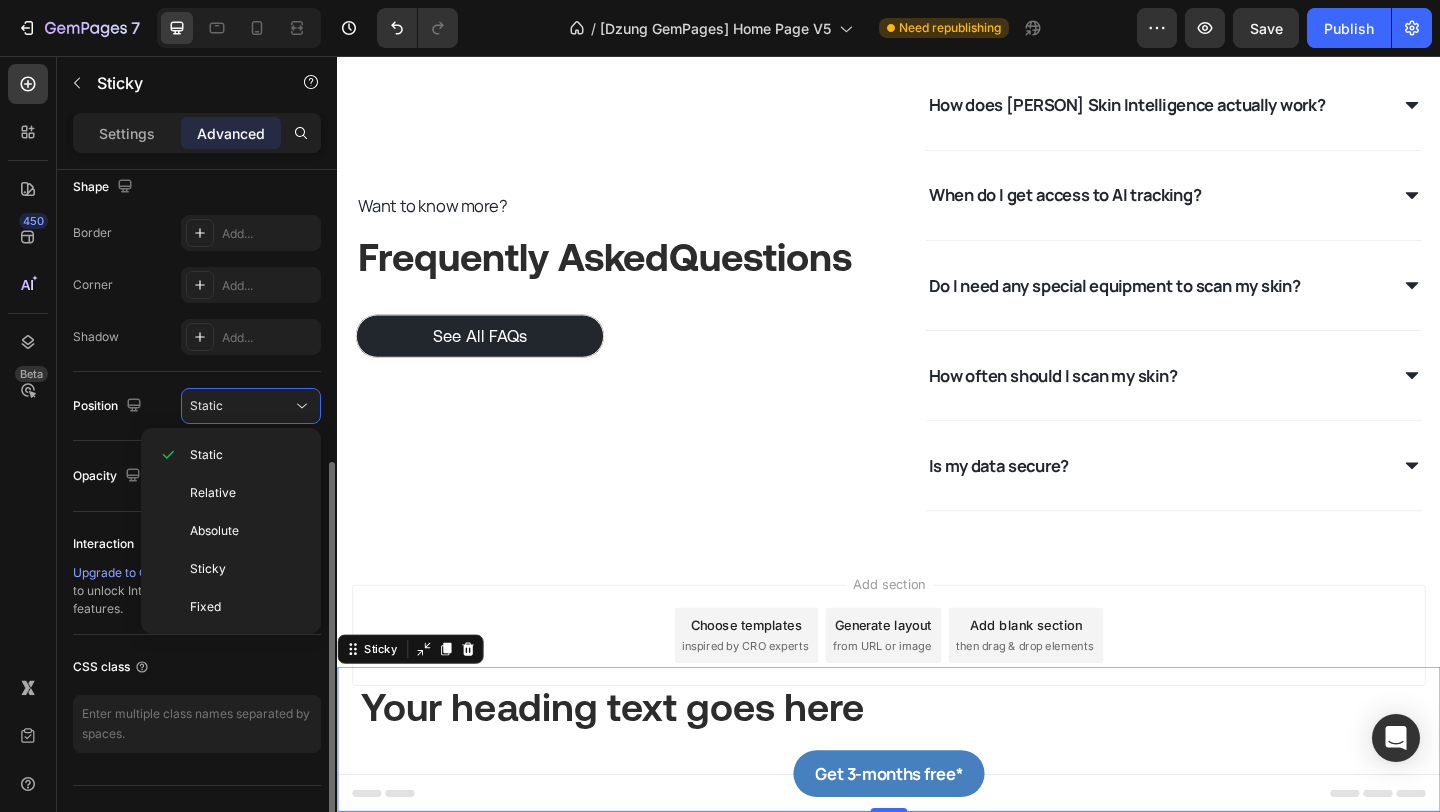 click on "CSS class" at bounding box center (197, 667) 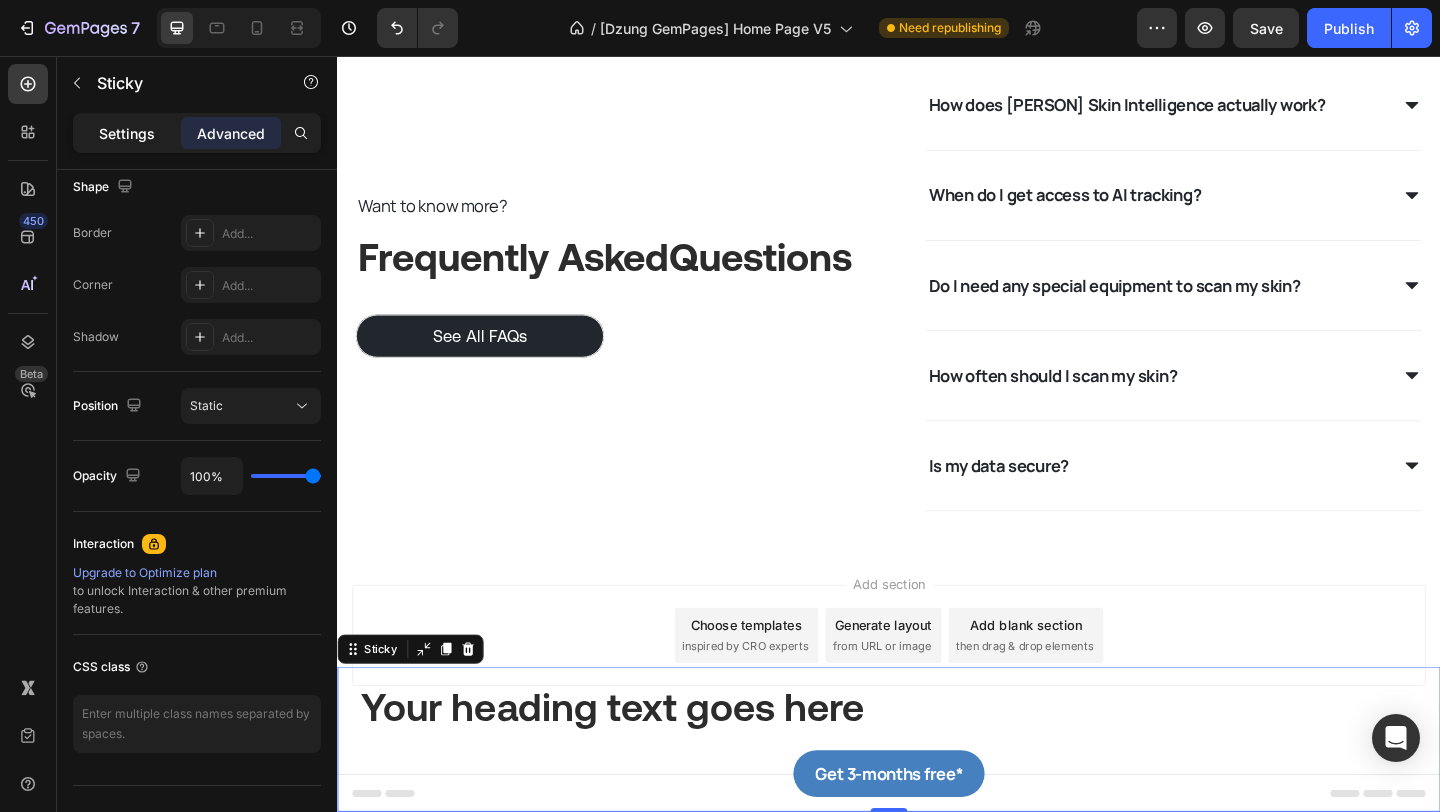 click on "Settings" 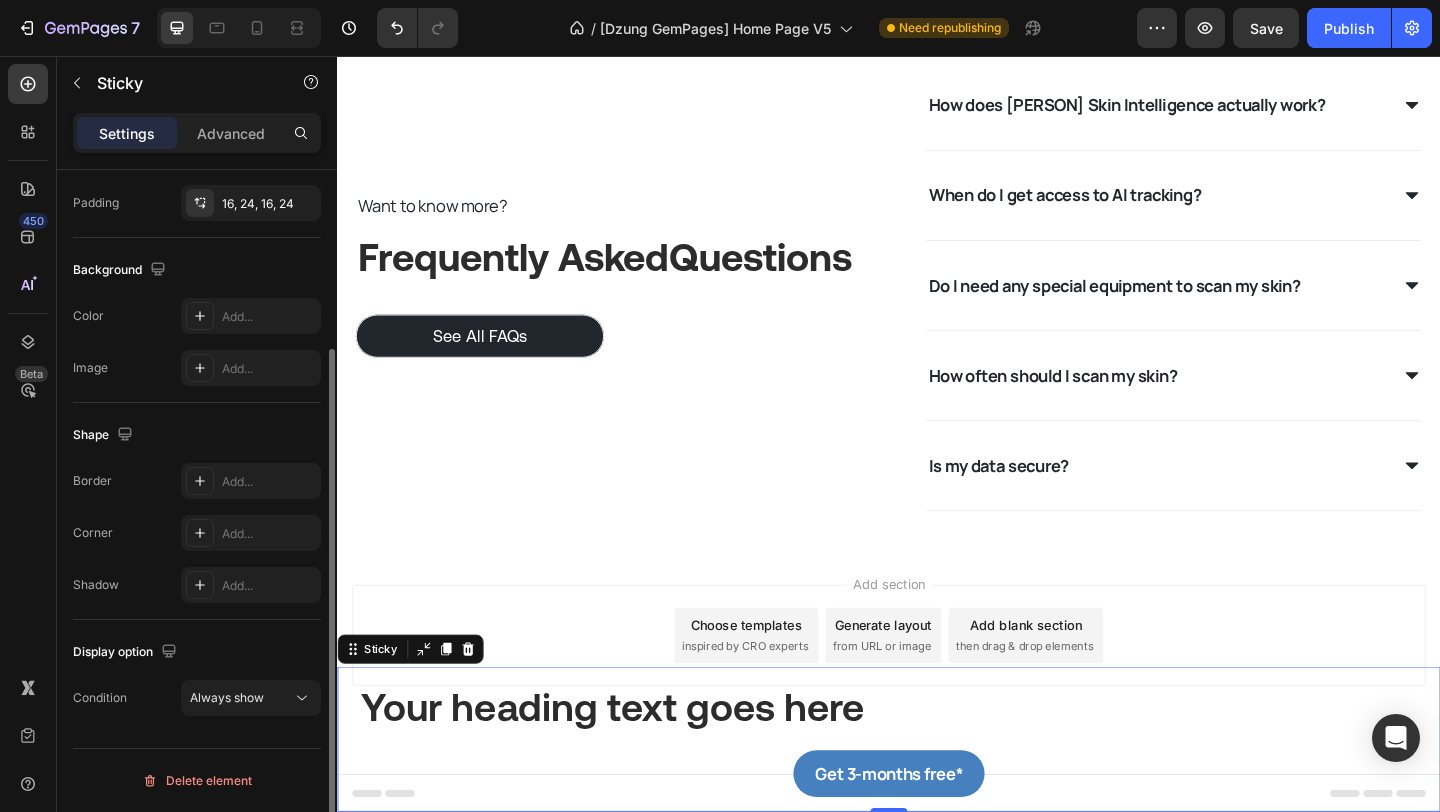 scroll, scrollTop: 240, scrollLeft: 0, axis: vertical 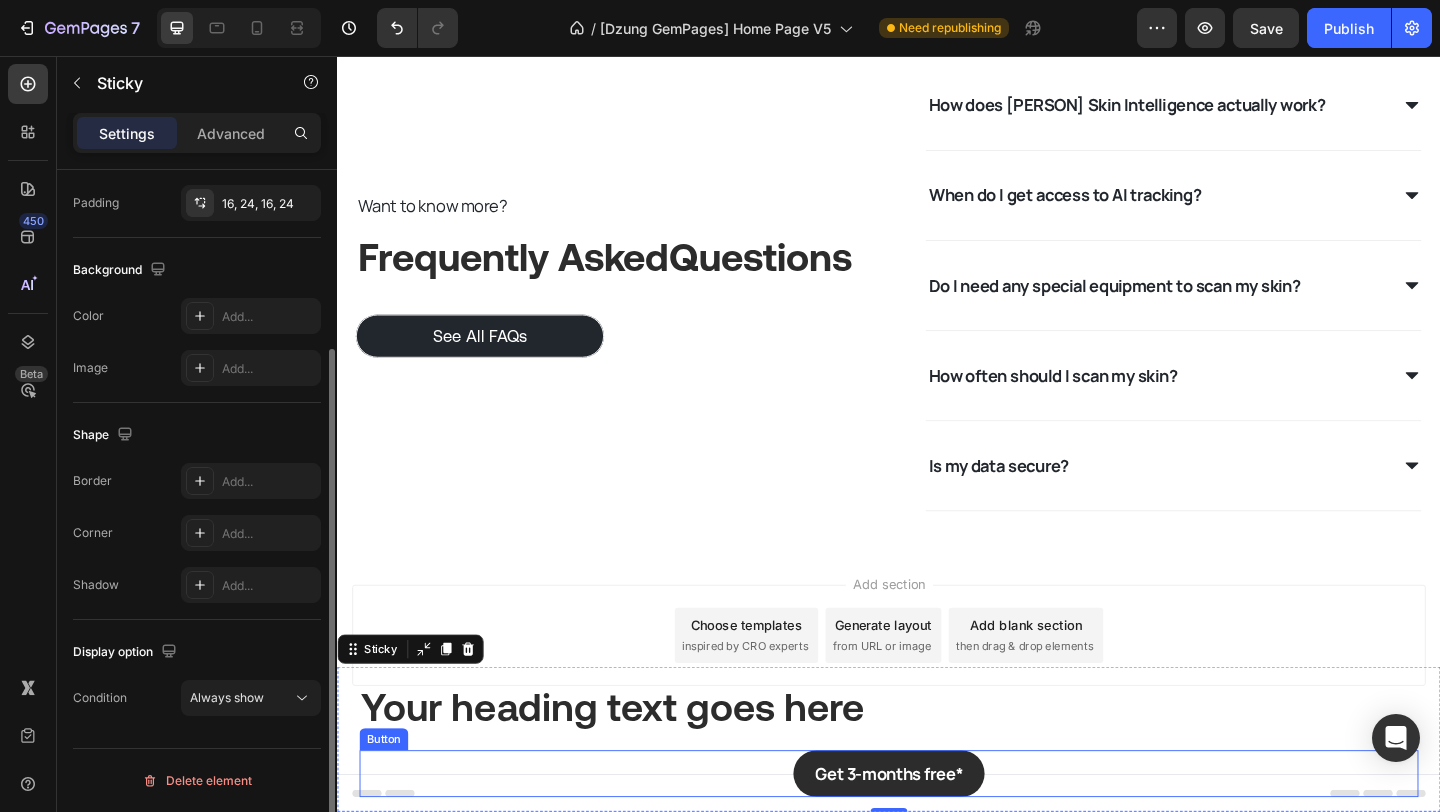 click on "Get 3-months free*" at bounding box center [937, 836] 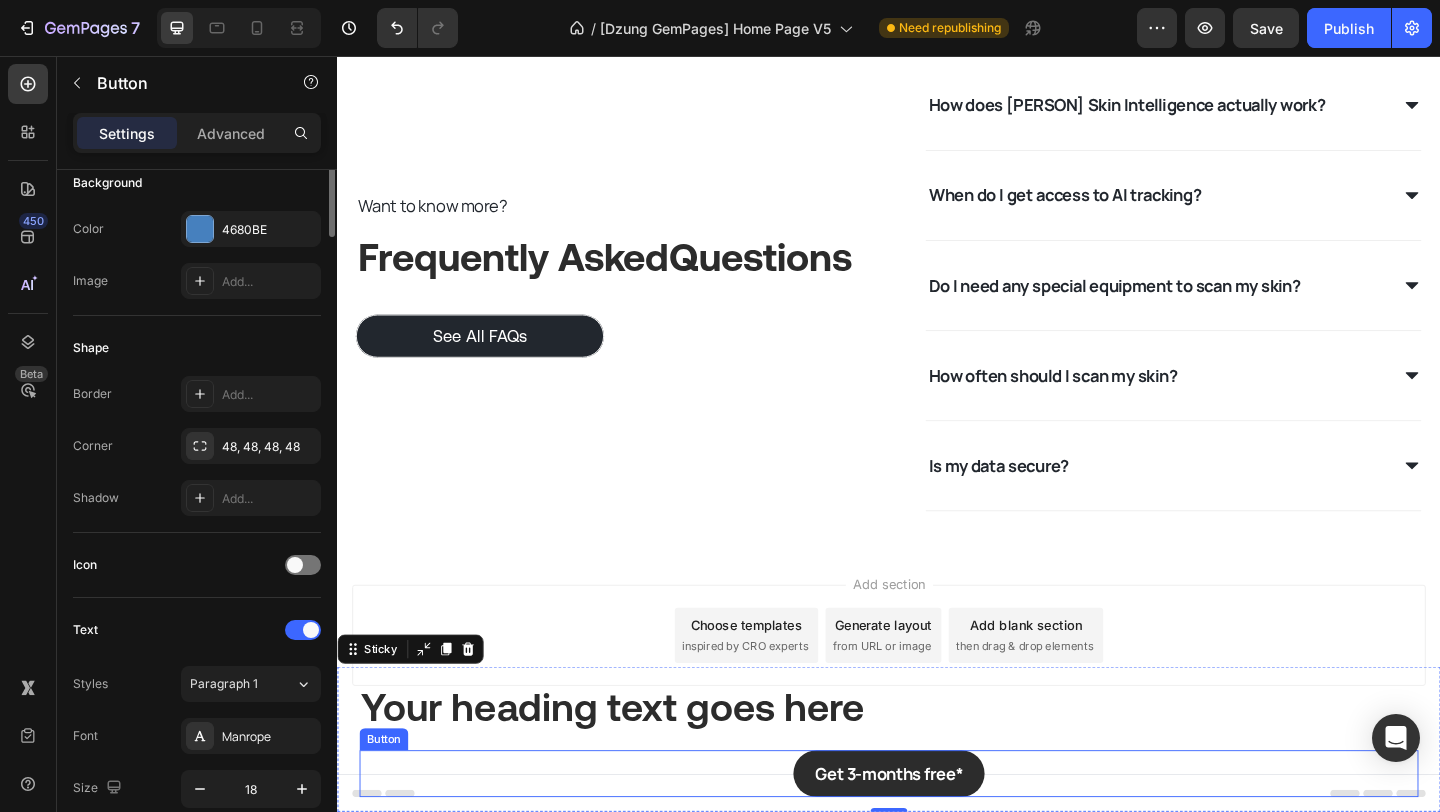 scroll, scrollTop: 0, scrollLeft: 0, axis: both 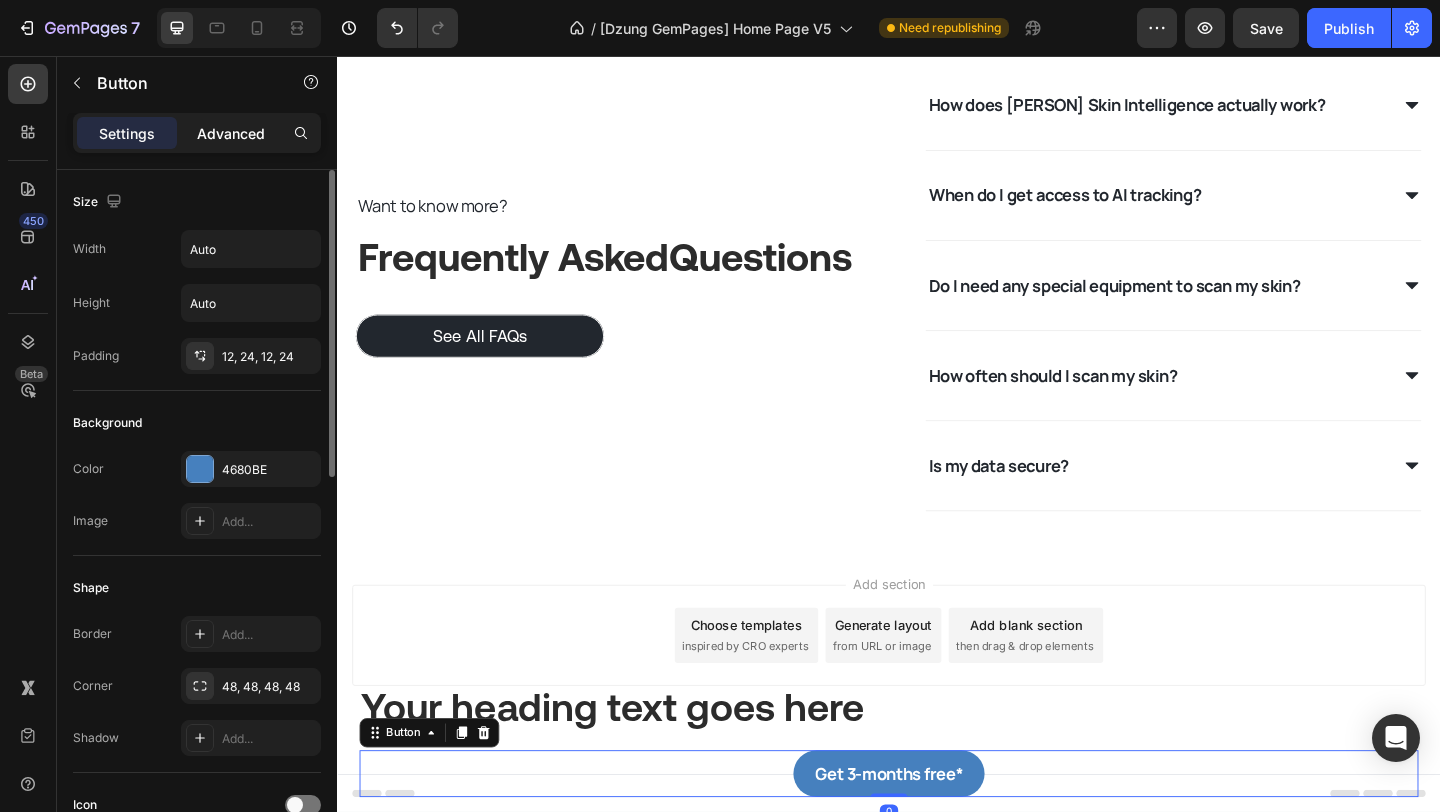 click on "Advanced" 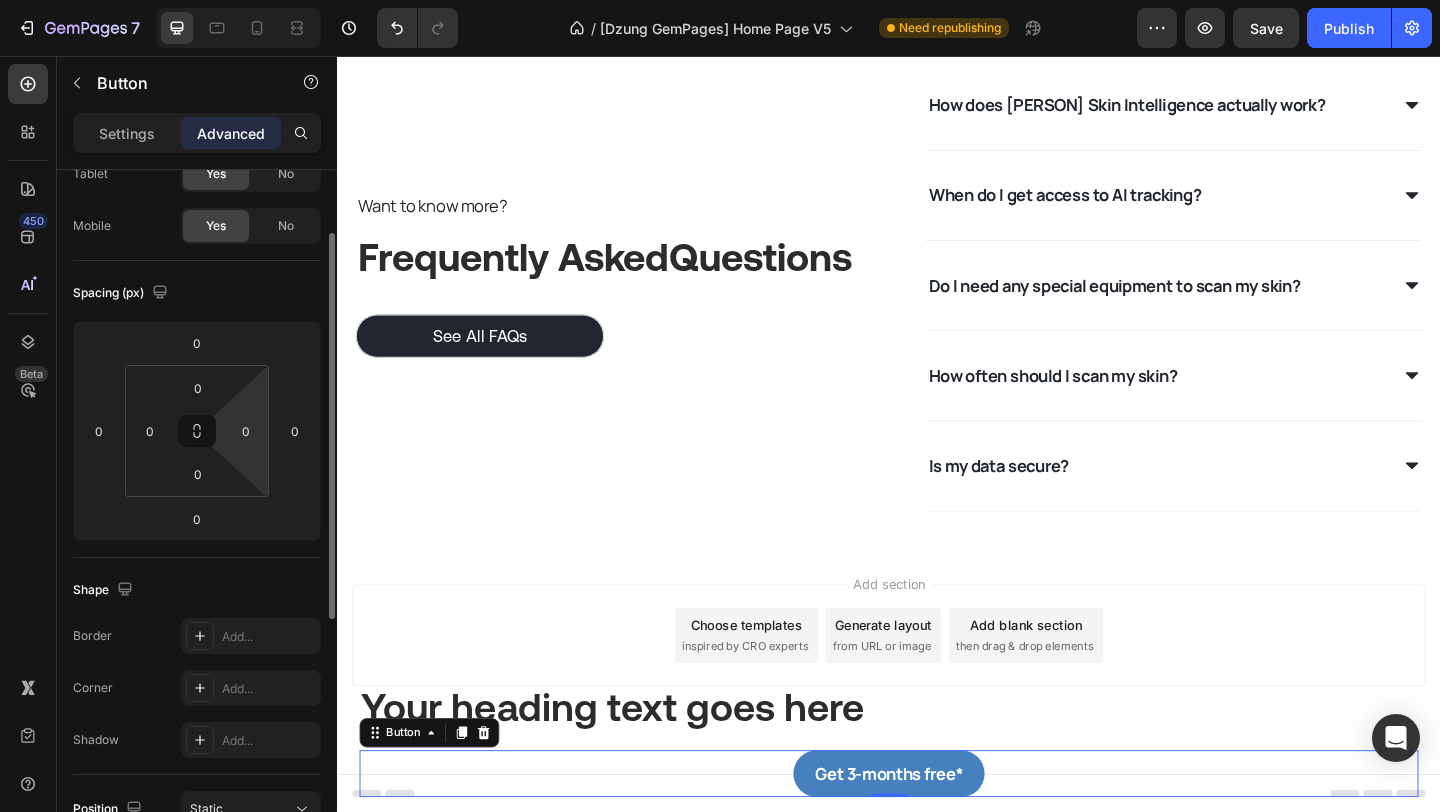 scroll, scrollTop: 0, scrollLeft: 0, axis: both 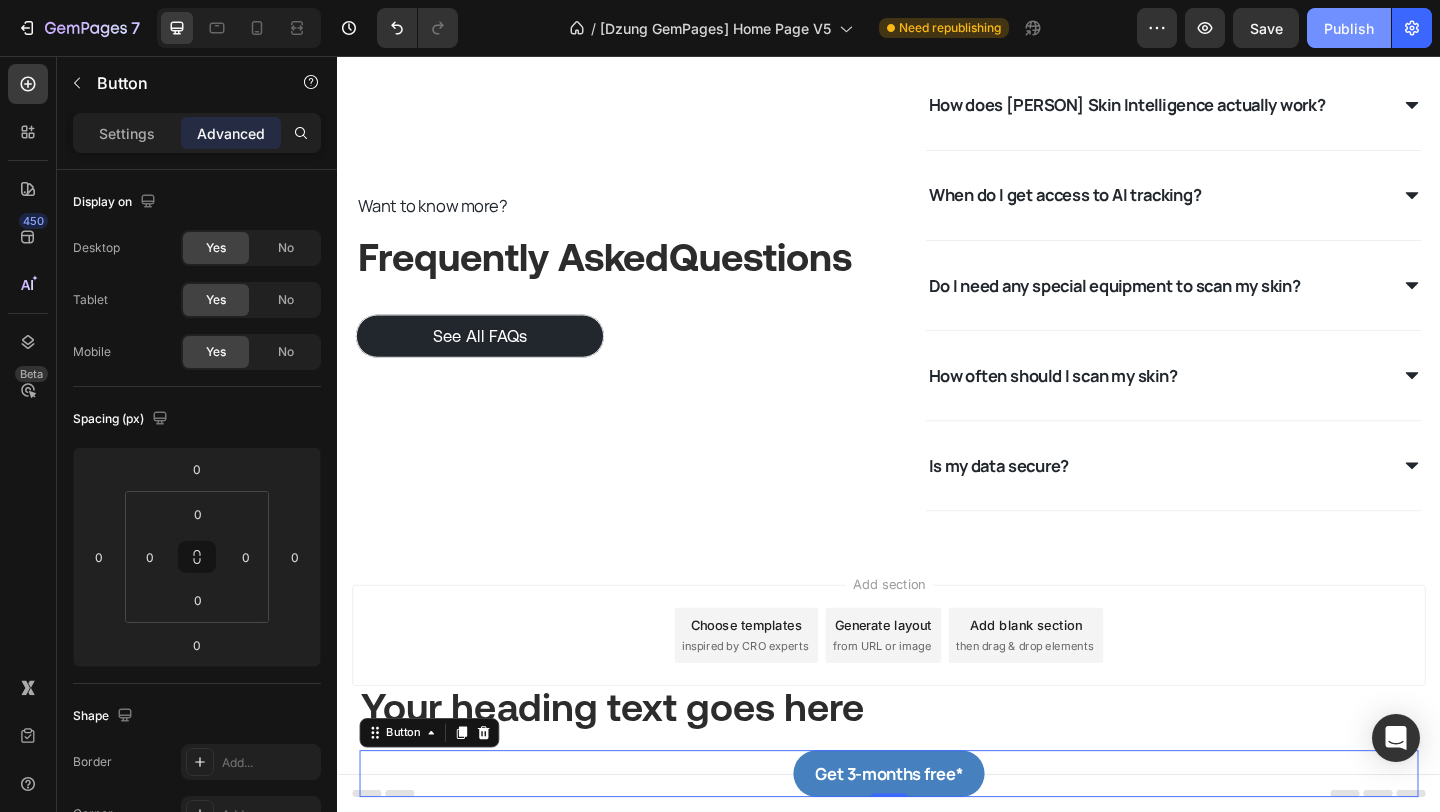 click on "Publish" 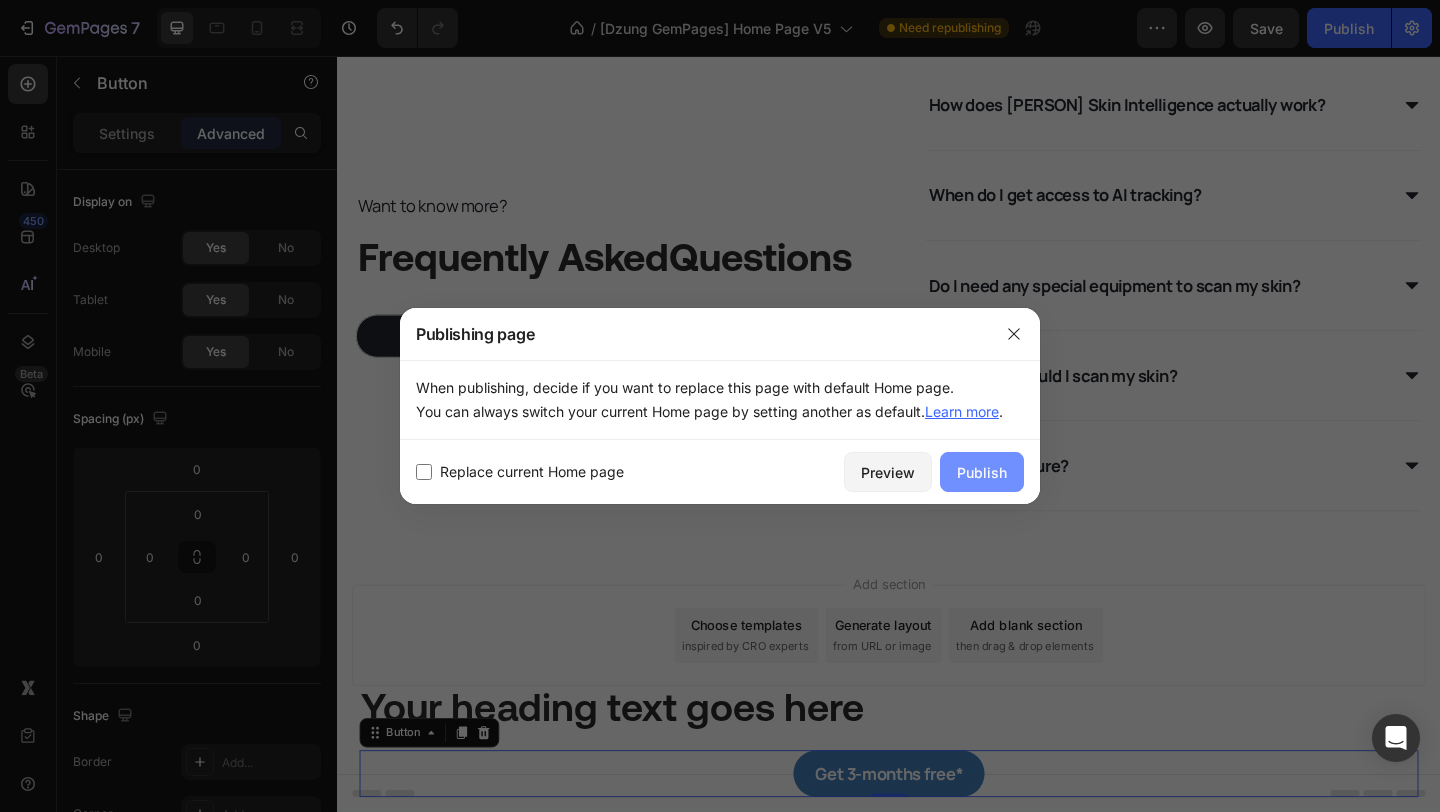 click on "Publish" at bounding box center [982, 472] 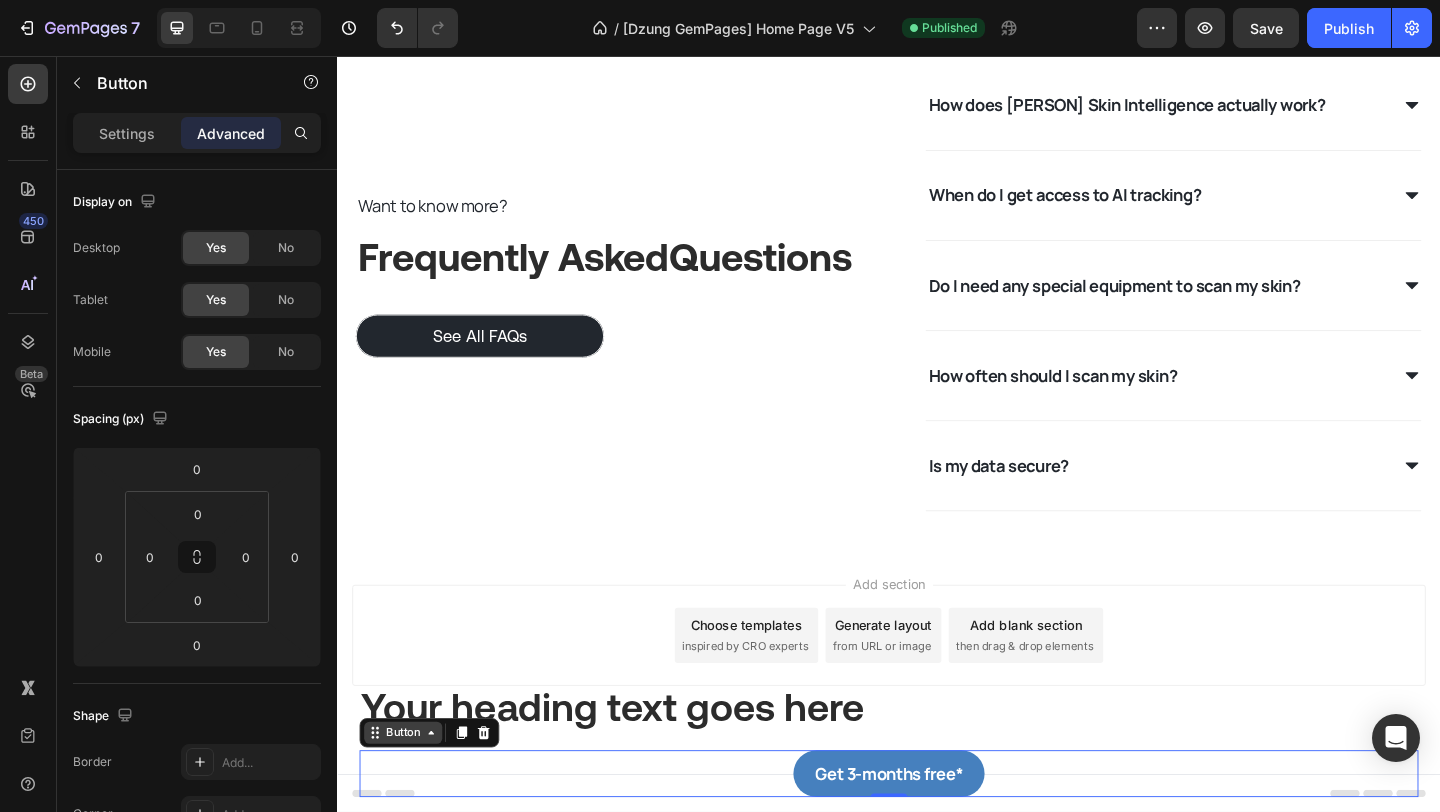 click on "Button" at bounding box center [408, 792] 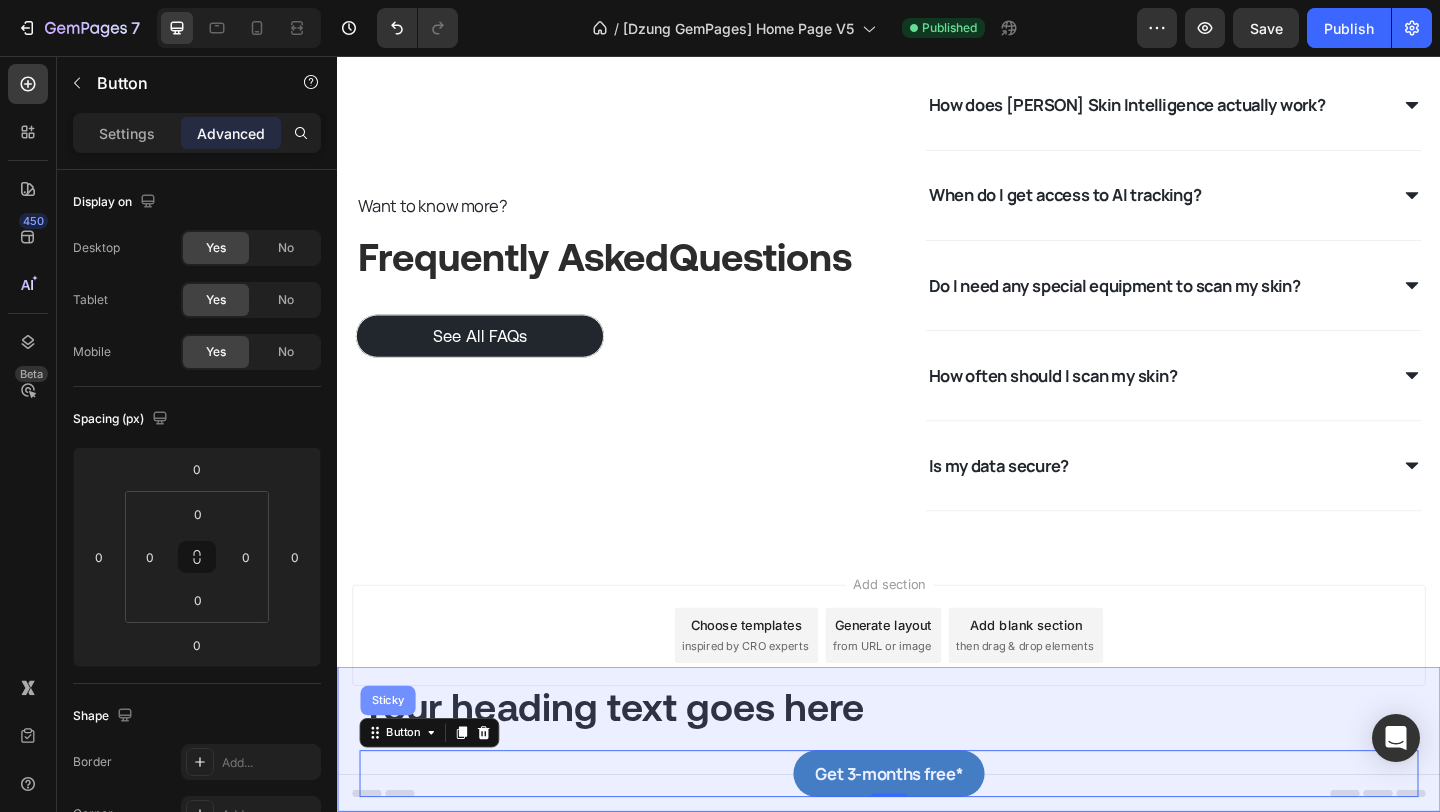 click on "Sticky" at bounding box center (392, 757) 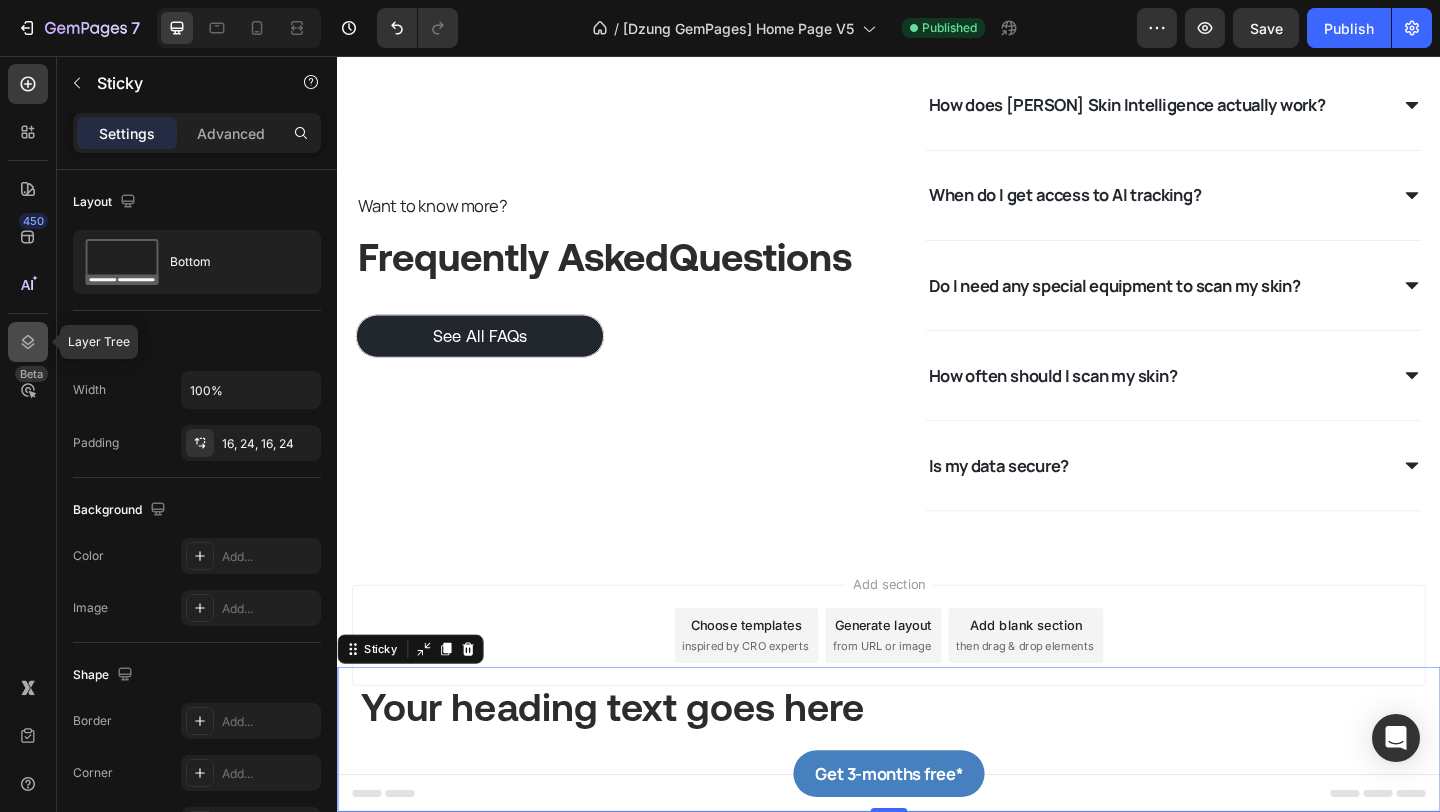 click 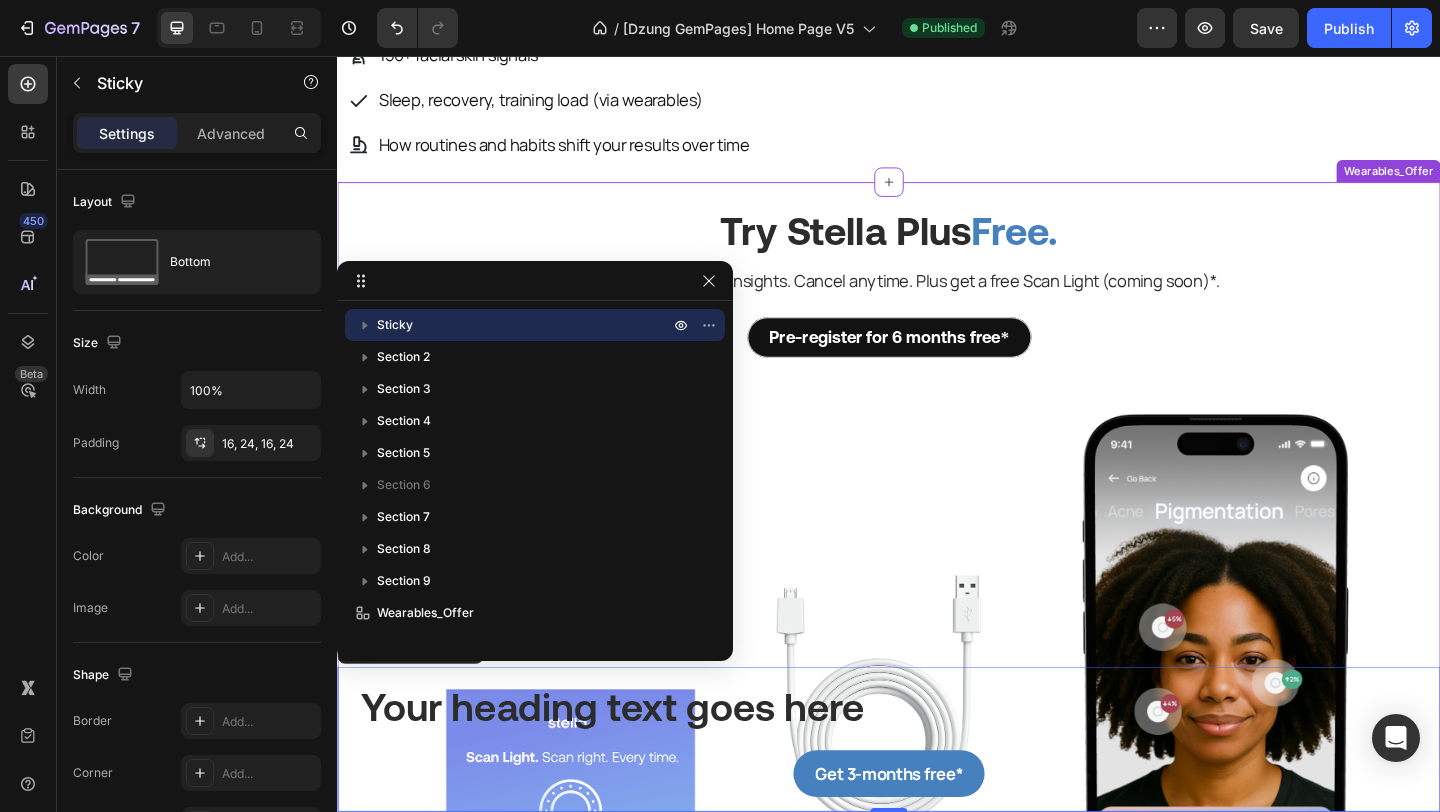 click on "No strings, no card. Get insights. Cancel anytime. Plus get a free Scan Light (coming soon)*." at bounding box center [937, 300] 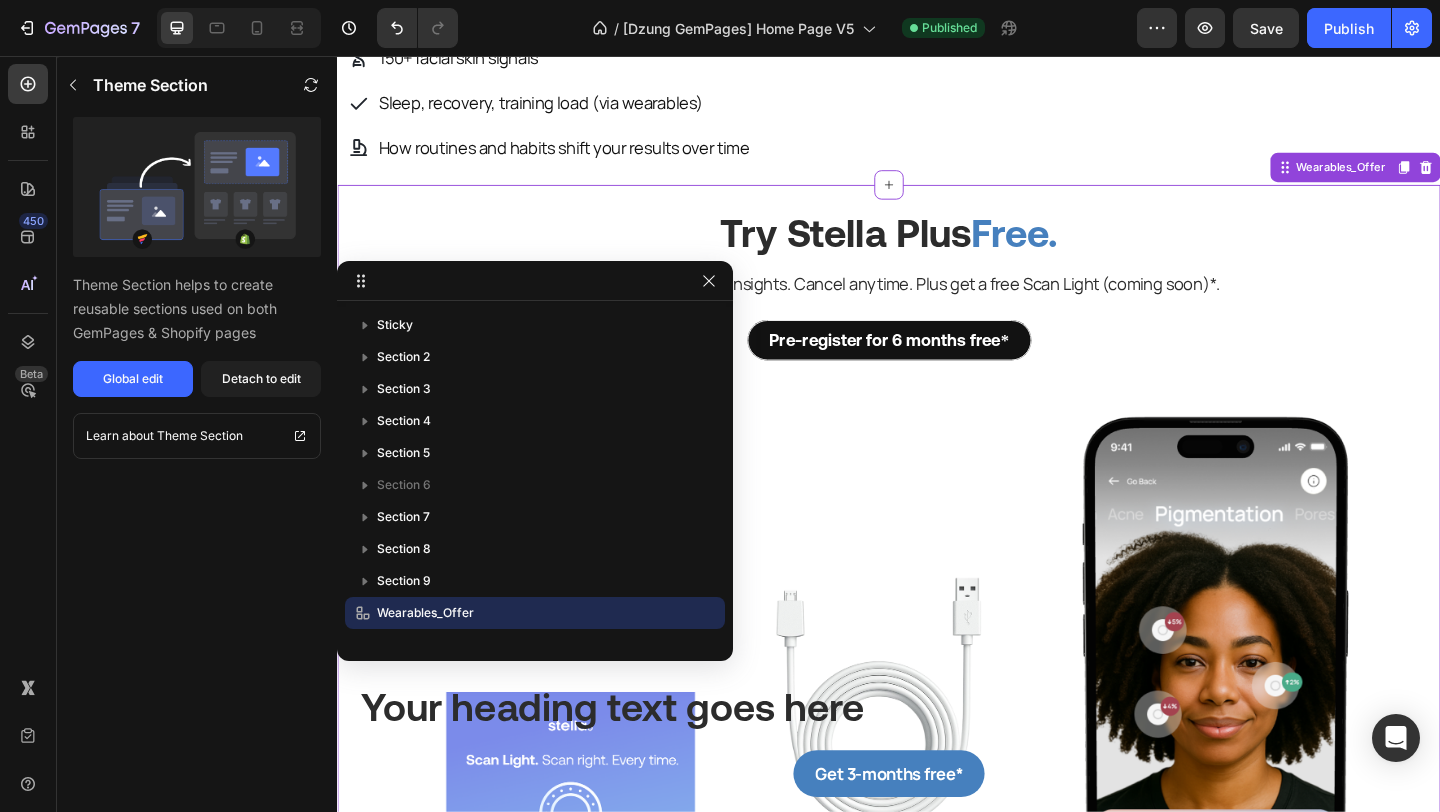 click on "Created by dermatologists .   Powered by science . Heading Image Built on 3M+ skin scans. Backed by dermatologists. Every recommendation evolves with you, grounded in real data, not beauty trends. Text Block
150+ facial skin signals
Sleep, recovery, training load (via wearables)
How routines and habits shift your results over time Item List Row" at bounding box center [641, -4] 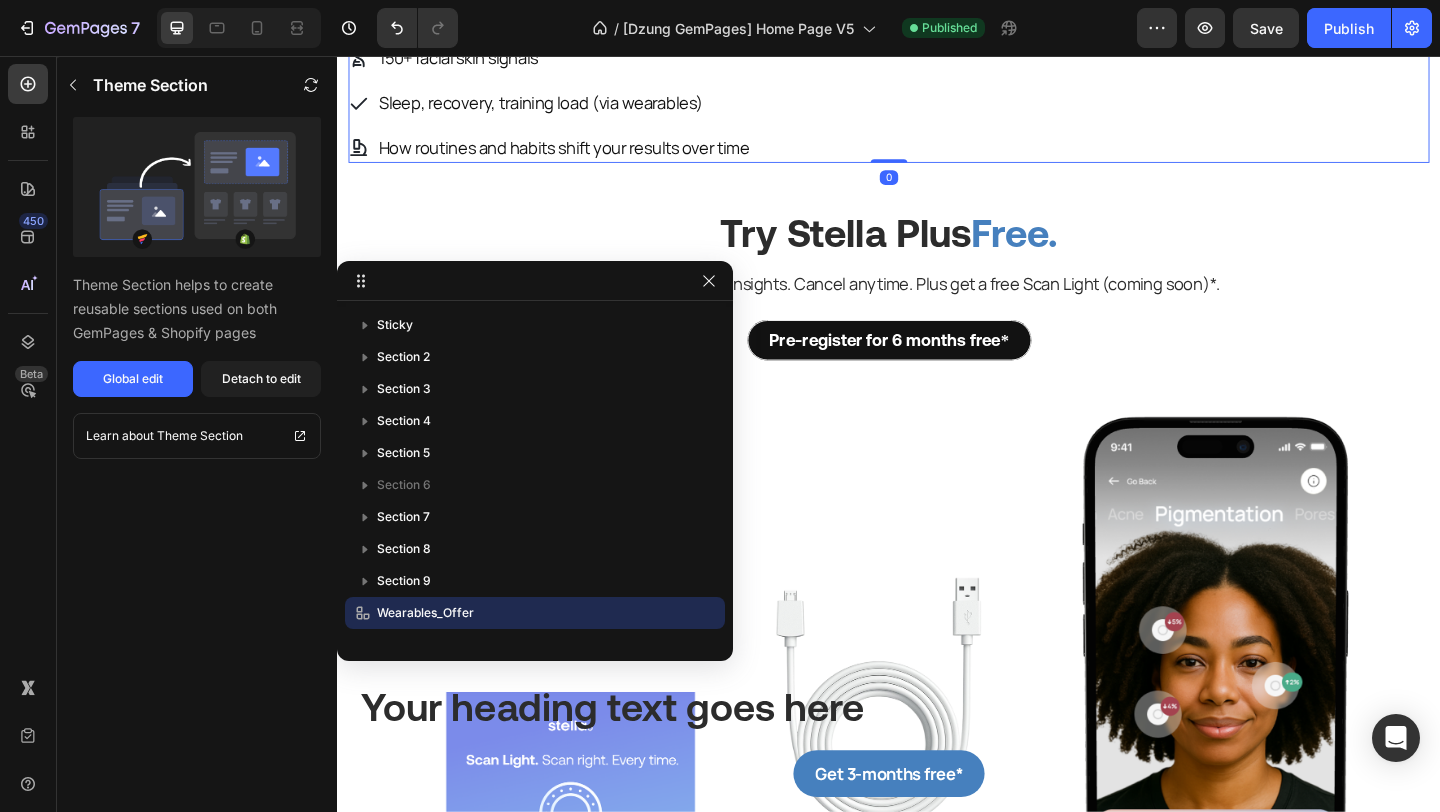 scroll, scrollTop: 2990, scrollLeft: 0, axis: vertical 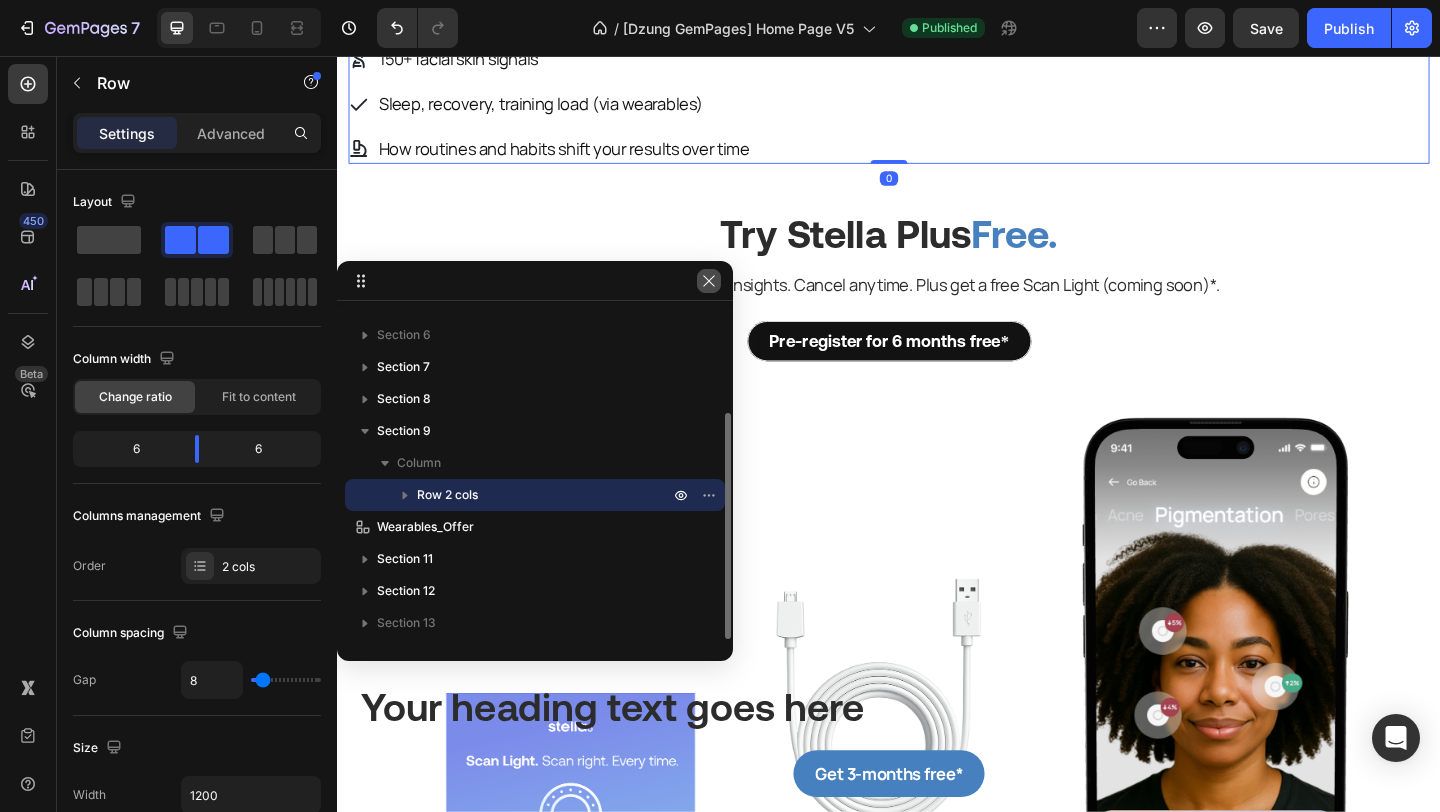 click 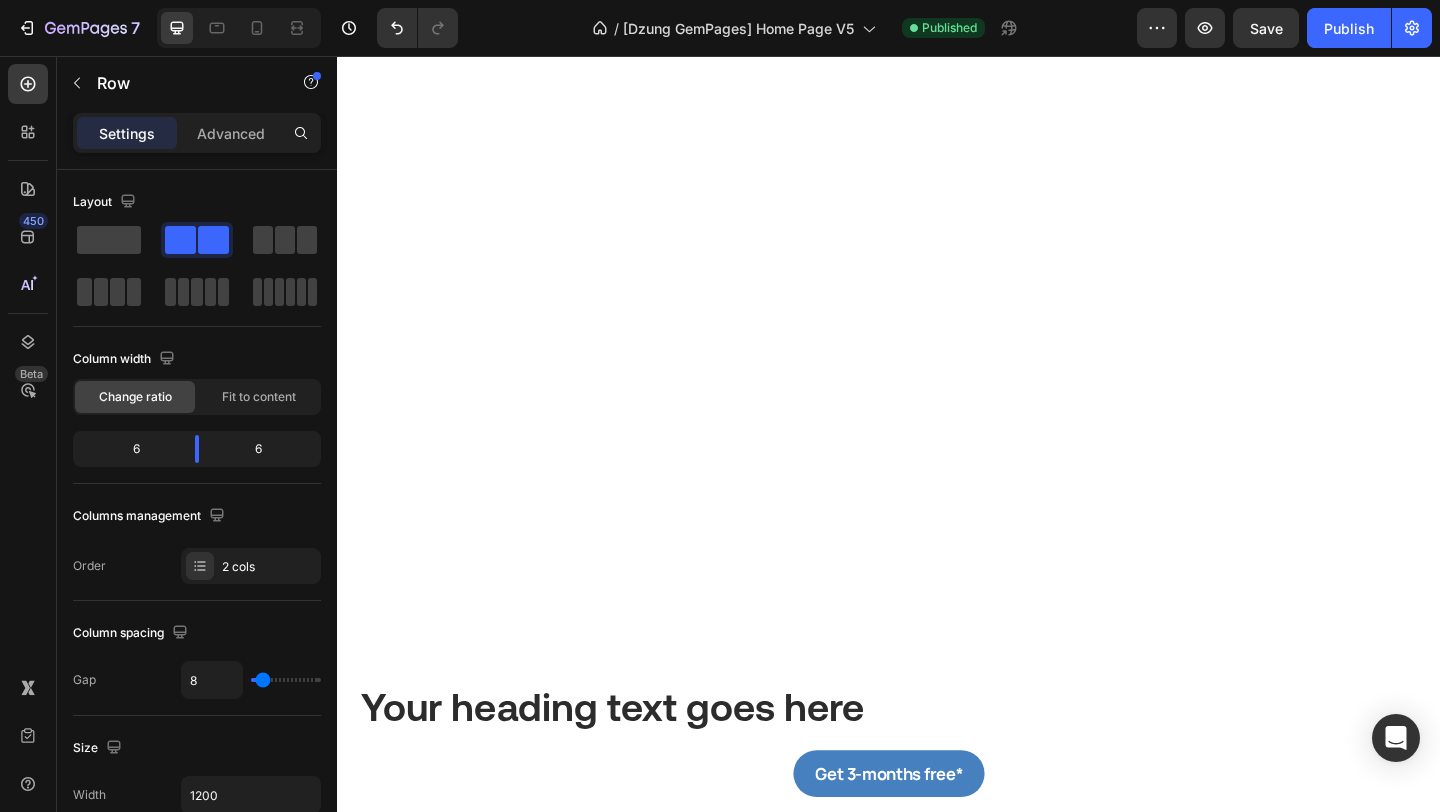 scroll, scrollTop: 5373, scrollLeft: 0, axis: vertical 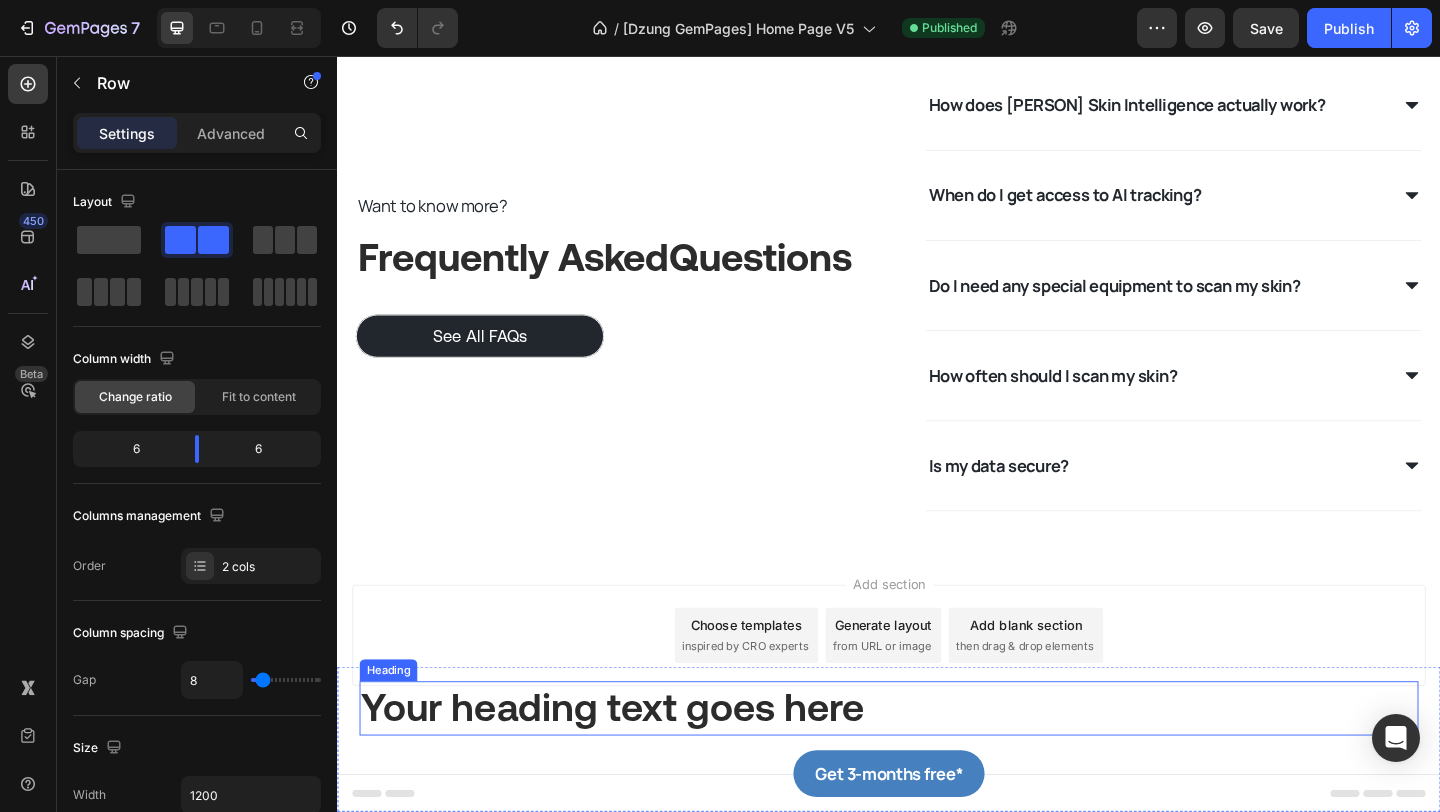 click on "Your heading text goes here" at bounding box center (937, 765) 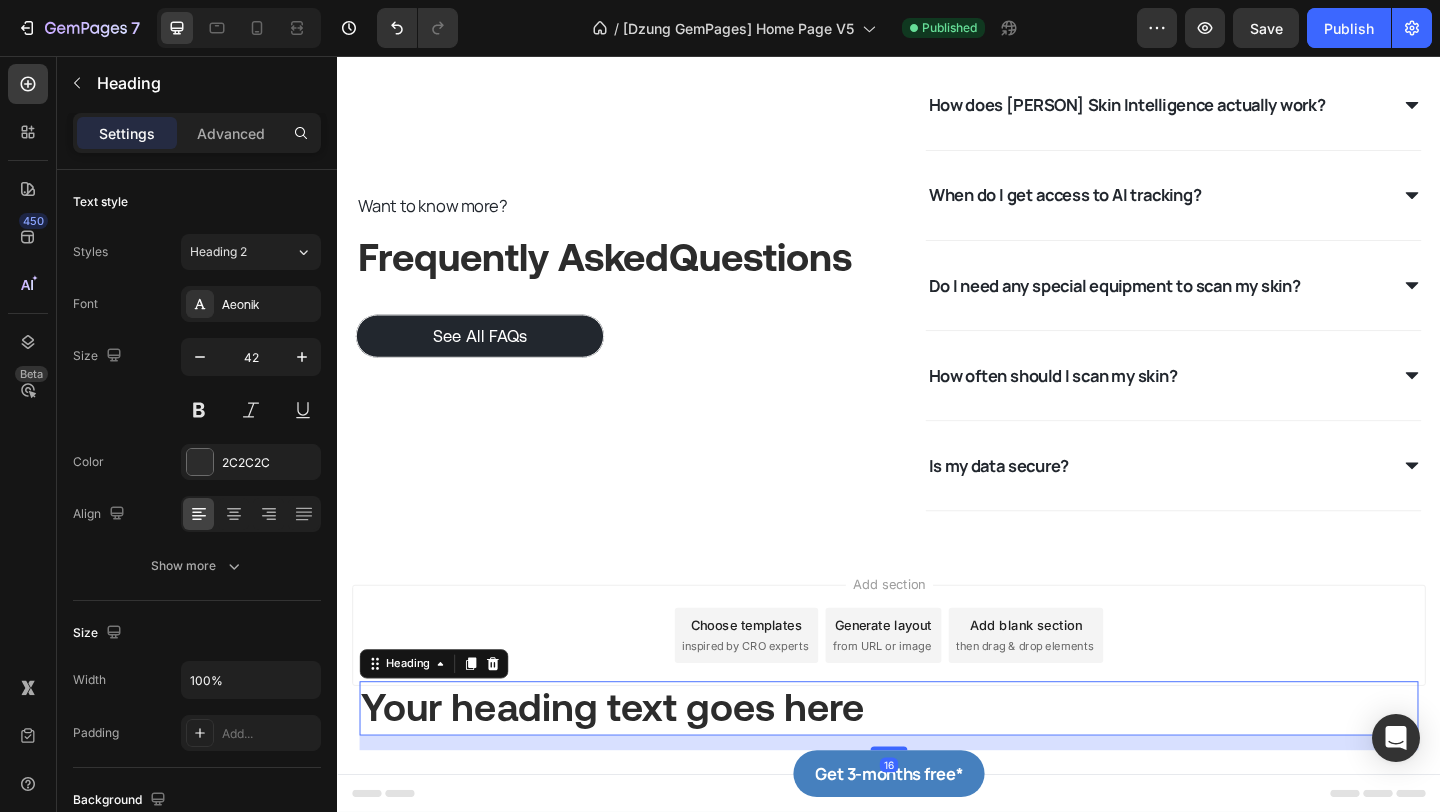 click 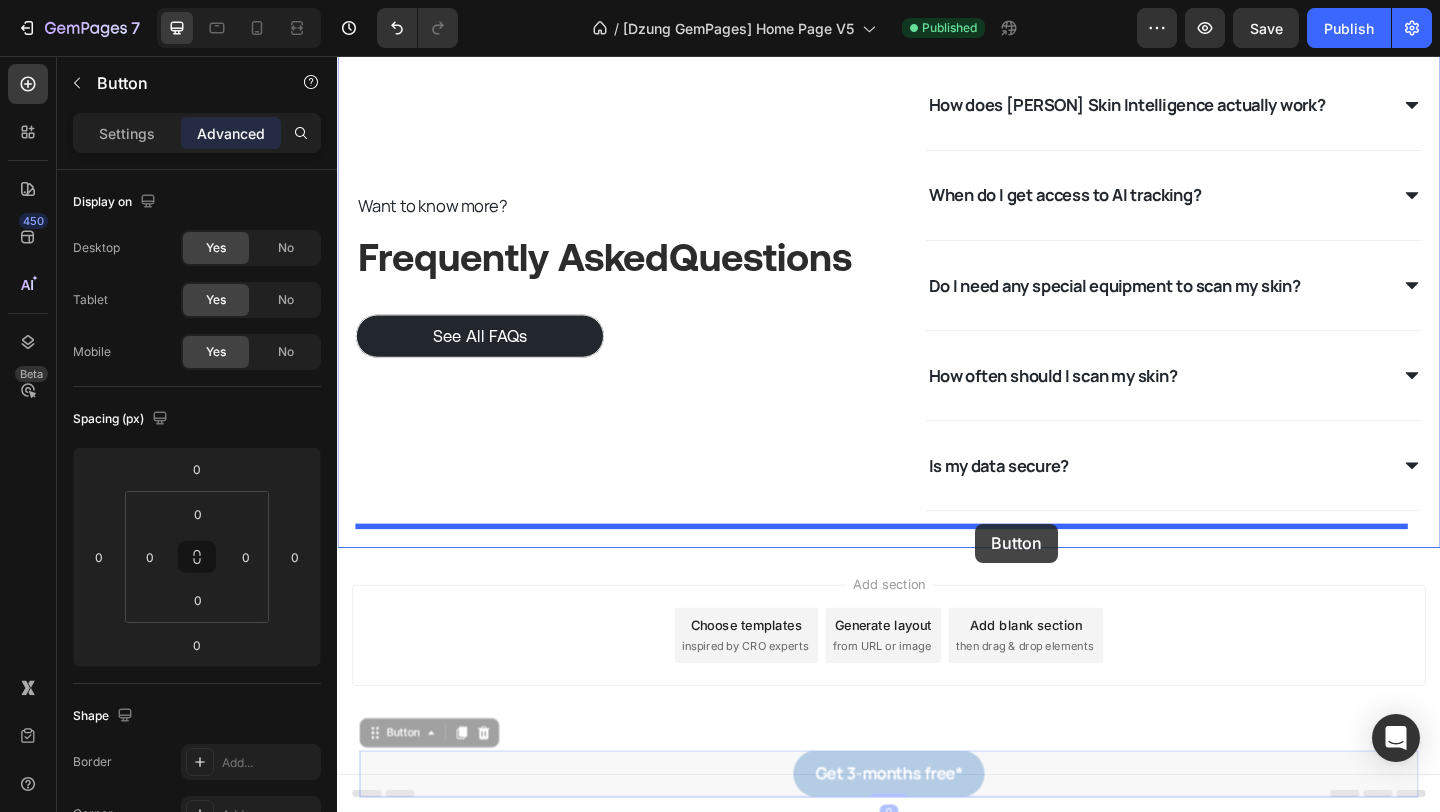 drag, startPoint x: 736, startPoint y: 843, endPoint x: 1031, endPoint y: 565, distance: 405.35046 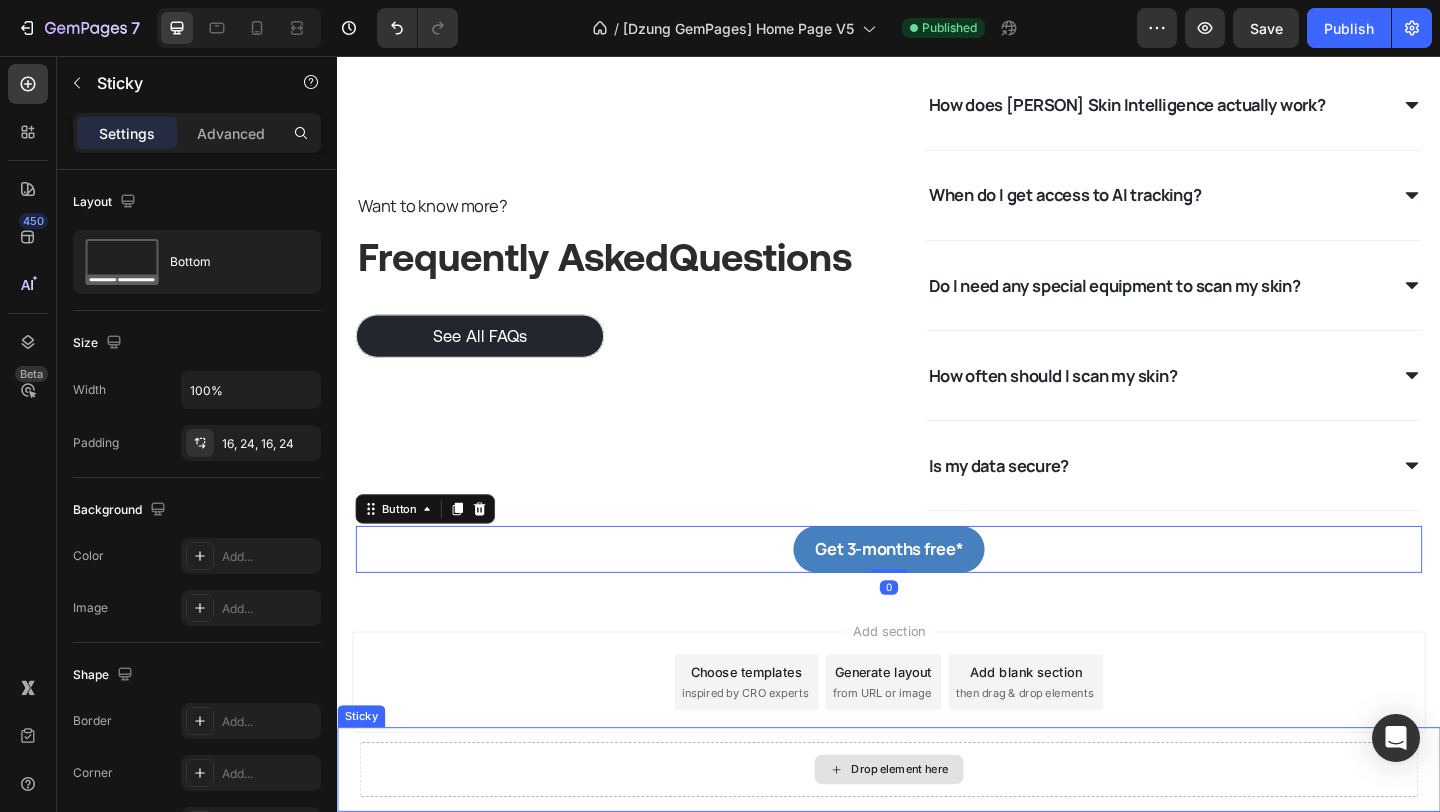 click on "Drop element here" at bounding box center [937, 832] 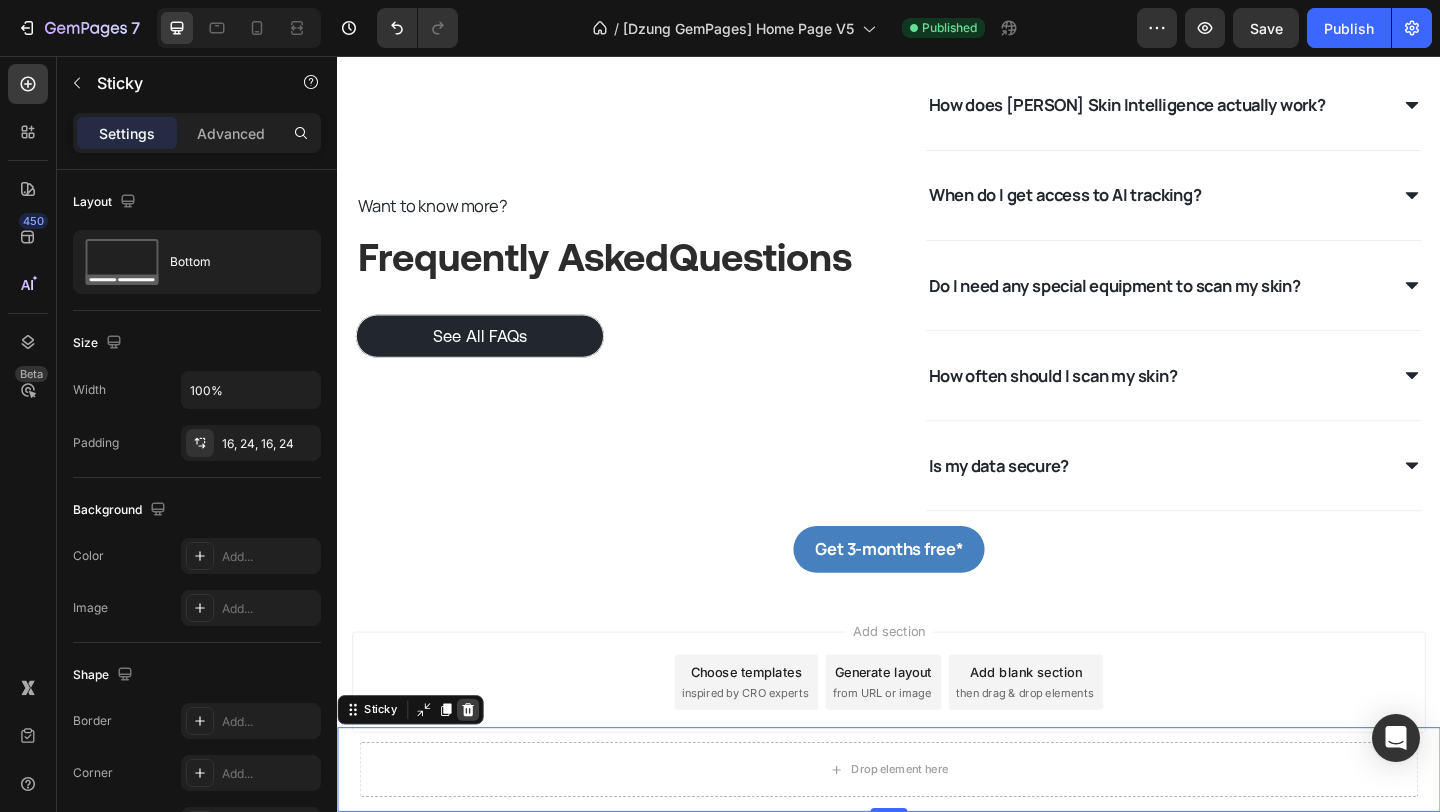 click 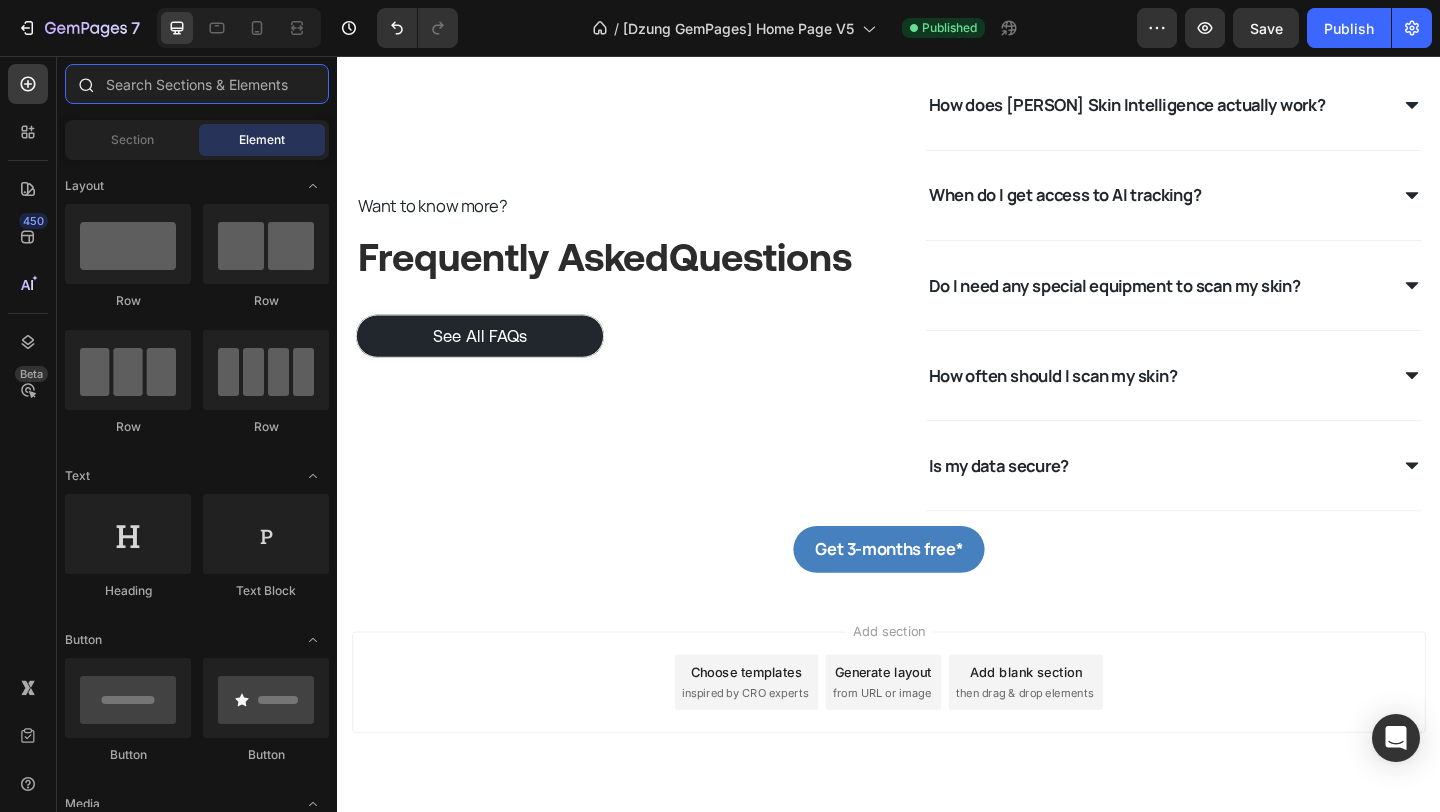 click at bounding box center [197, 84] 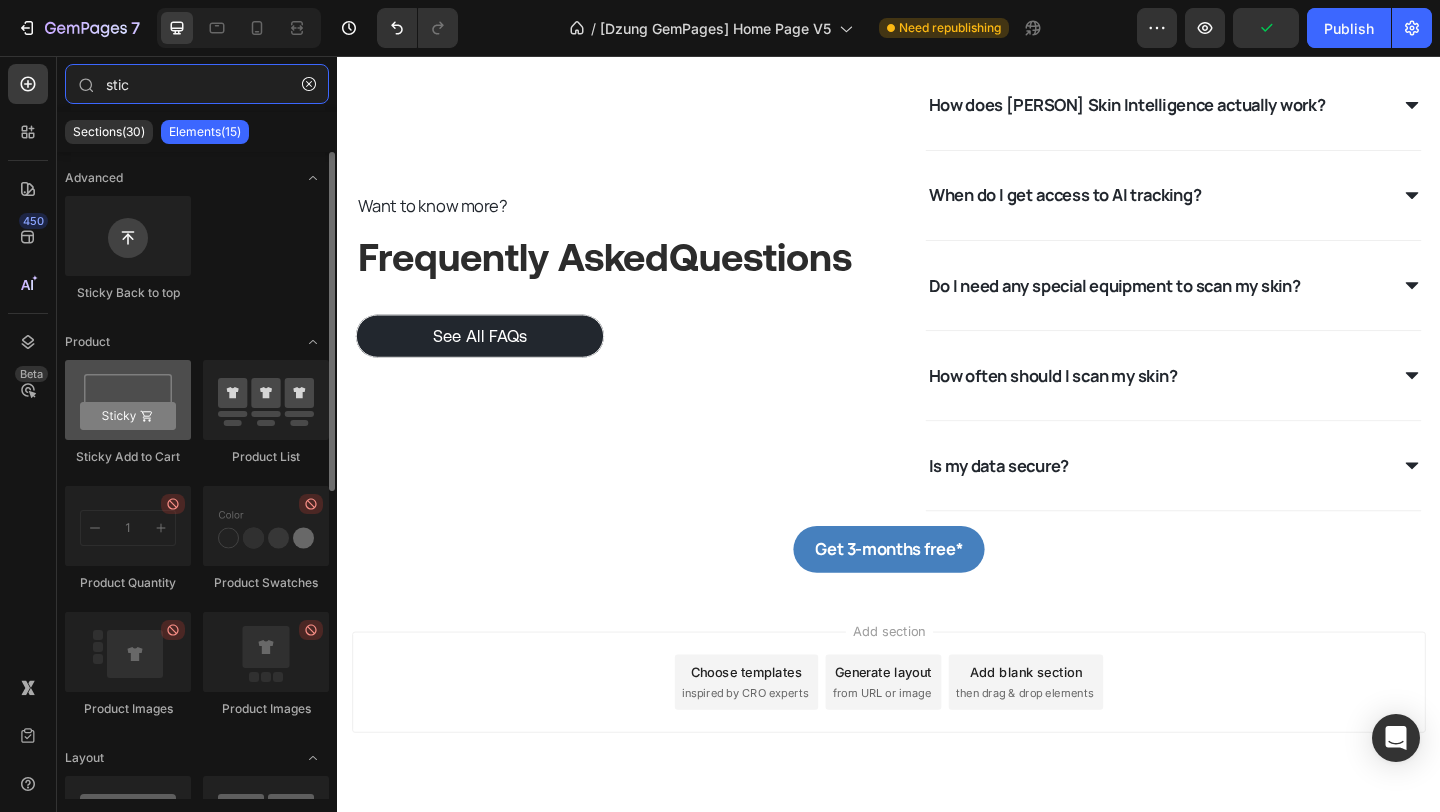 type on "stic" 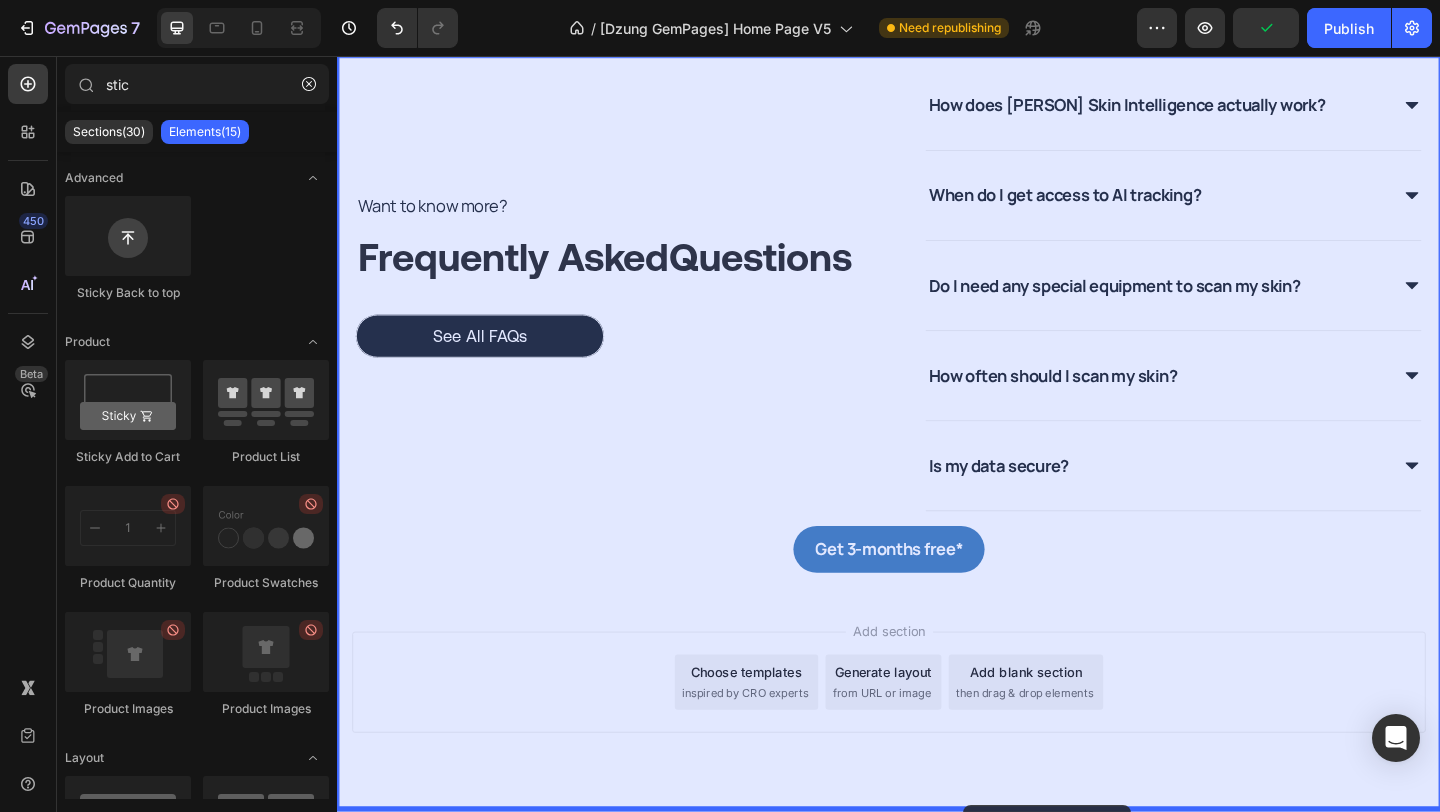 scroll, scrollTop: 5424, scrollLeft: 0, axis: vertical 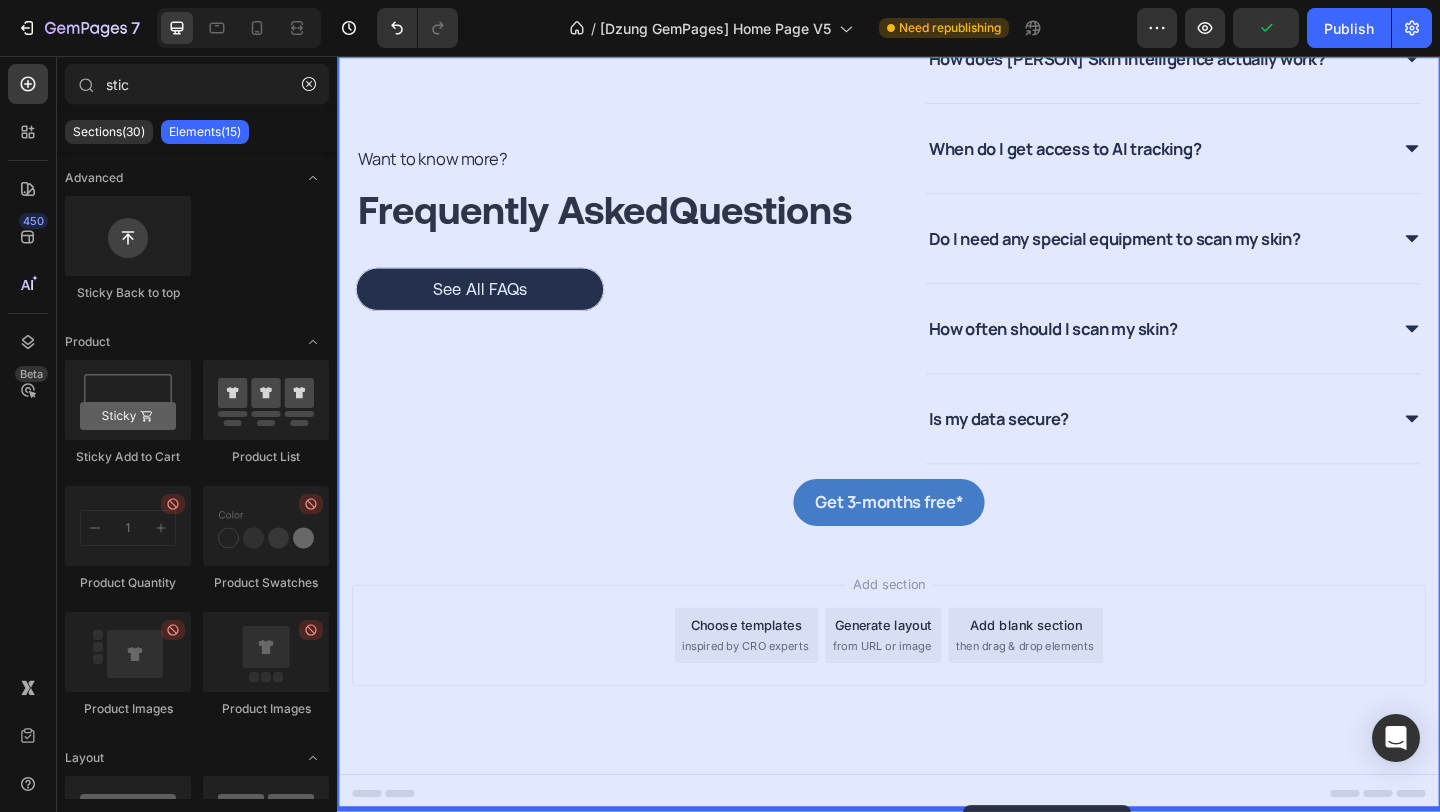 drag, startPoint x: 492, startPoint y: 472, endPoint x: 1018, endPoint y: 871, distance: 660.20984 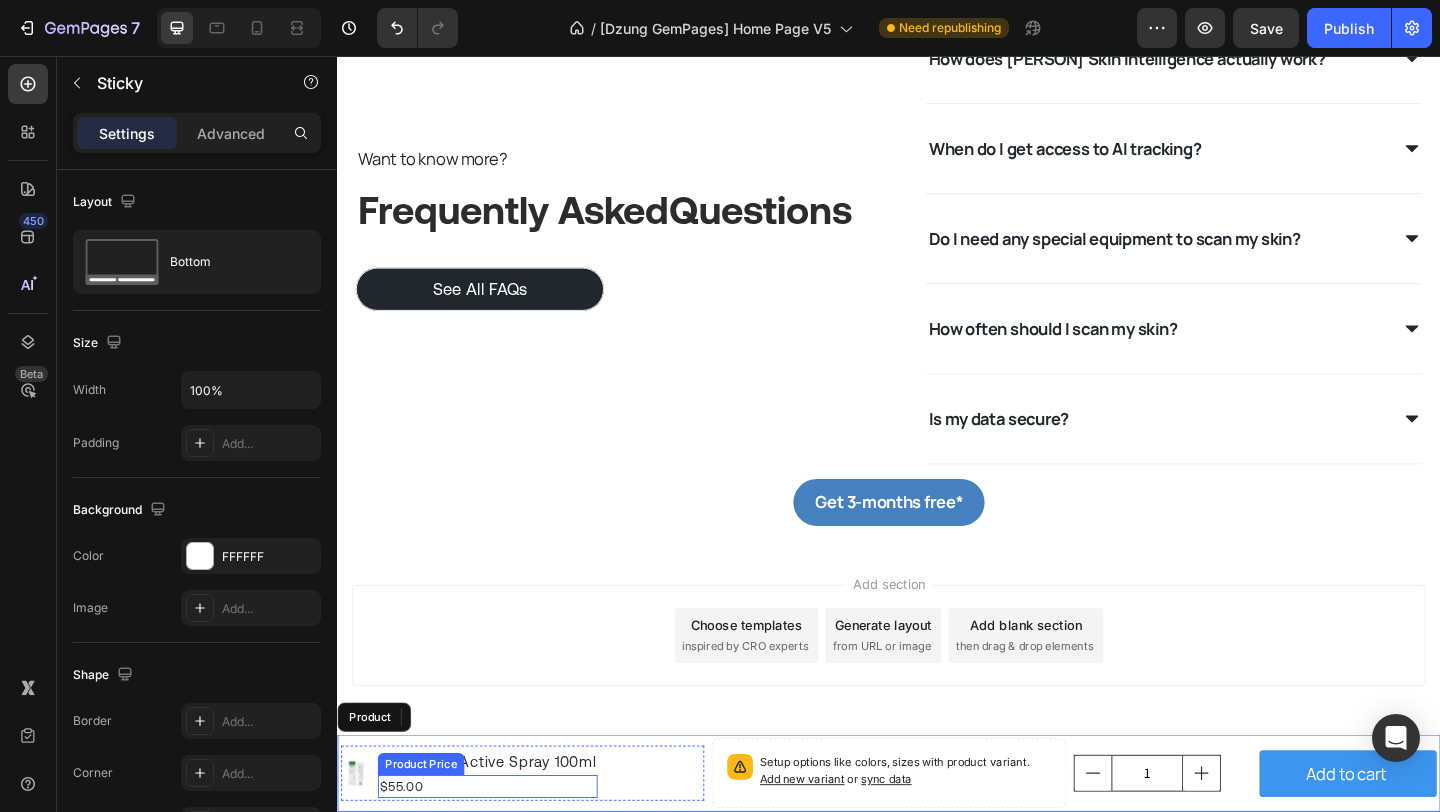 click on "$55.00" at bounding box center (500, 850) 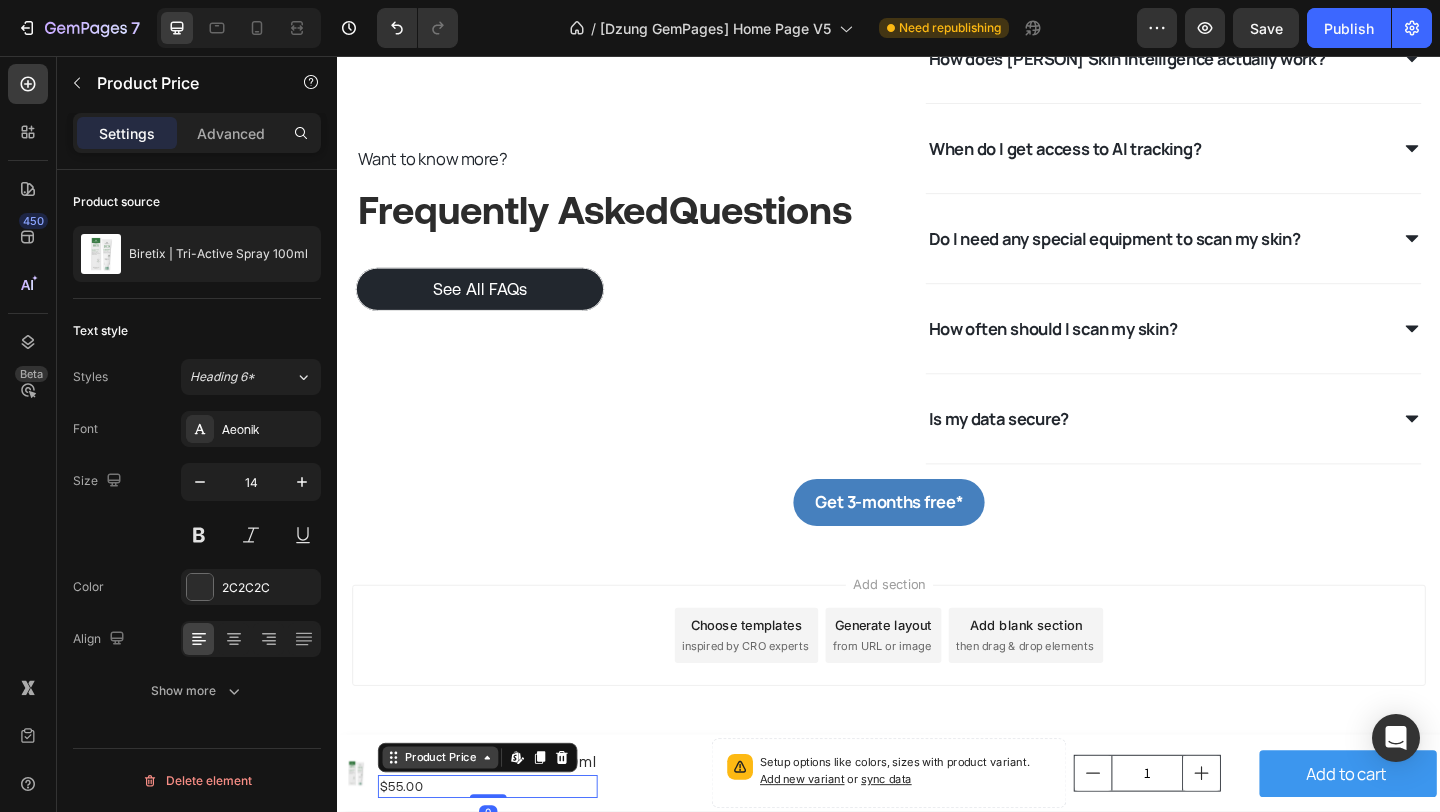 click on "Product Price" at bounding box center [449, 819] 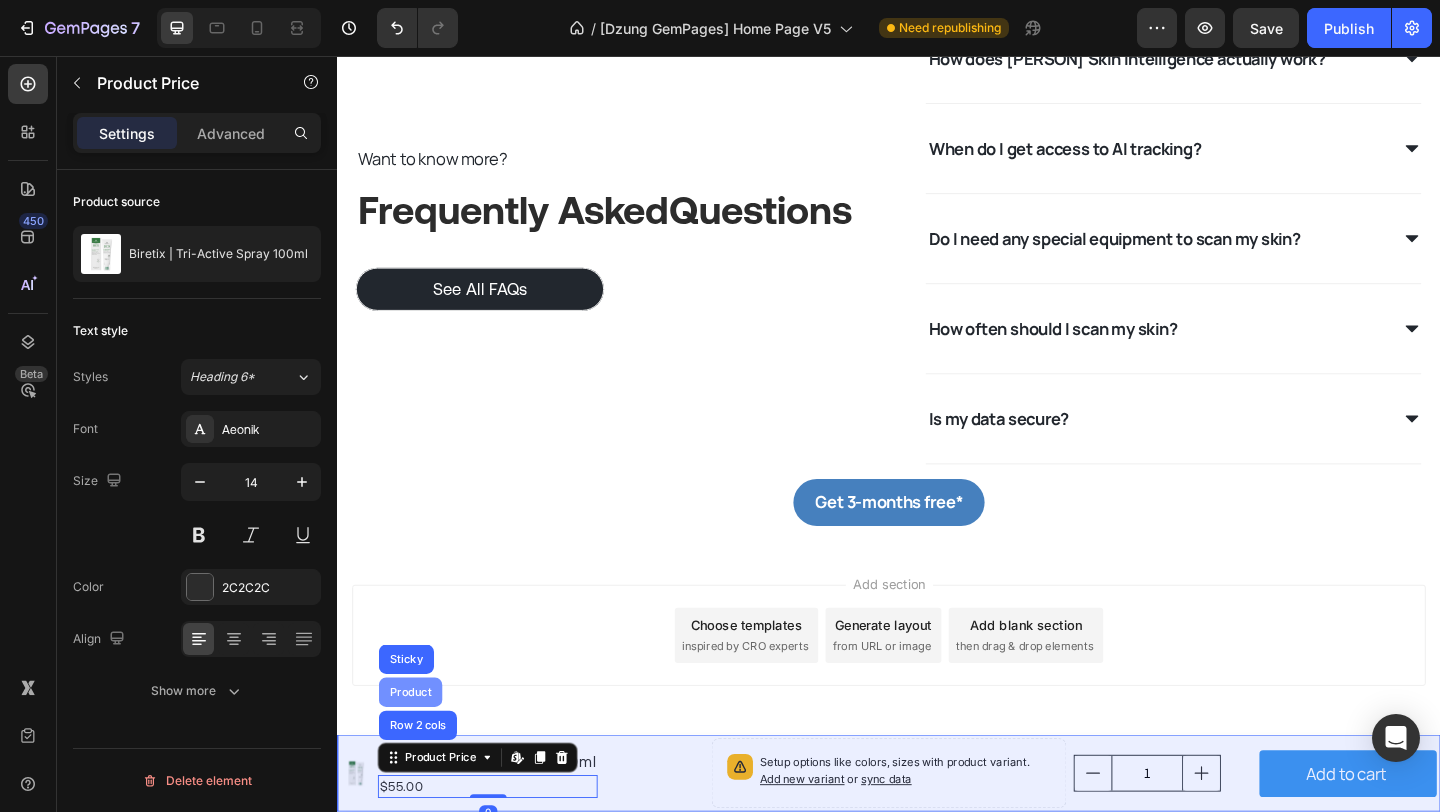 click on "Product" at bounding box center [416, 748] 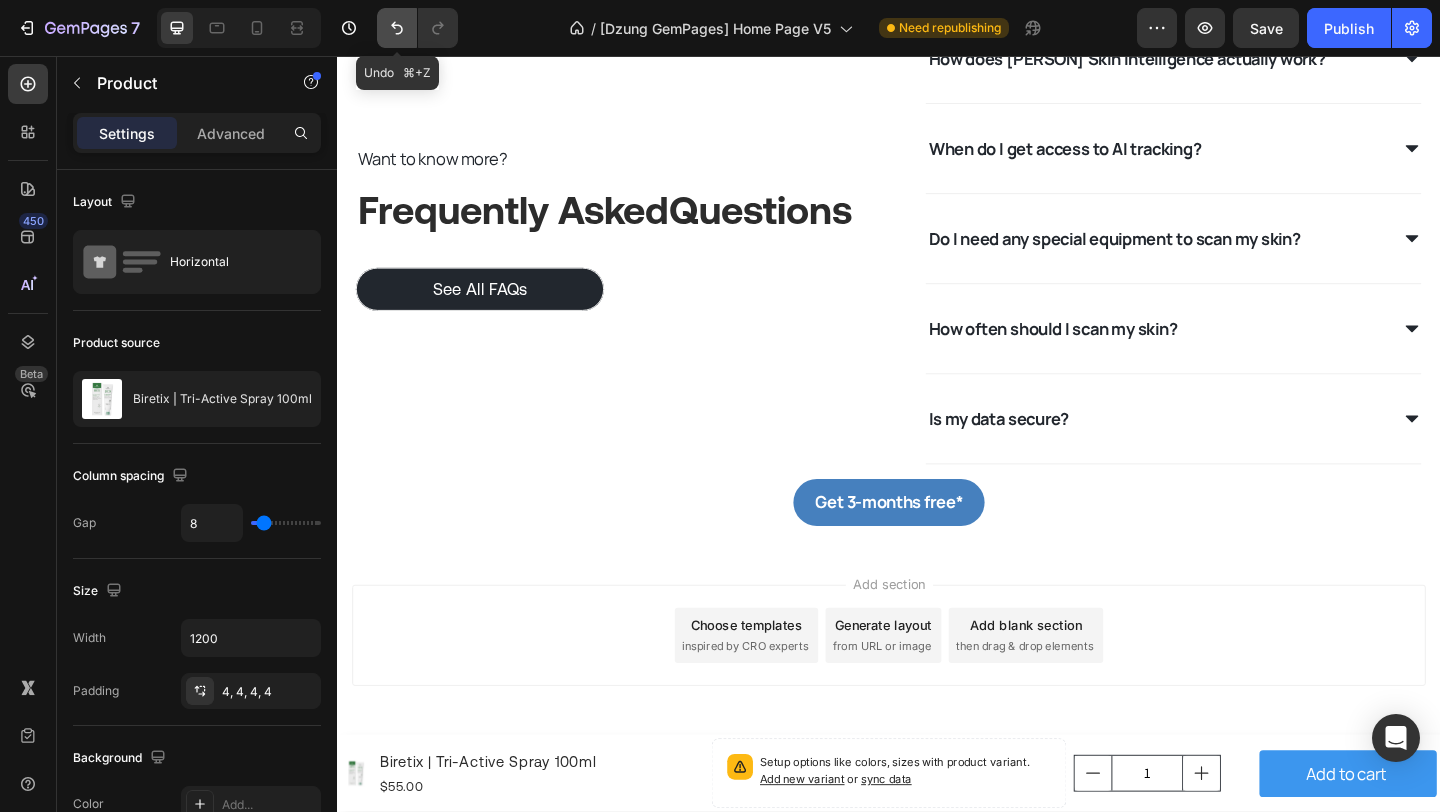 click 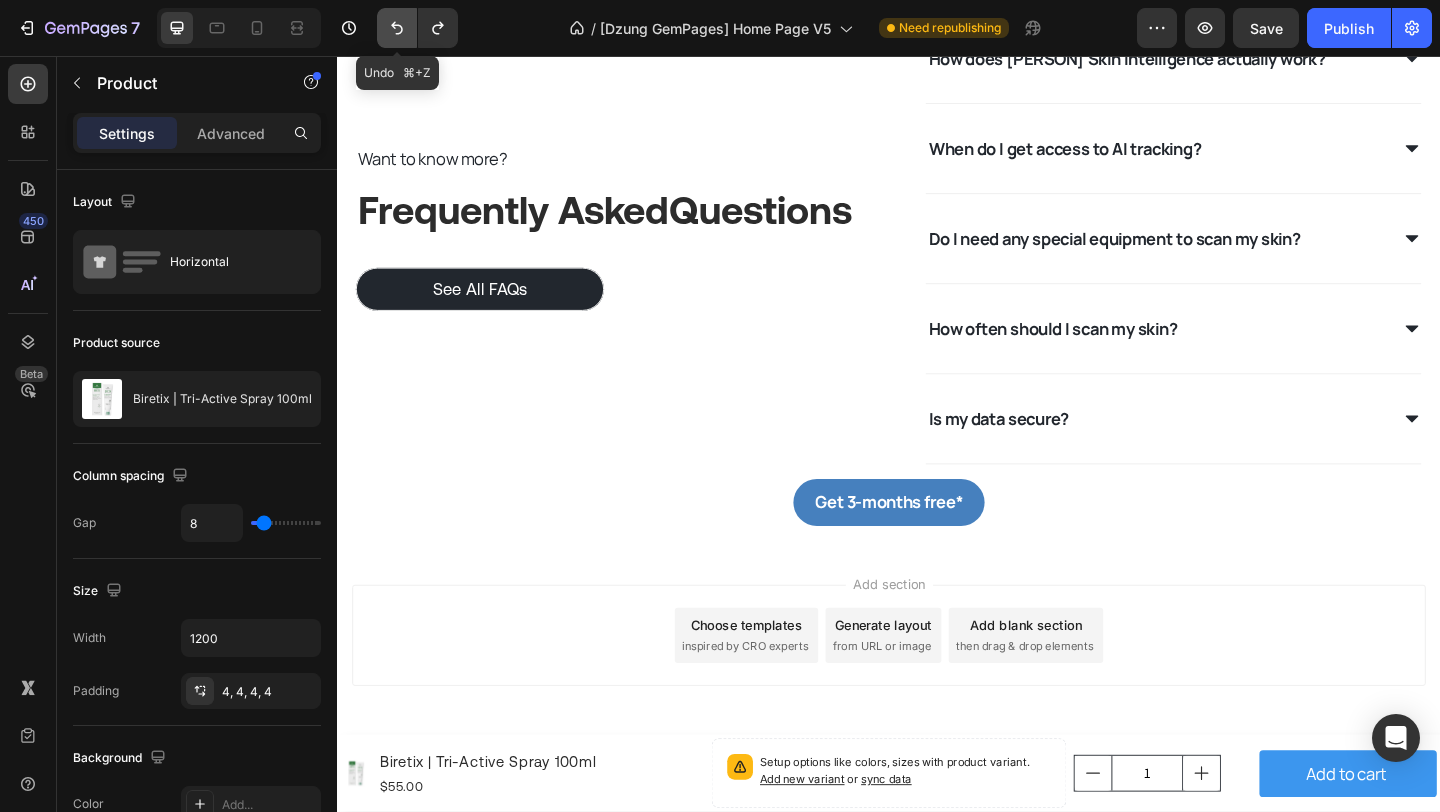 click 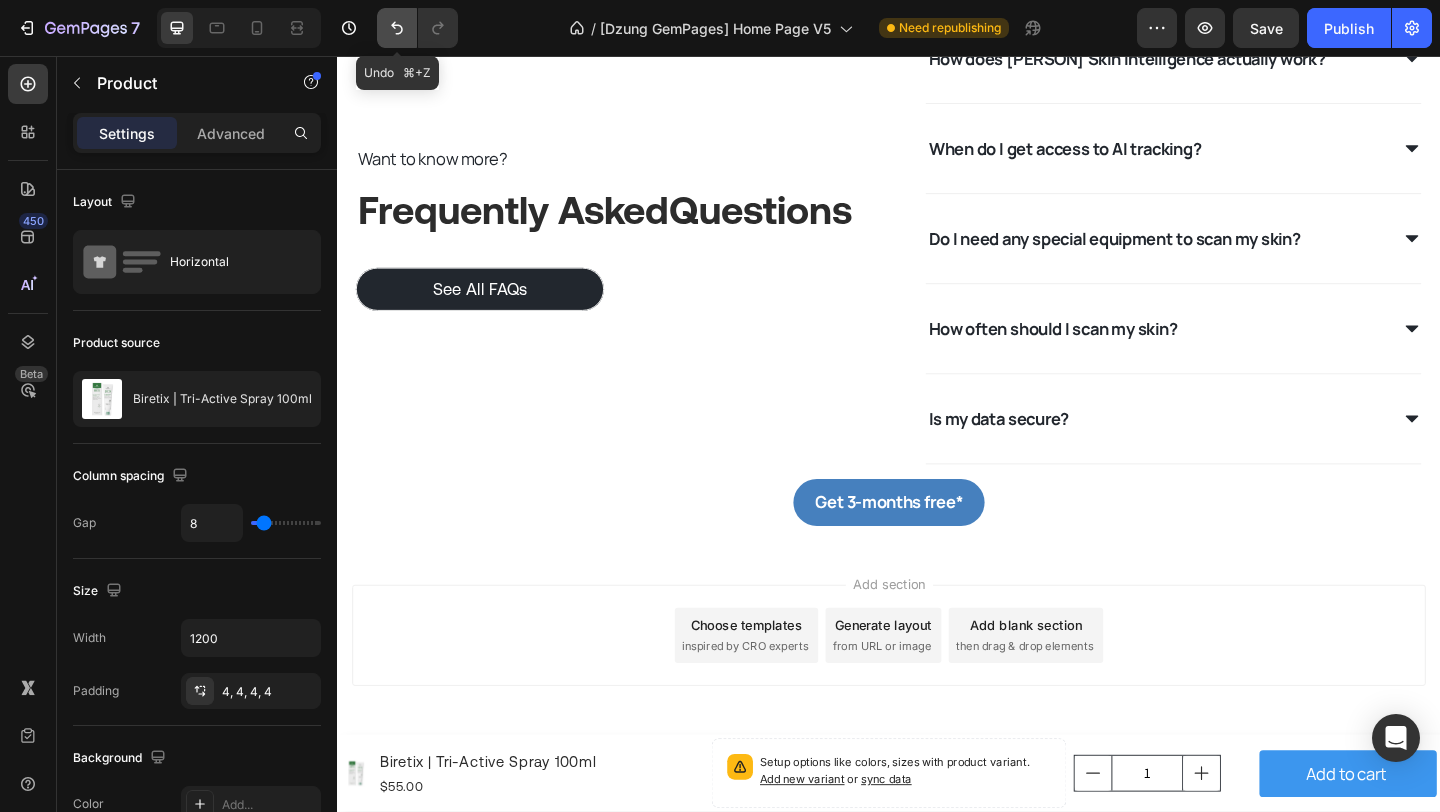 click 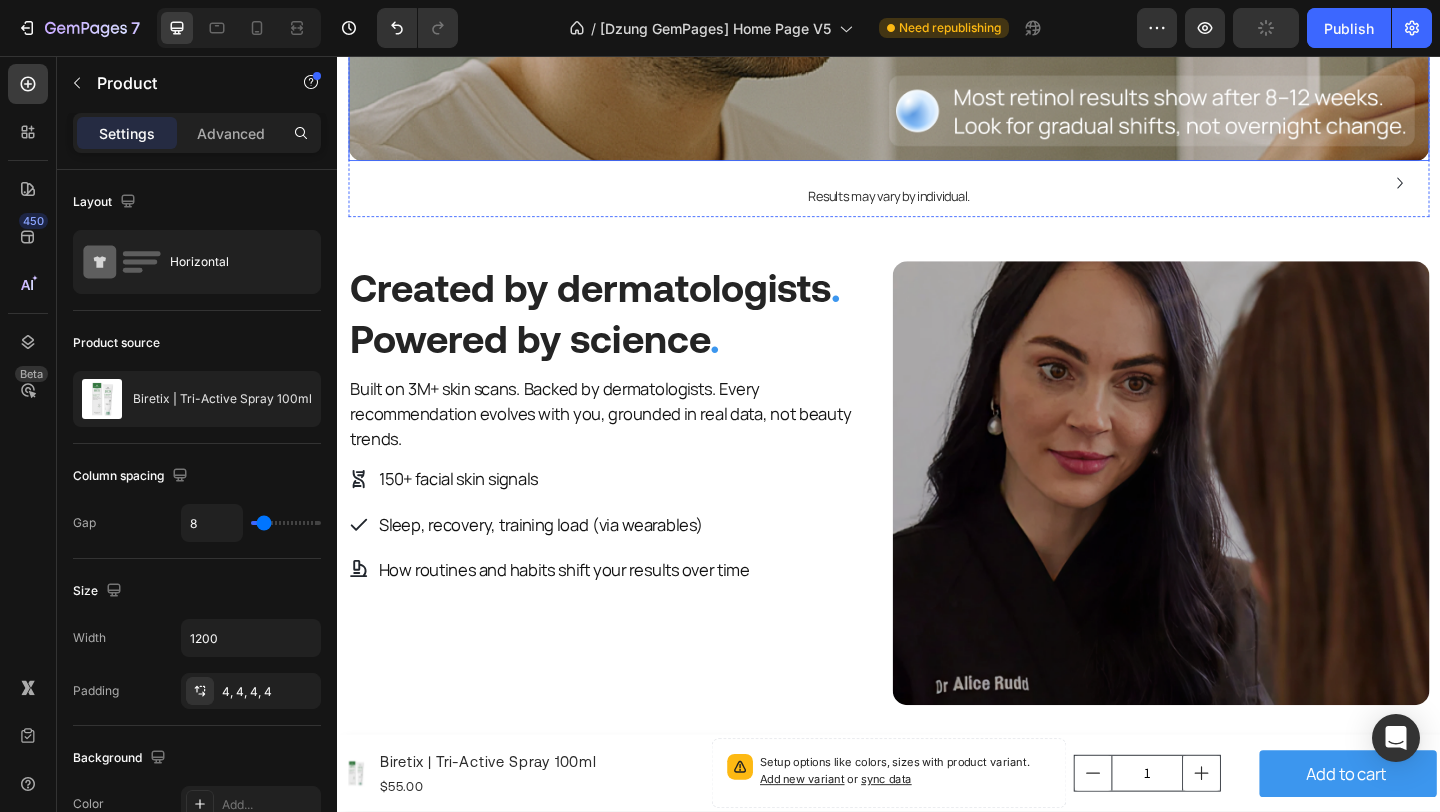scroll, scrollTop: 3156, scrollLeft: 0, axis: vertical 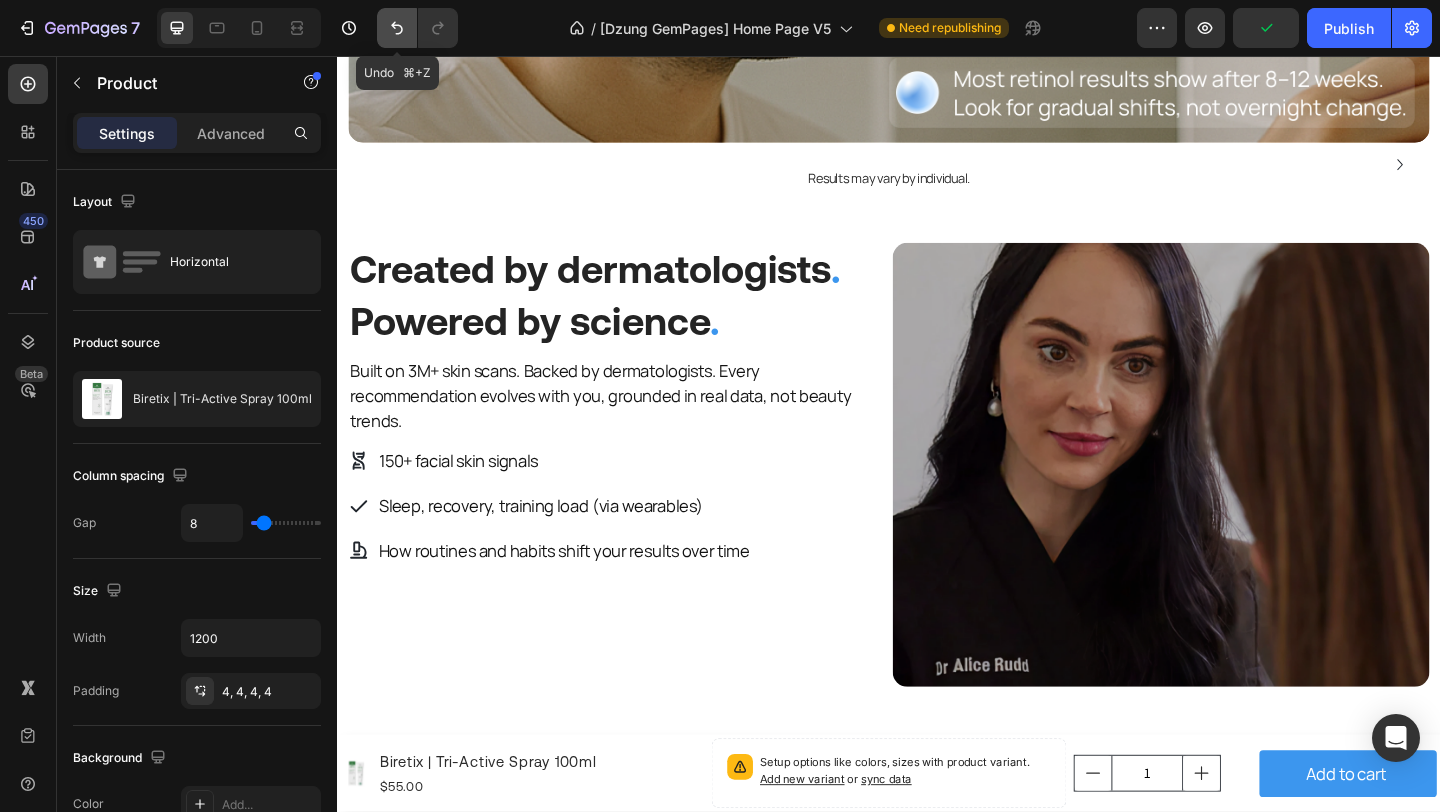 click 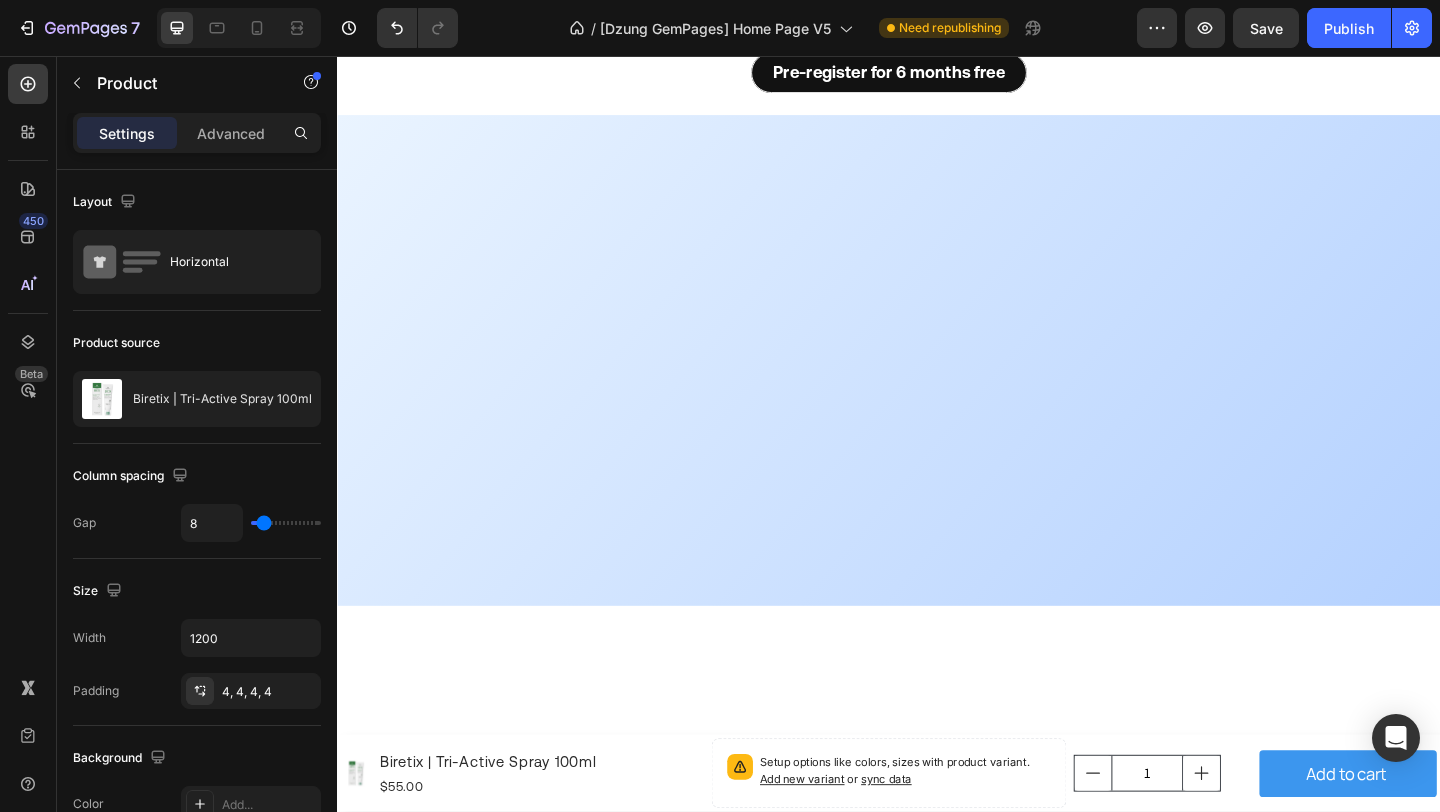 scroll, scrollTop: 6080, scrollLeft: 0, axis: vertical 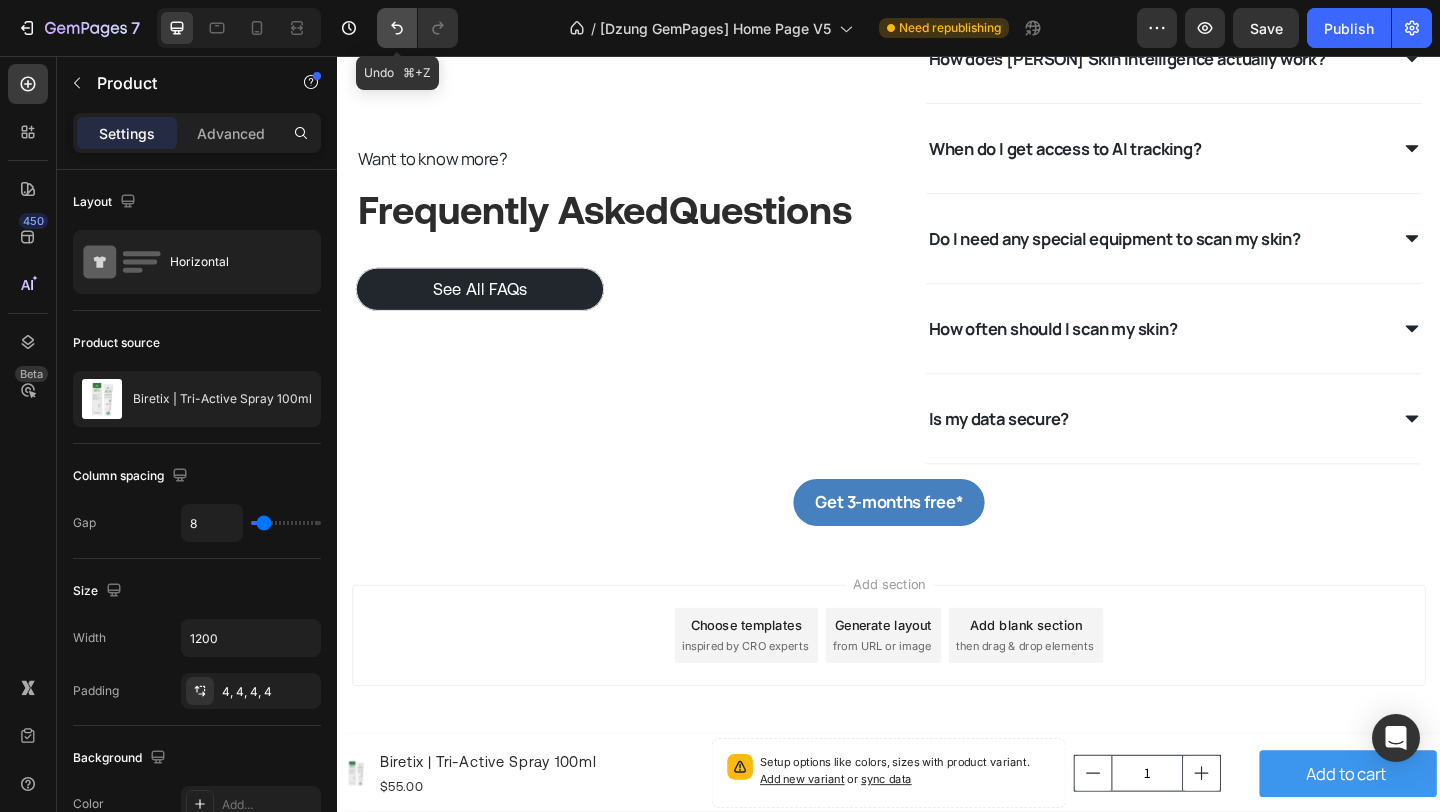 click 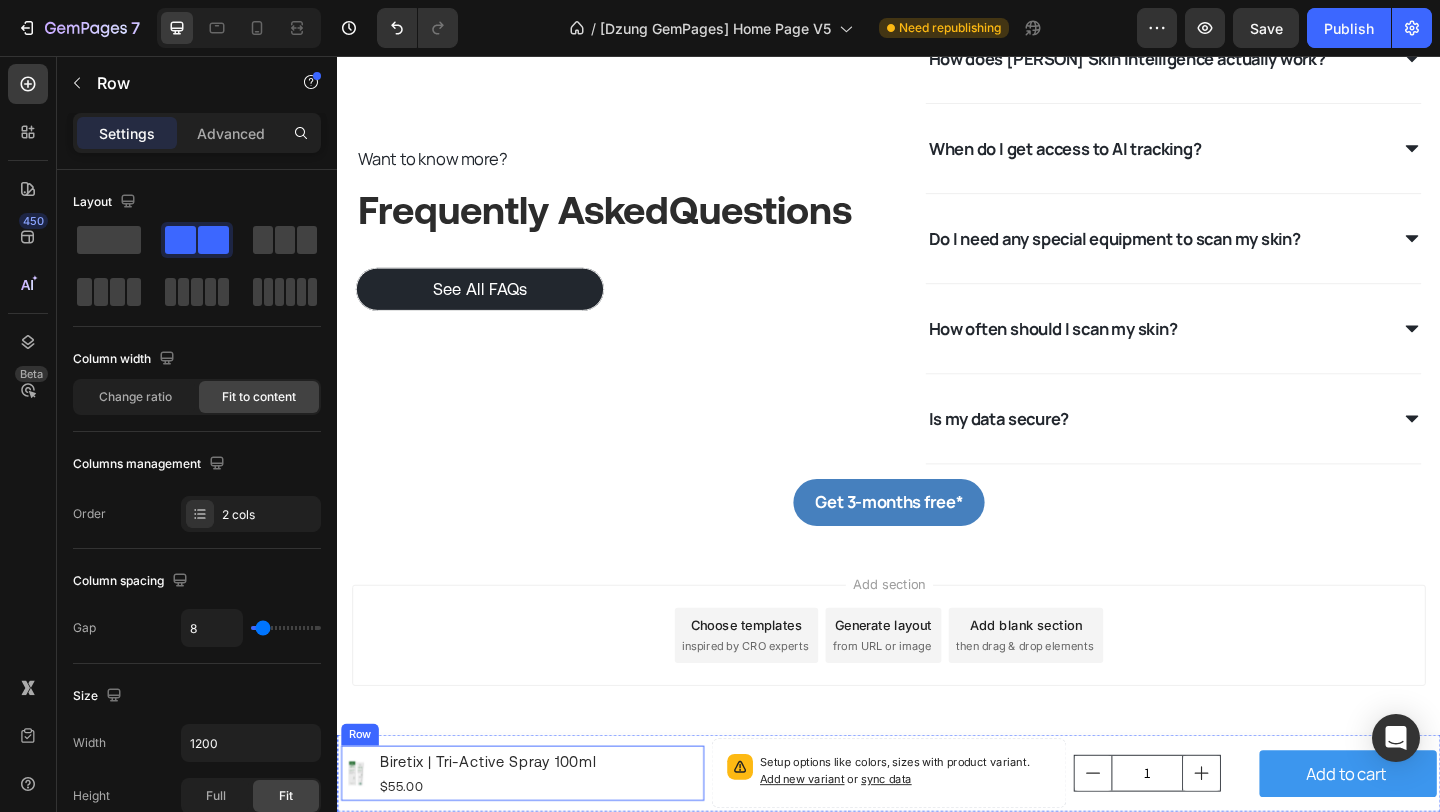 click on "Product Images Biretix | Tri-Active Spray 100ml Product Title $55.00 Product Price Product Price Row" at bounding box center [538, 836] 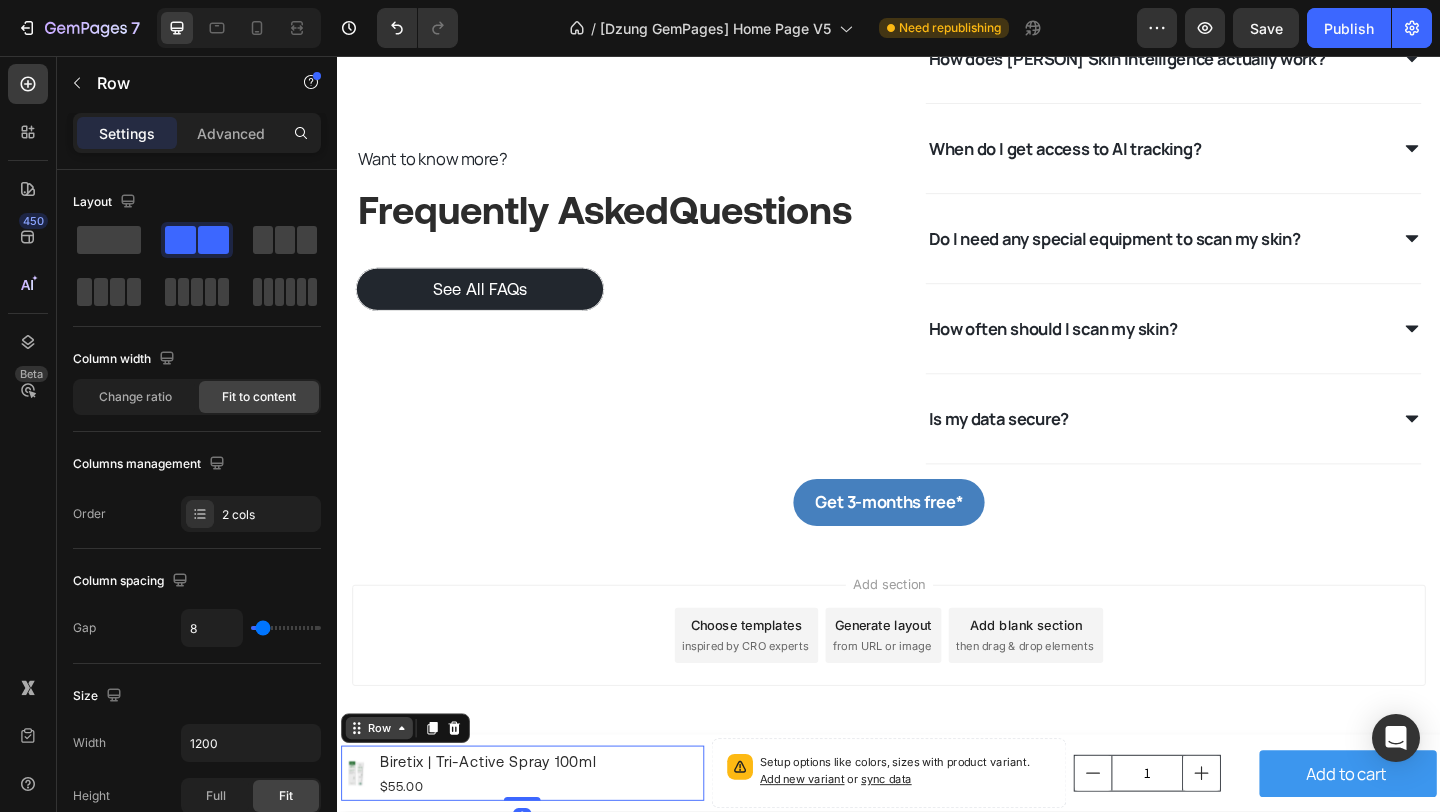 click on "Row" at bounding box center (382, 787) 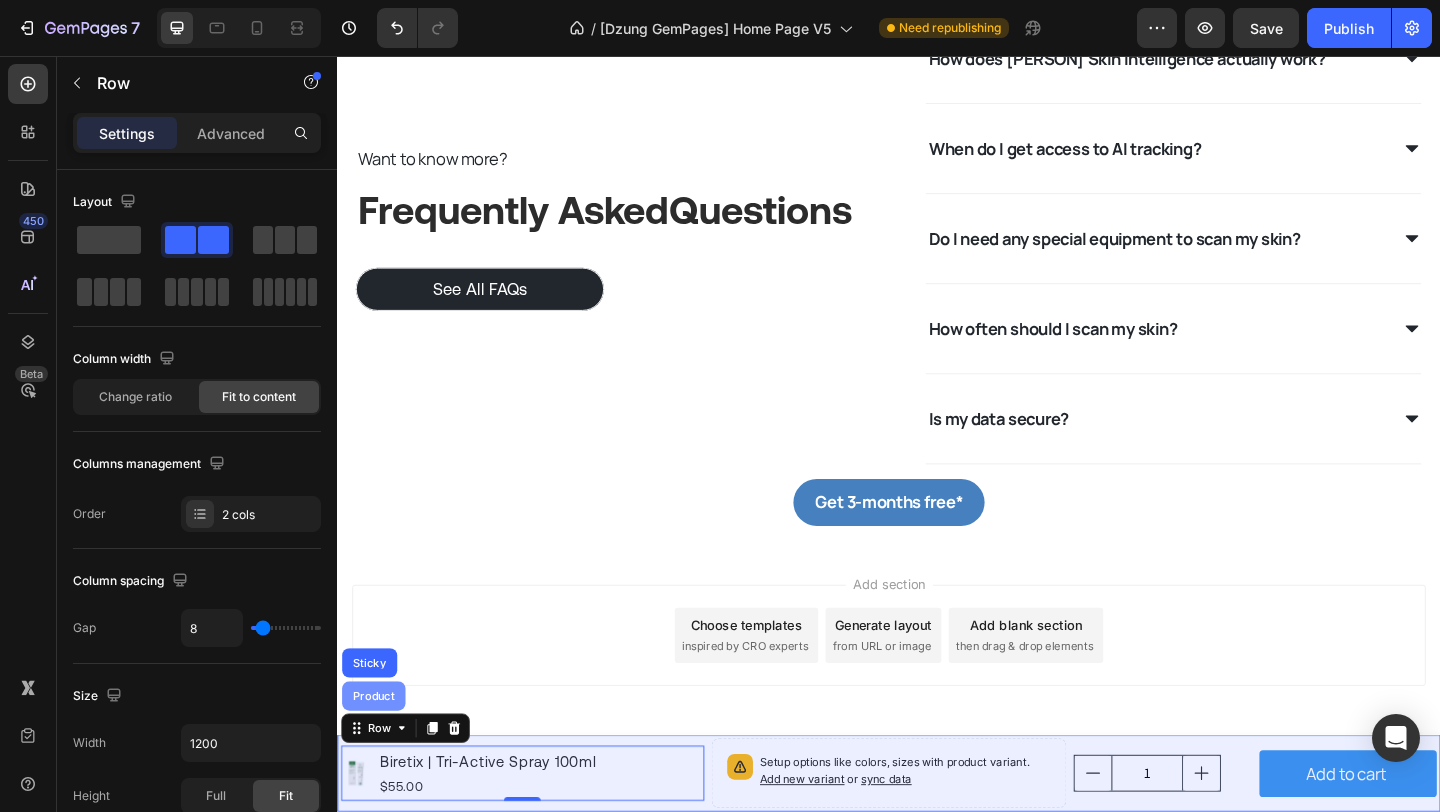 click on "Product" at bounding box center [376, 752] 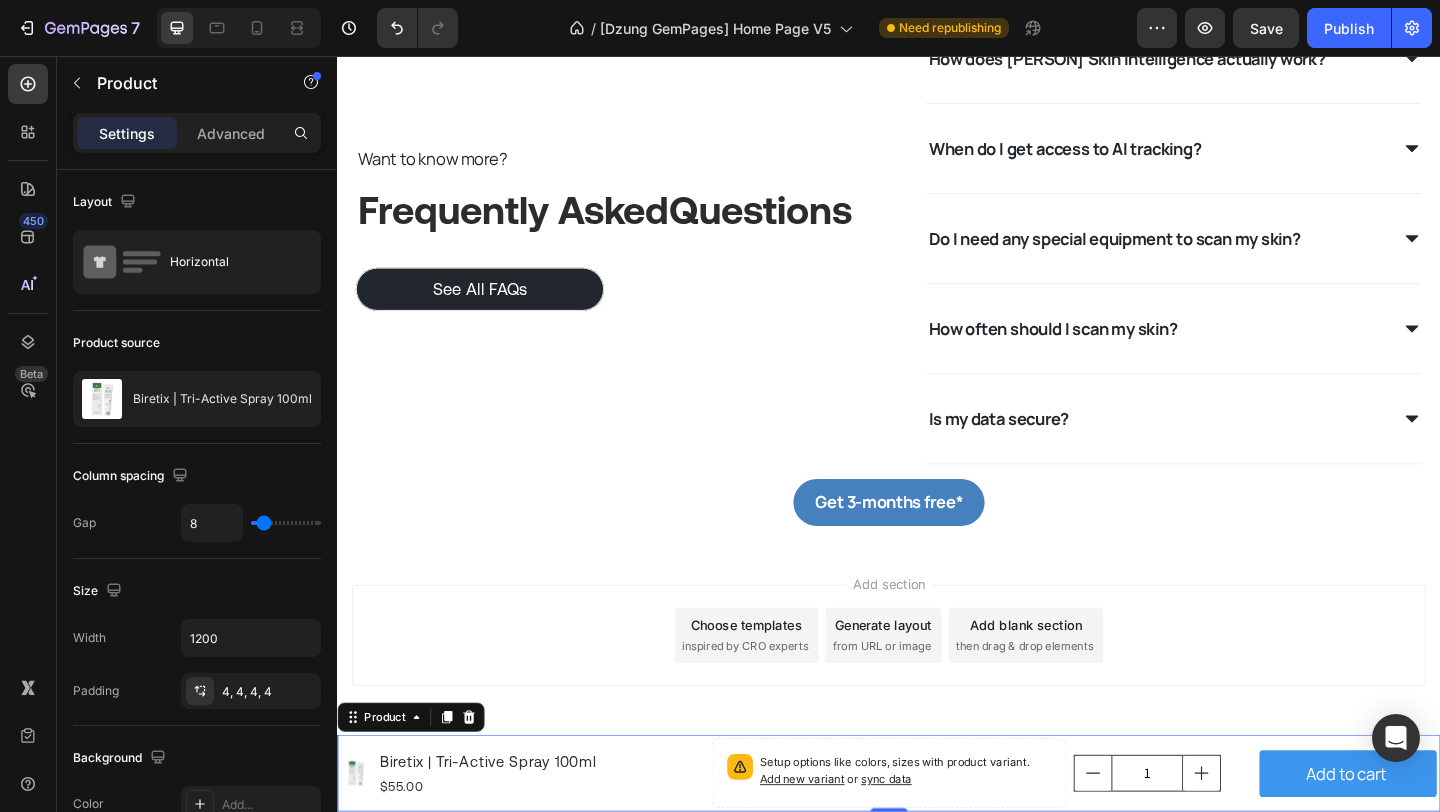 click 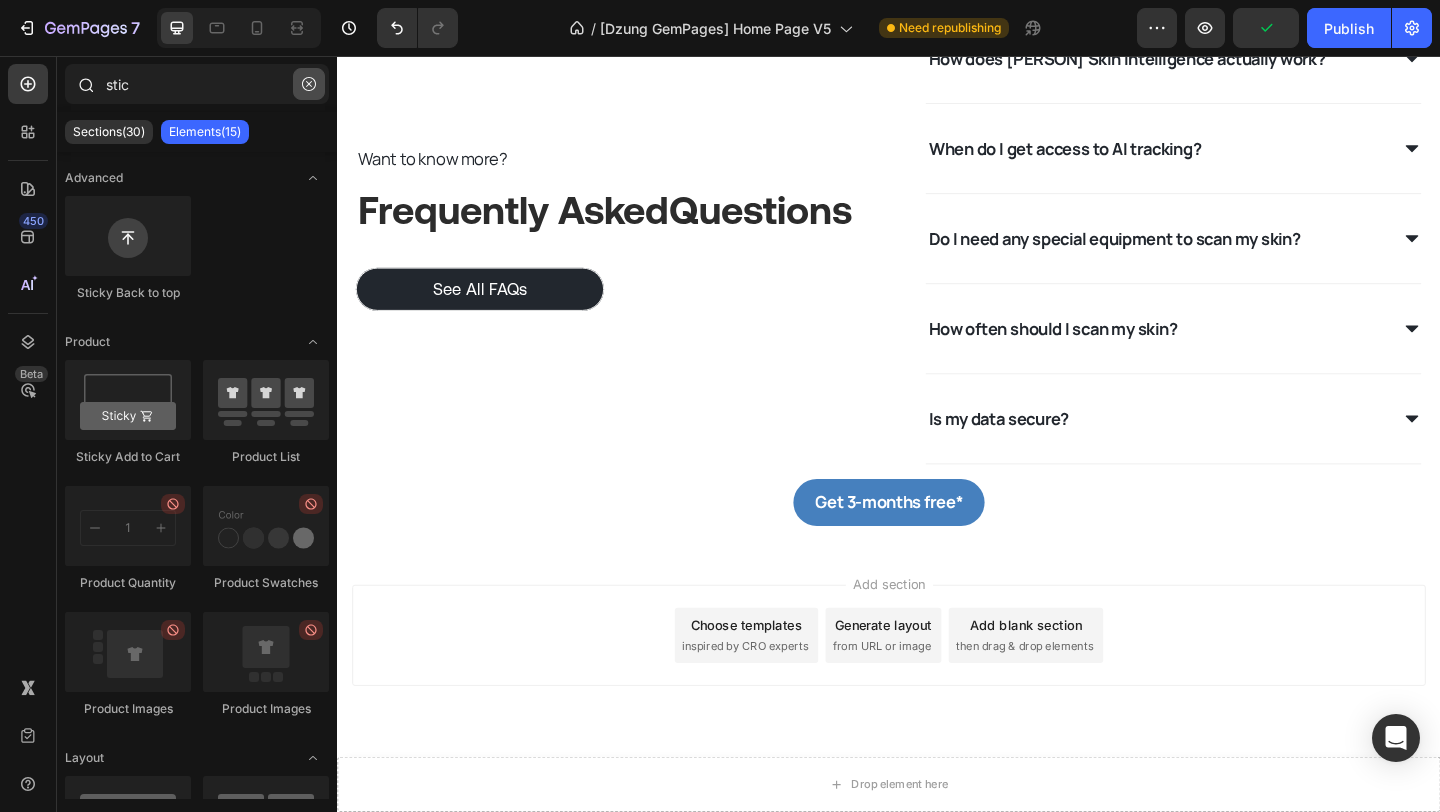 click 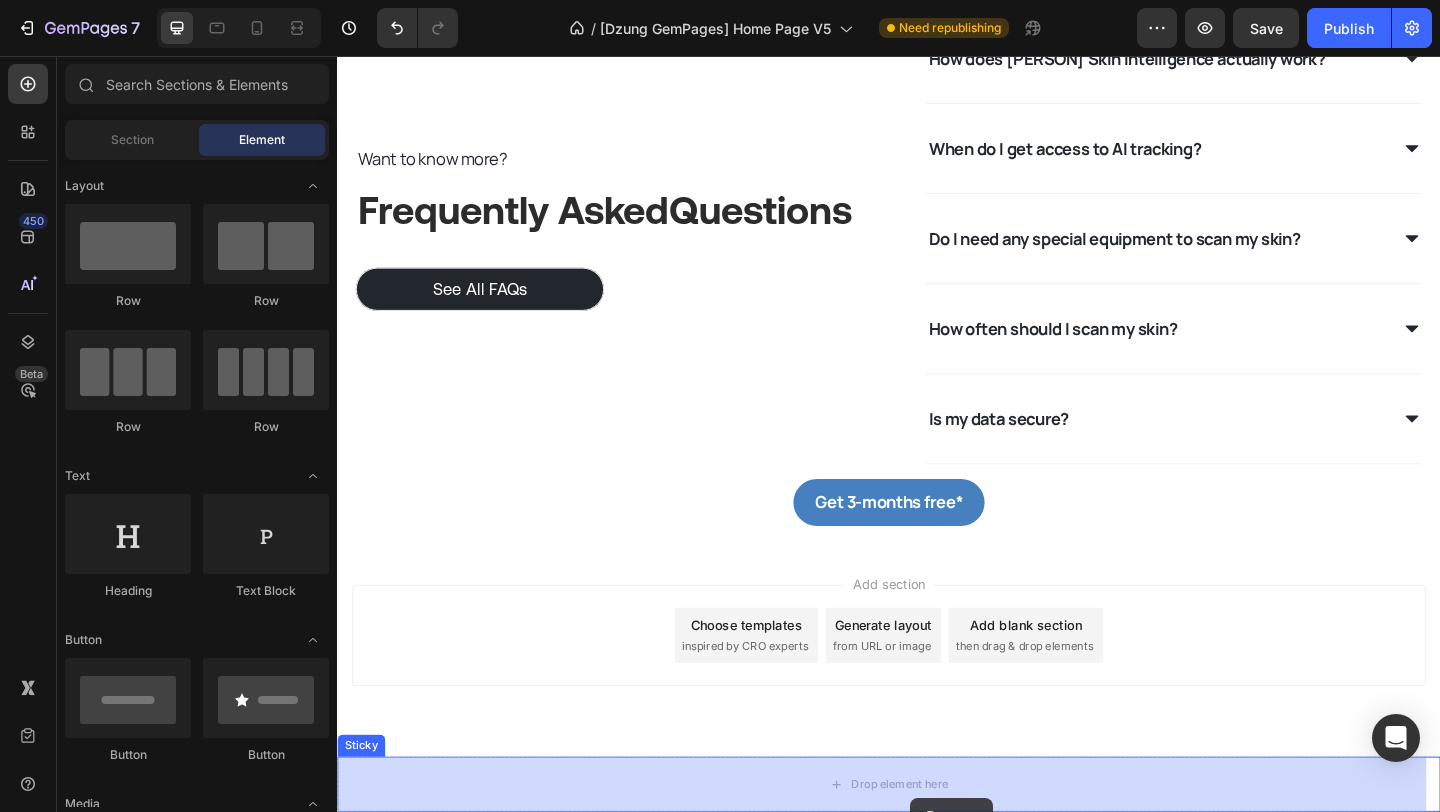 drag, startPoint x: 456, startPoint y: 767, endPoint x: 943, endPoint y: 871, distance: 497.98093 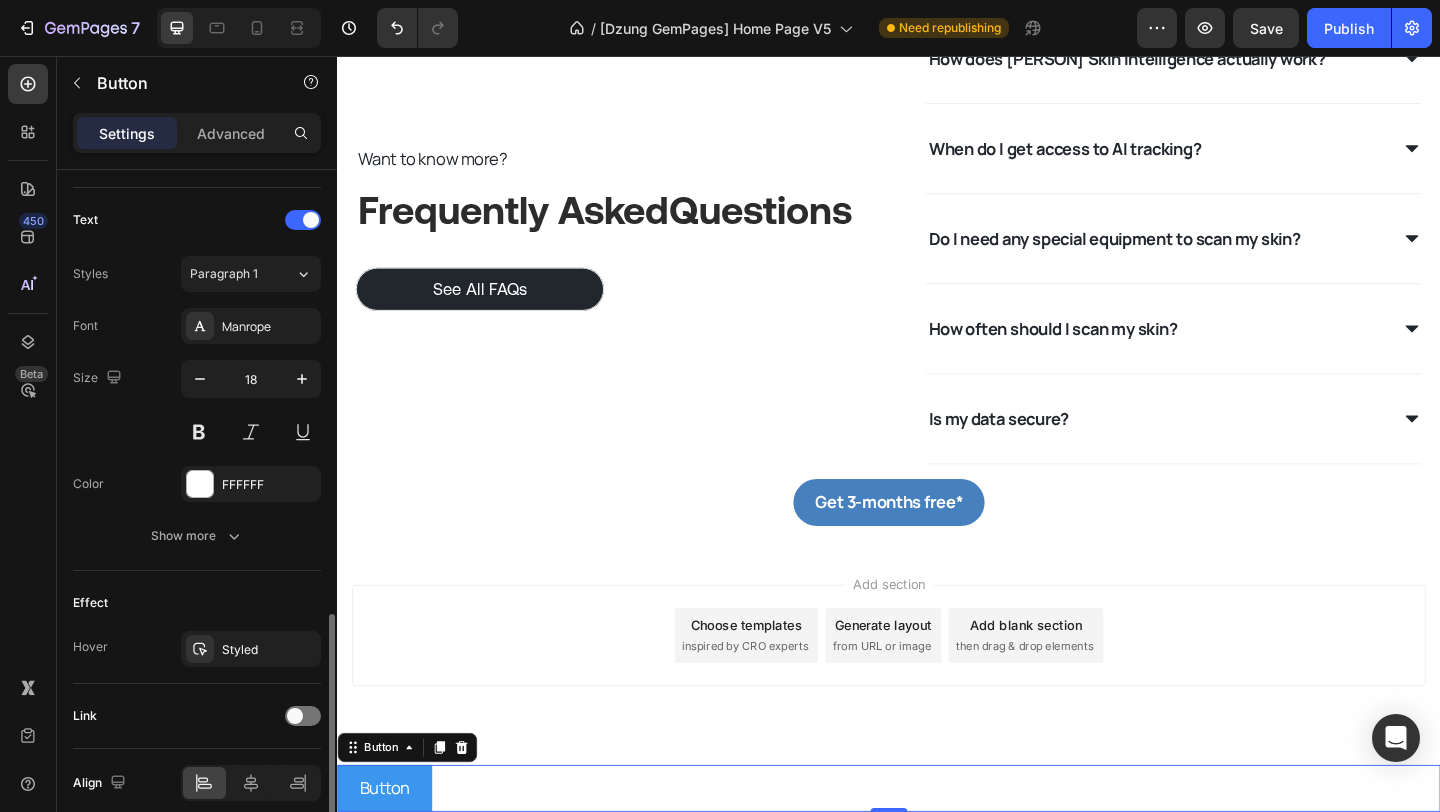 scroll, scrollTop: 735, scrollLeft: 0, axis: vertical 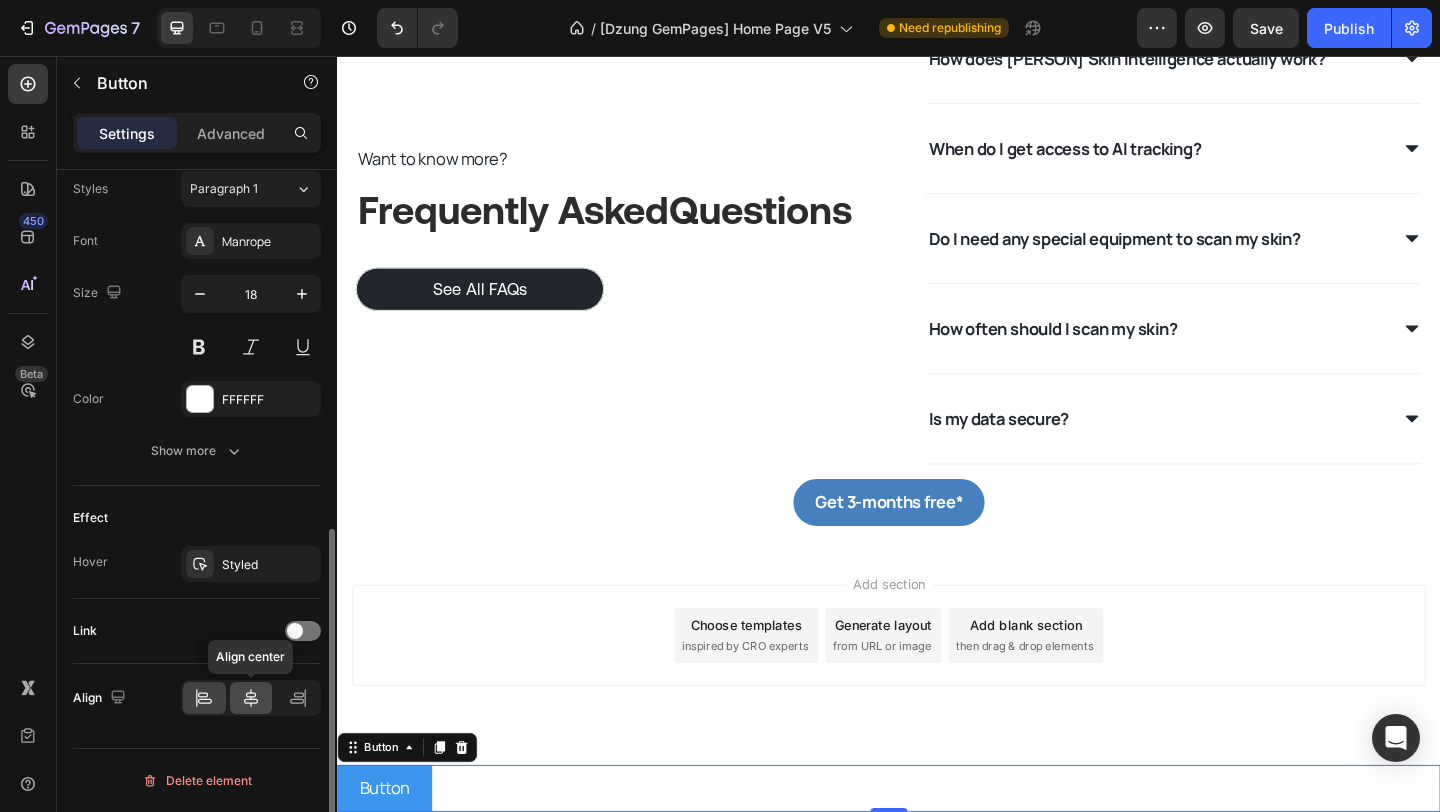 click 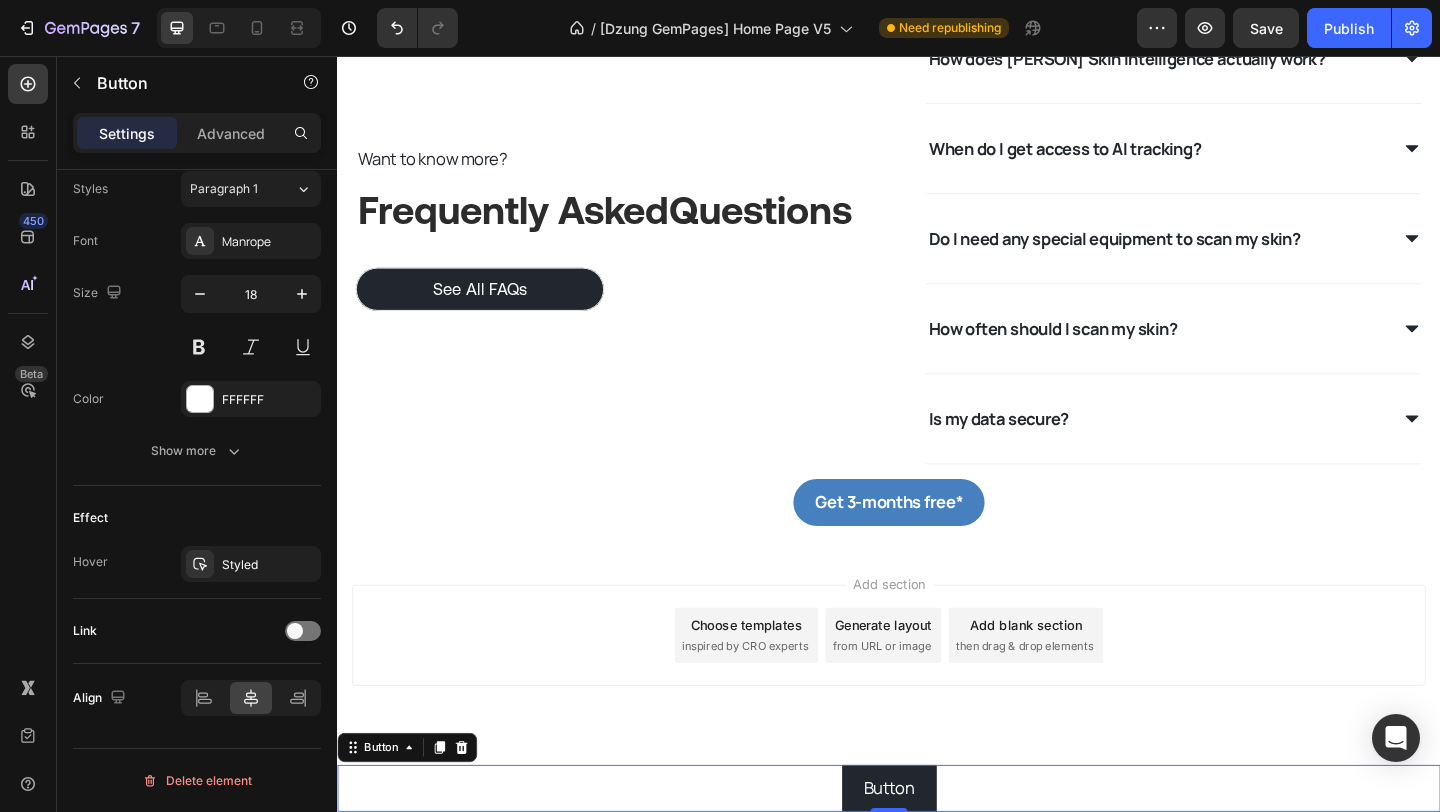 click on "Button" at bounding box center [937, 852] 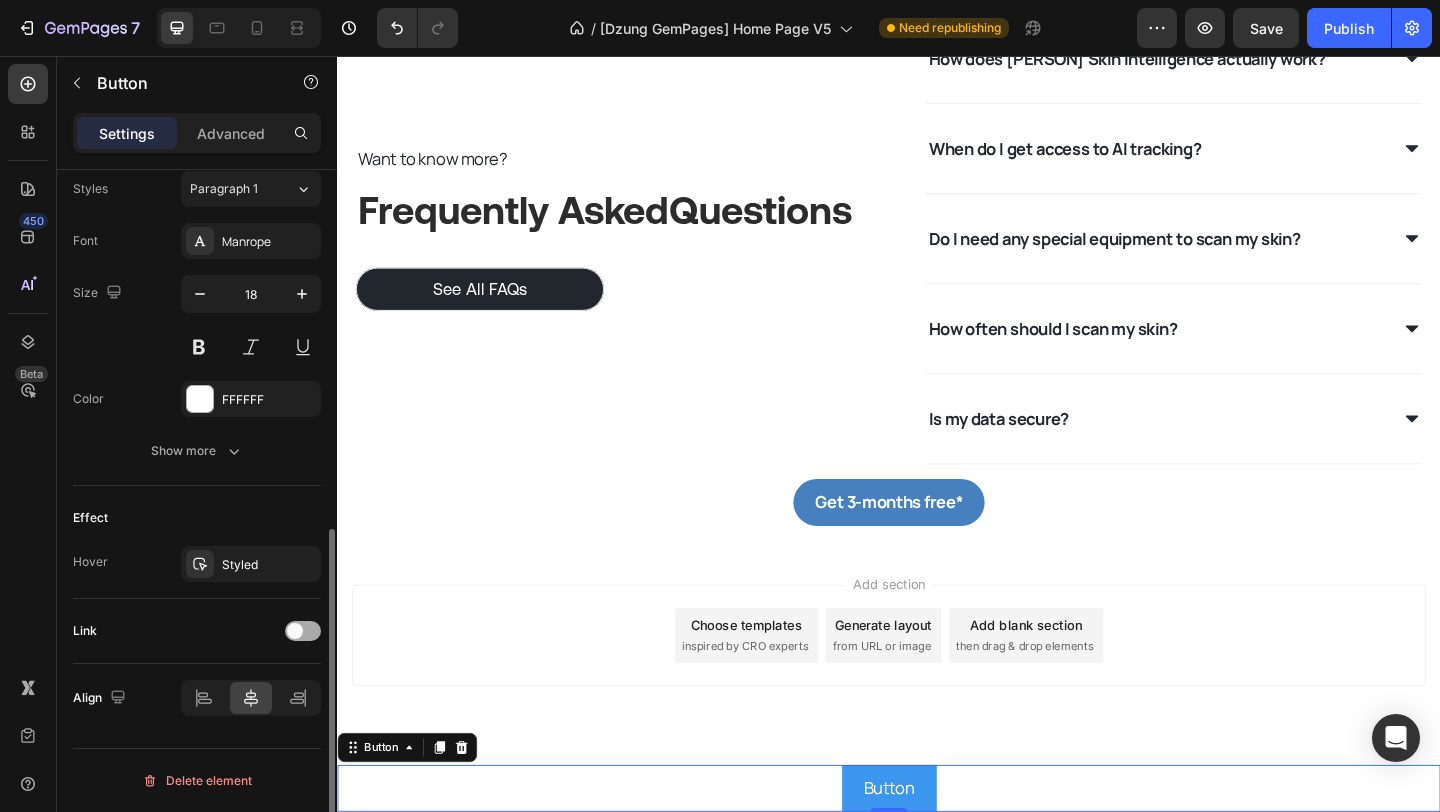 drag, startPoint x: 302, startPoint y: 614, endPoint x: 299, endPoint y: 626, distance: 12.369317 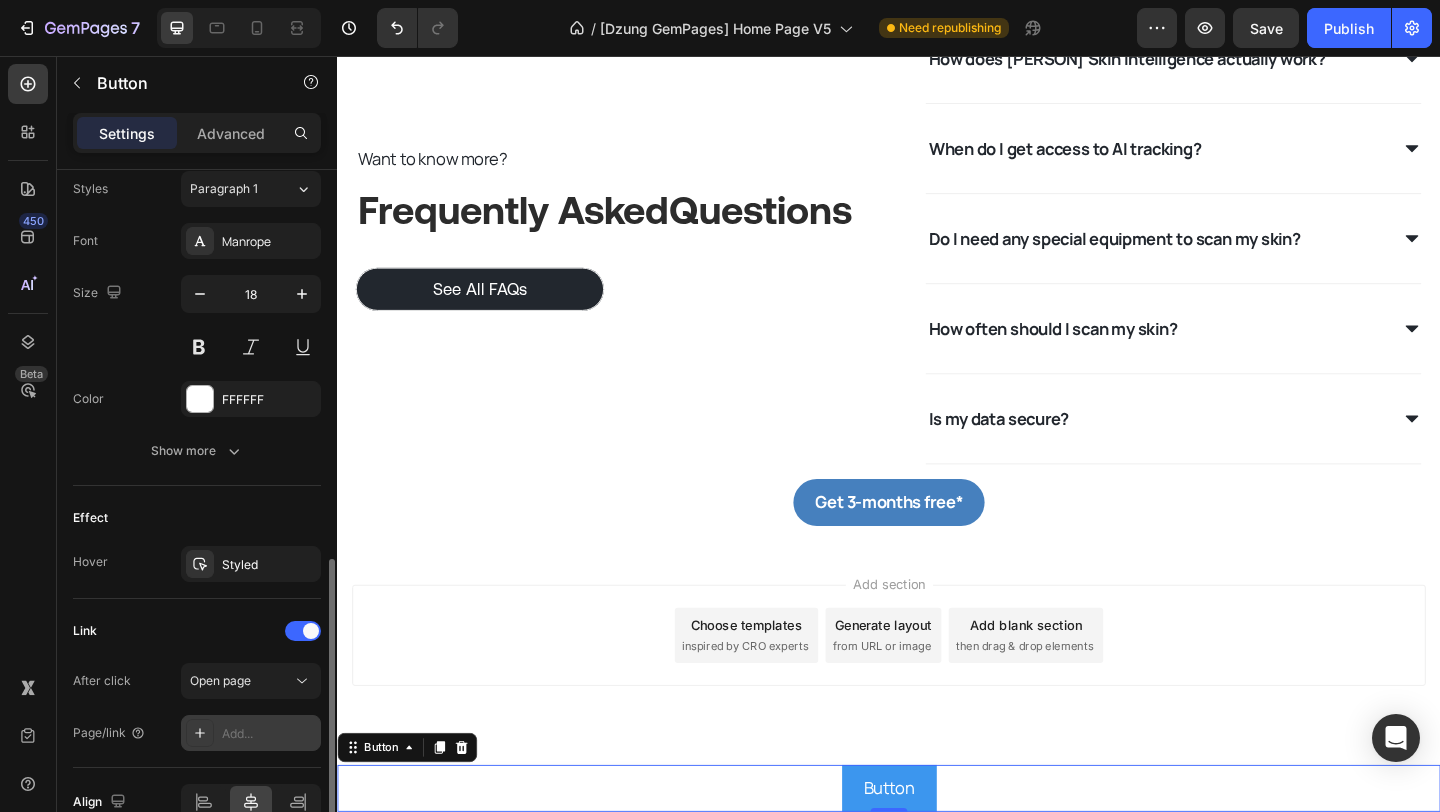 scroll, scrollTop: 839, scrollLeft: 0, axis: vertical 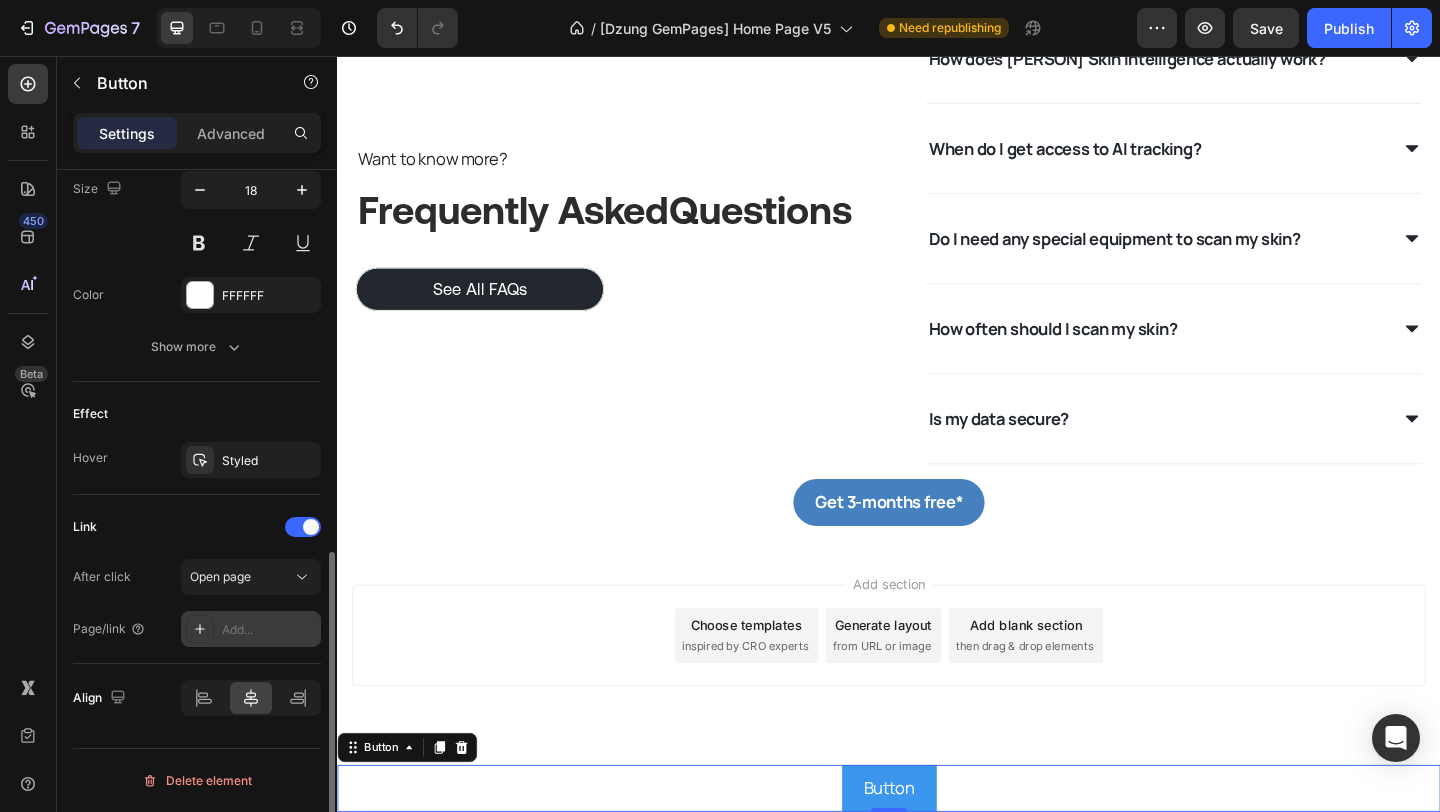 click on "Add..." at bounding box center (251, 629) 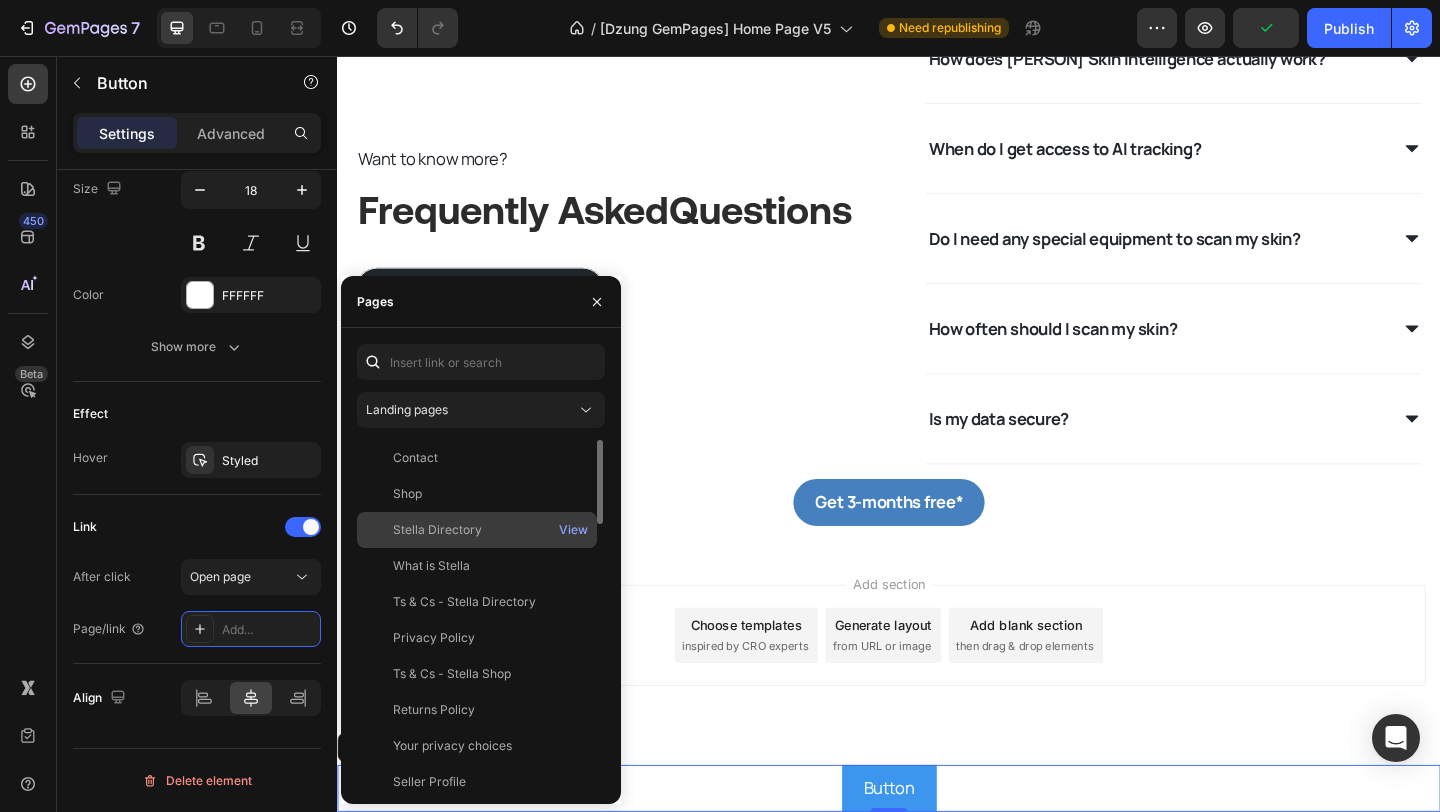 click on "Stella Directory" 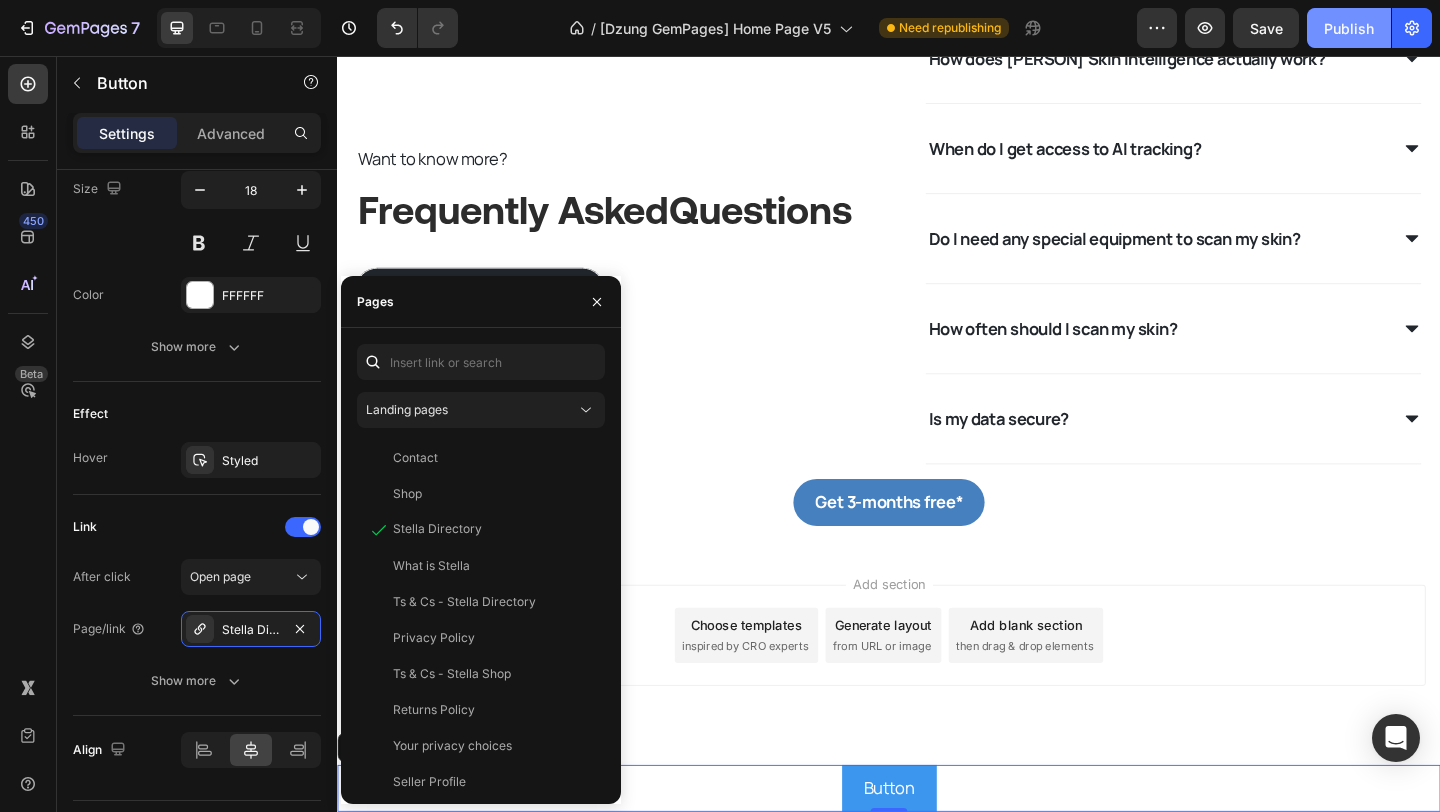 click on "Publish" at bounding box center (1349, 28) 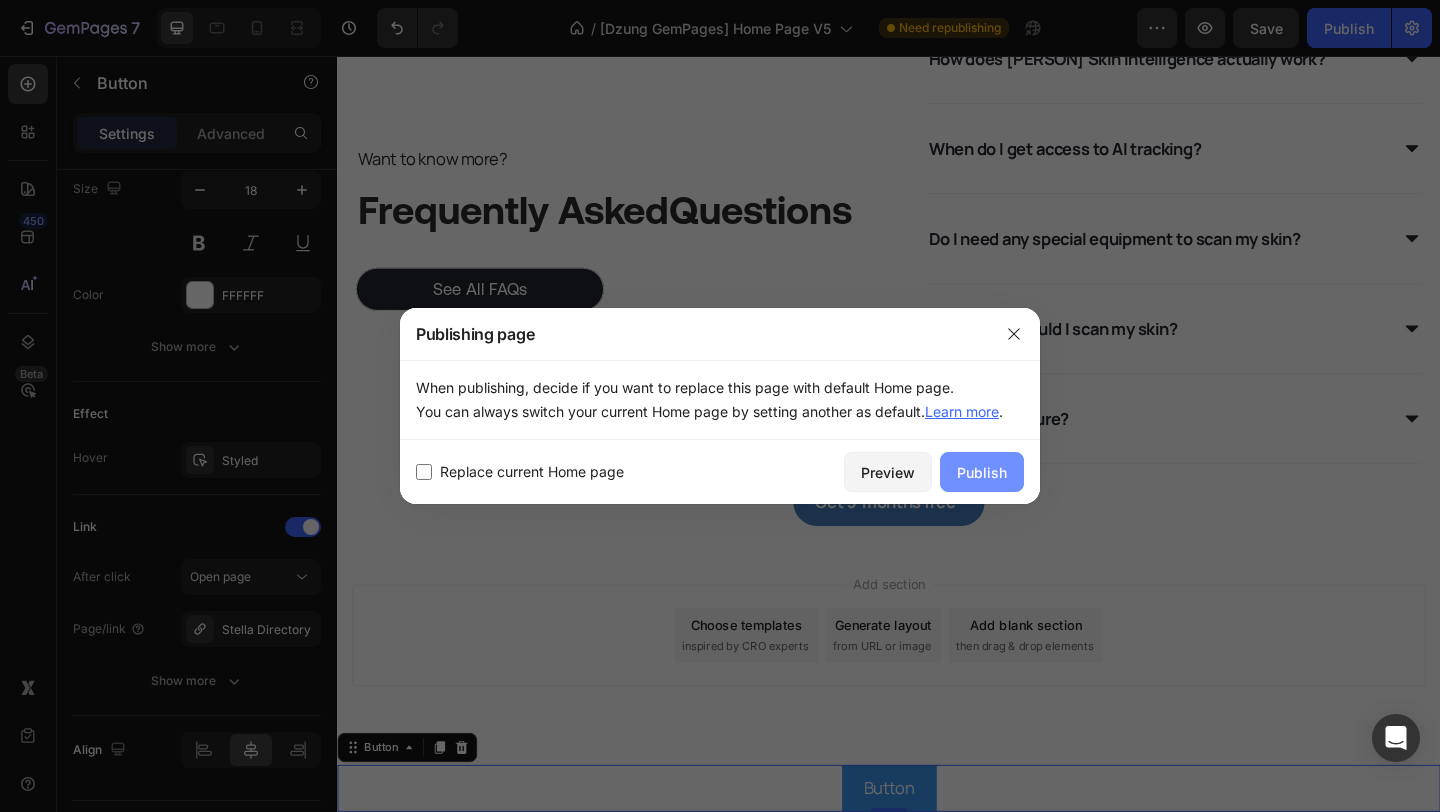 click on "Publish" at bounding box center [982, 472] 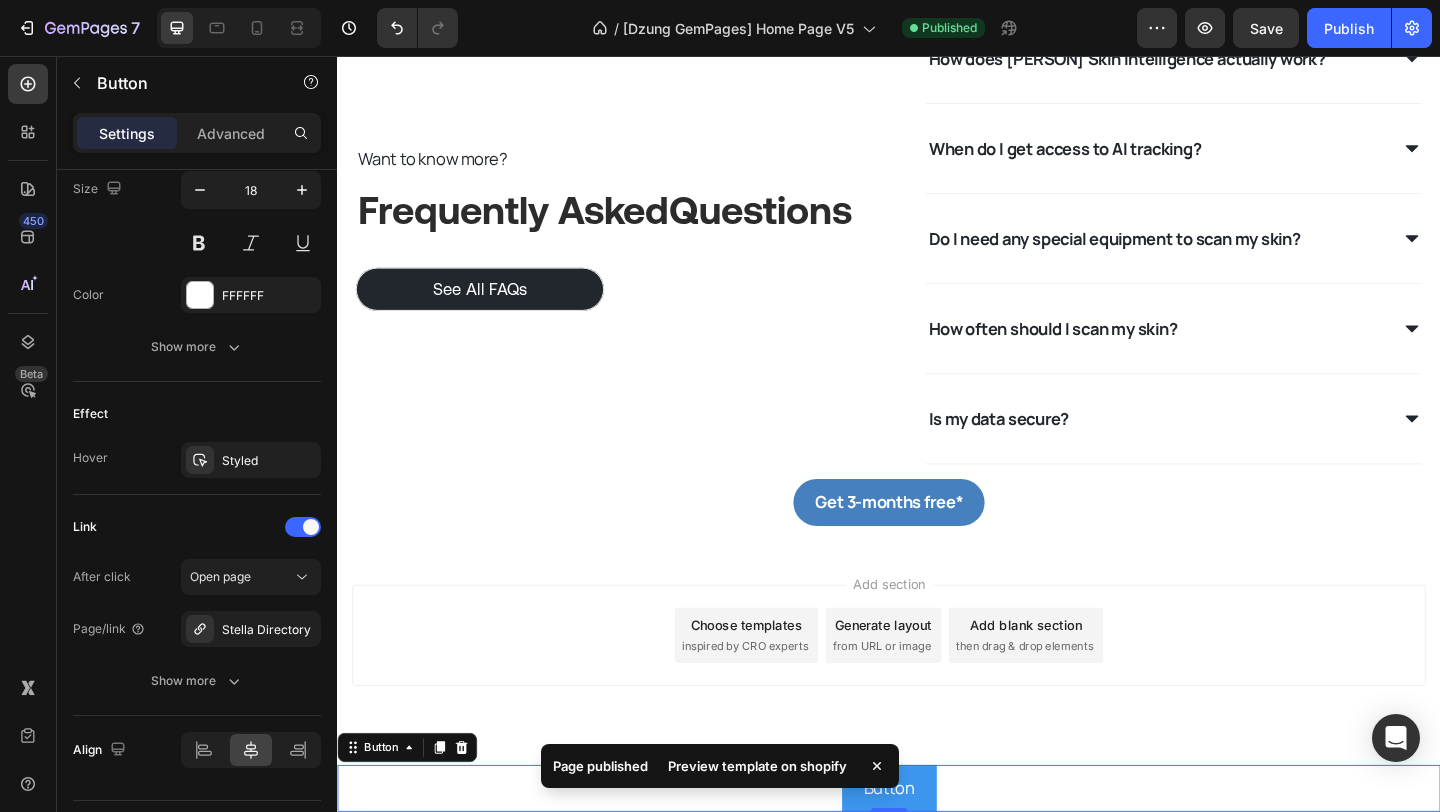 click on "Preview template on shopify" at bounding box center (757, 766) 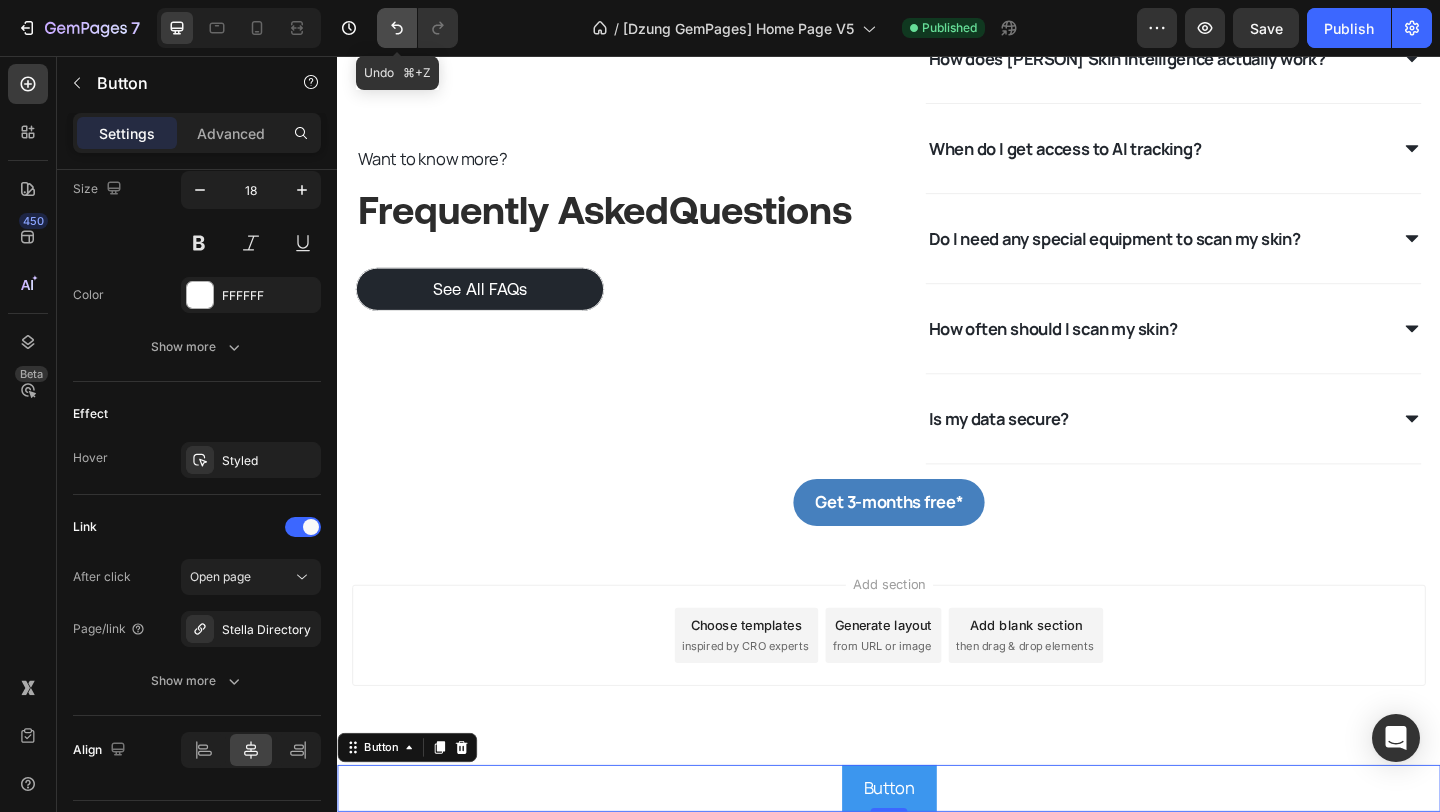 click 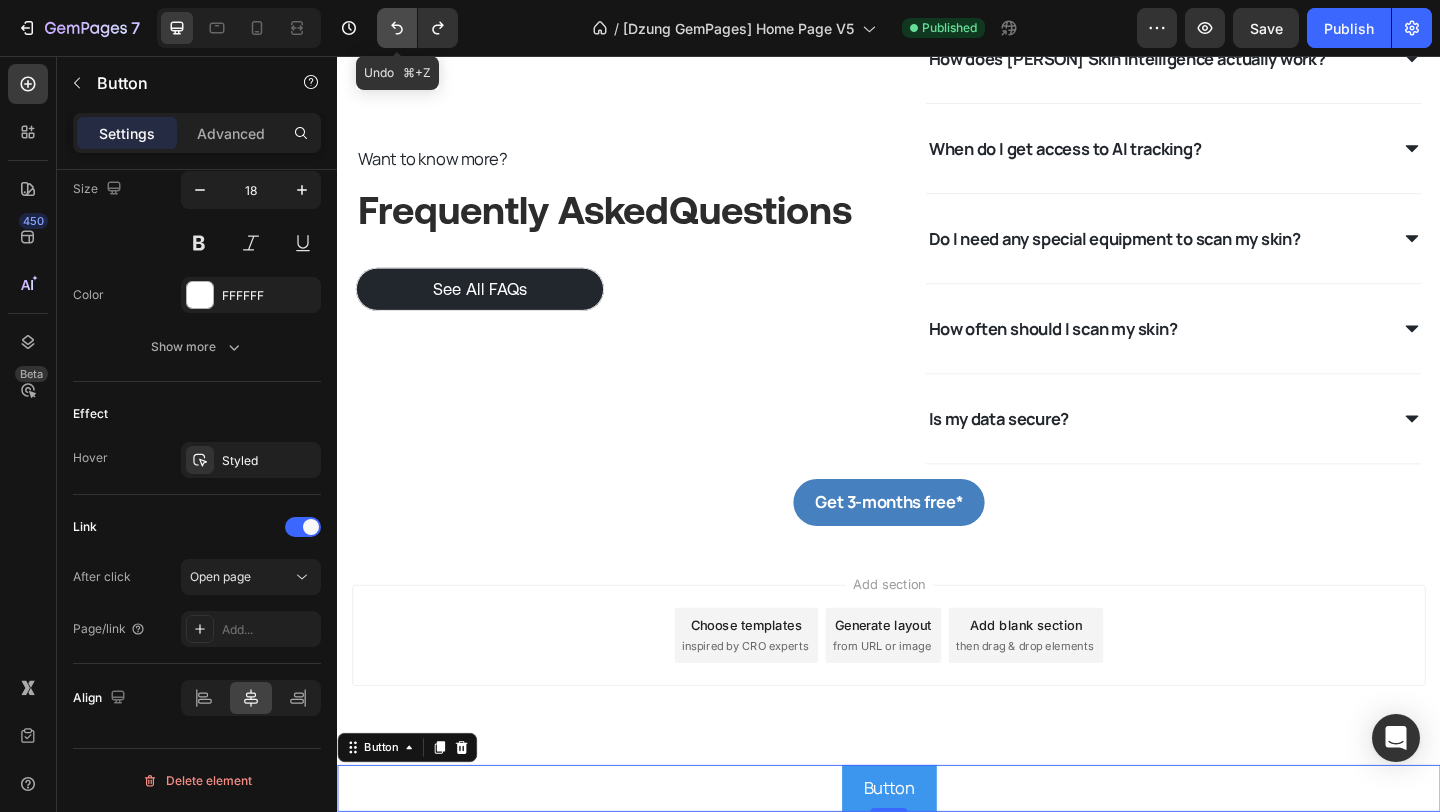 click 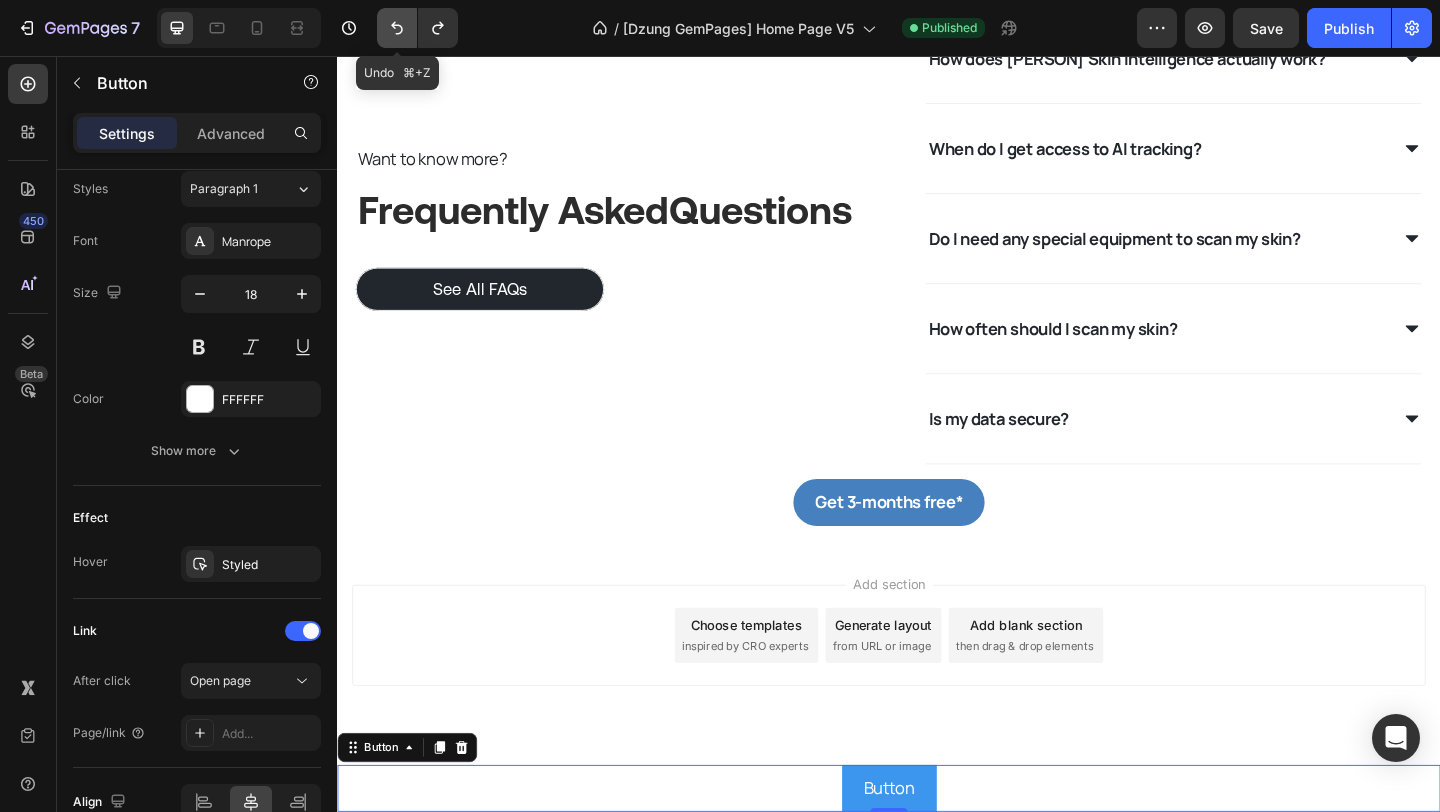 click 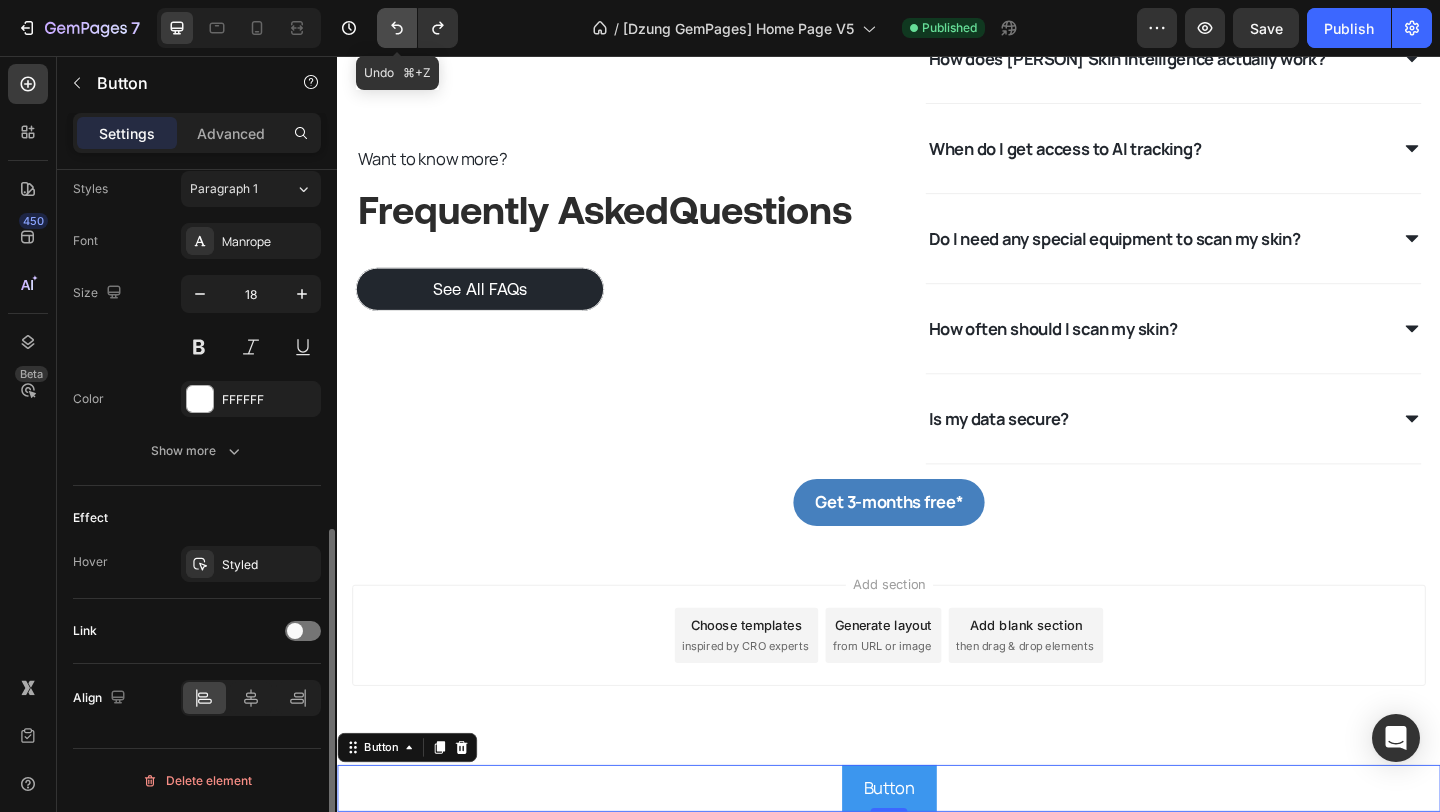 click 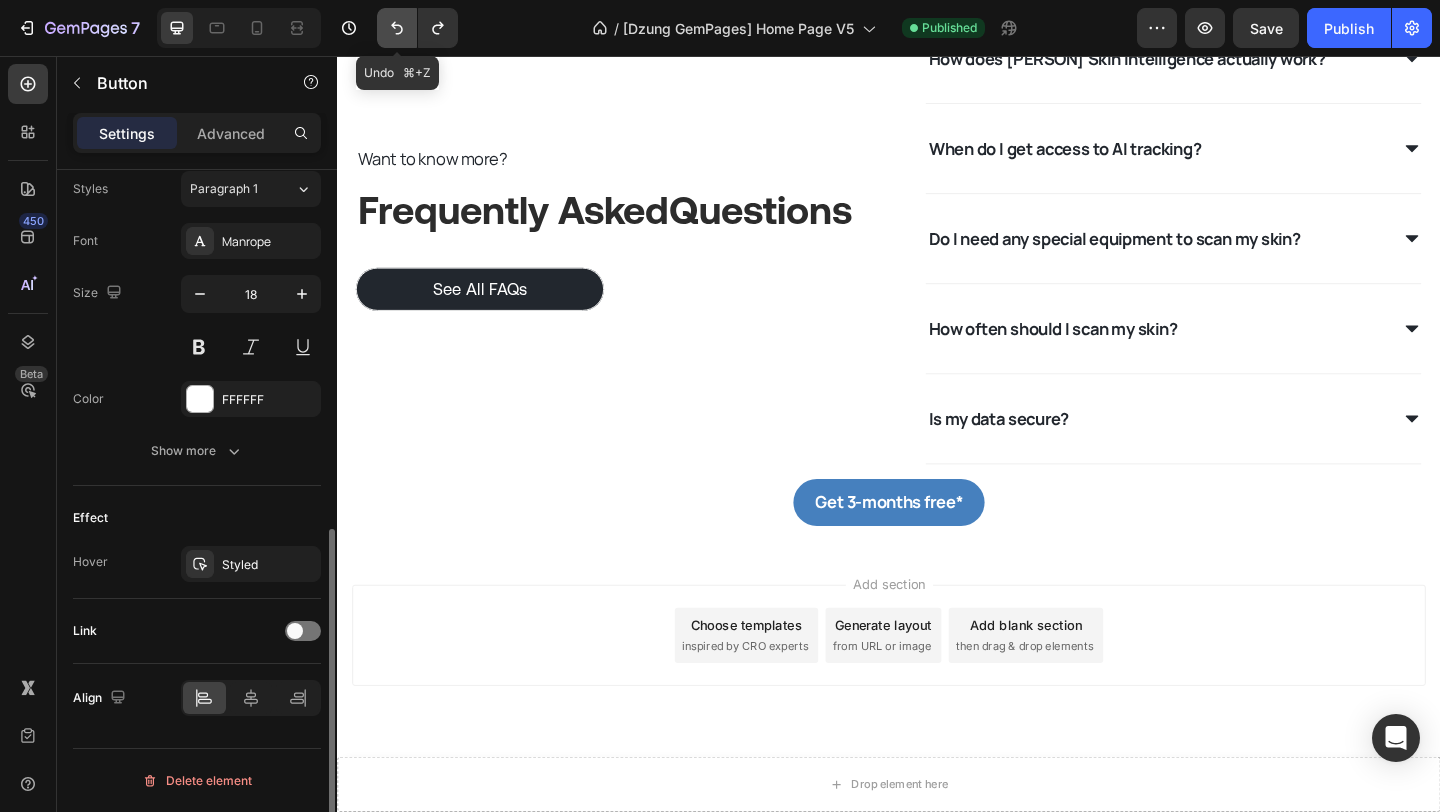 click 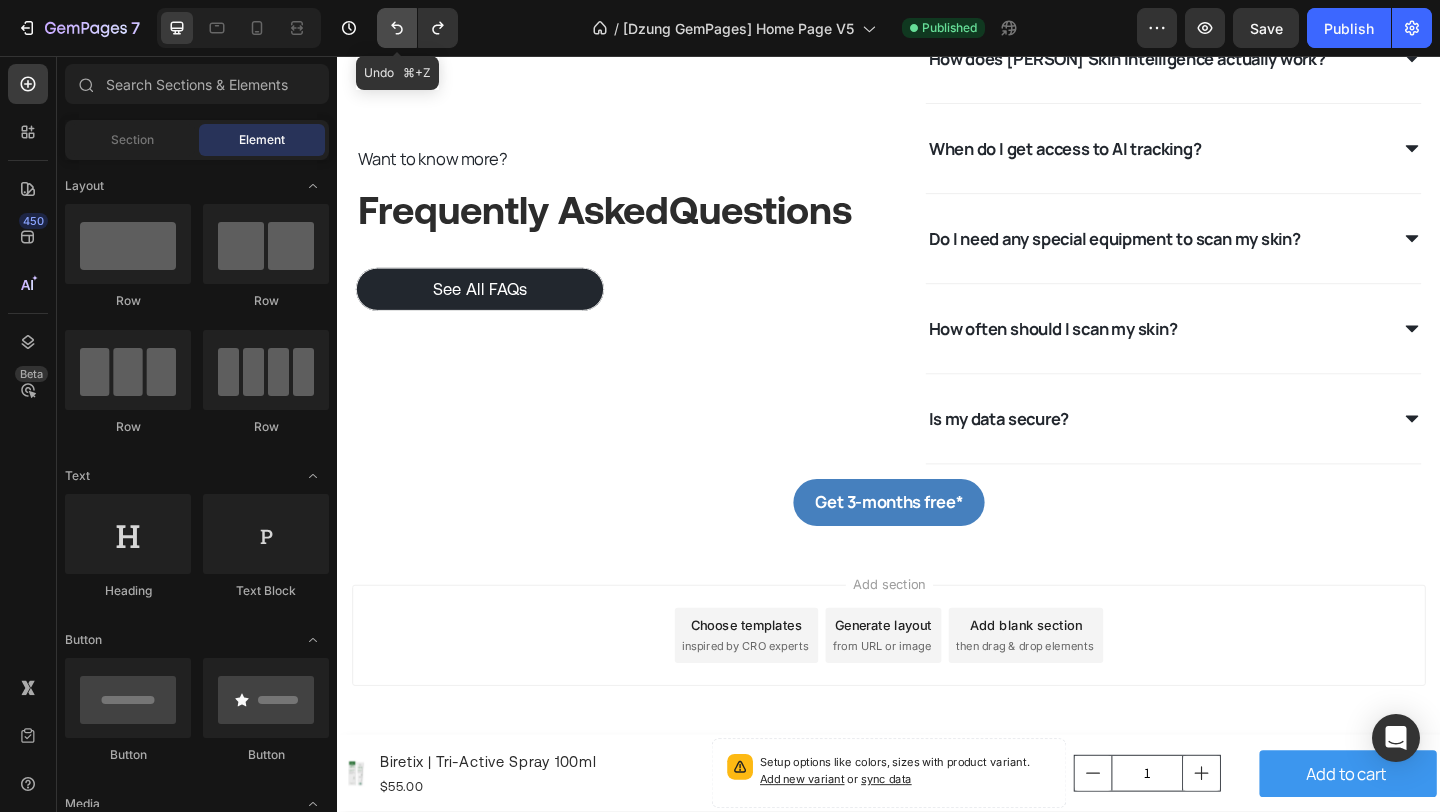 click 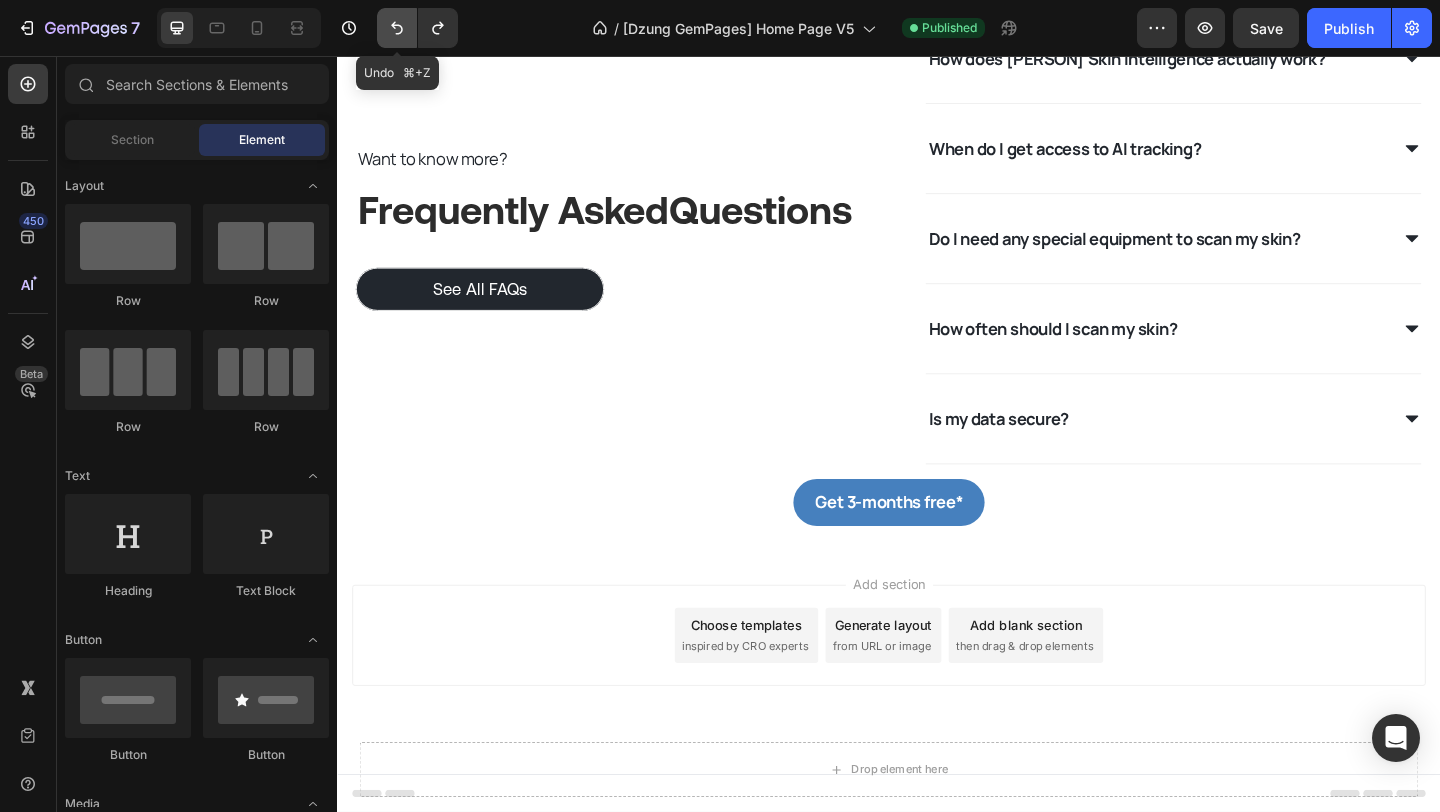 click 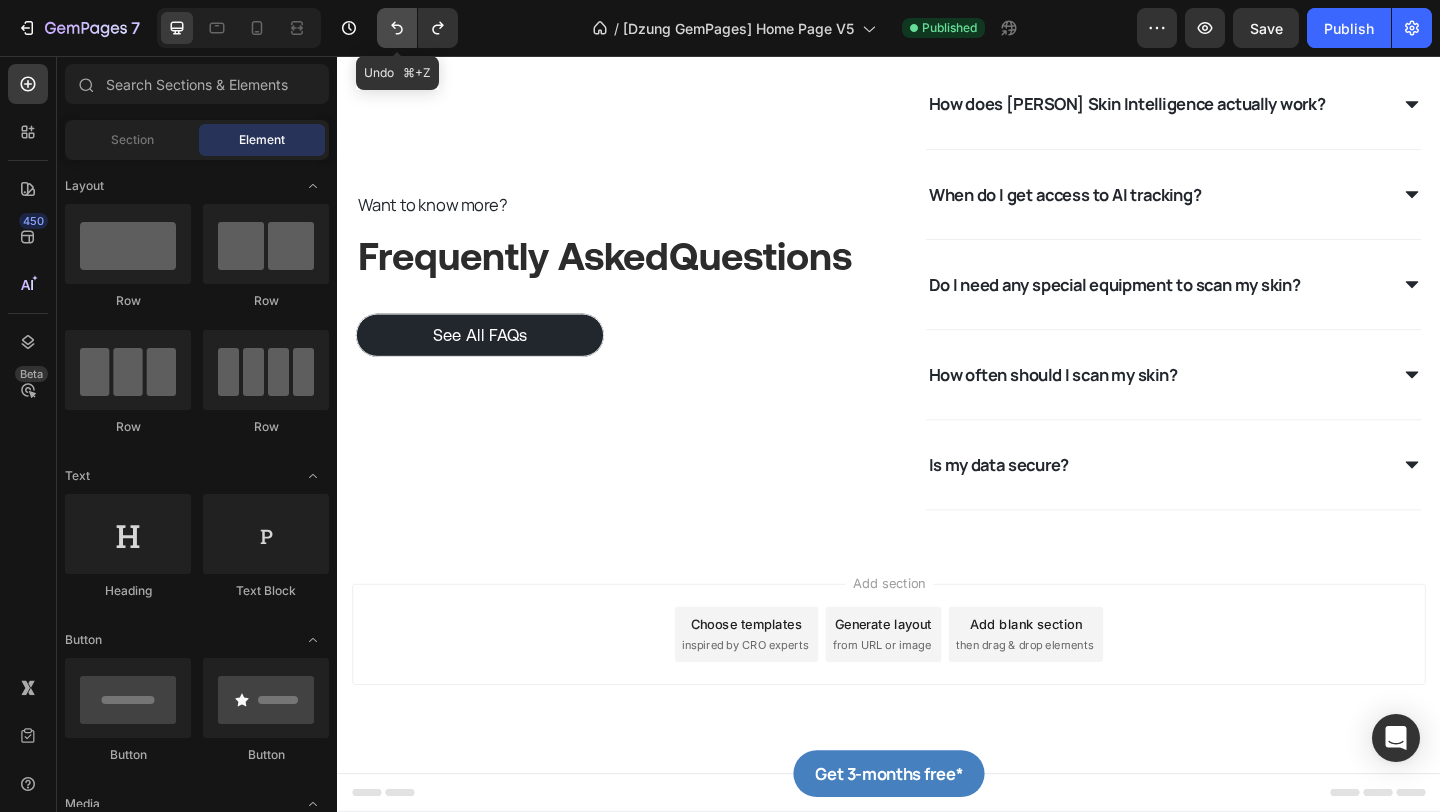 scroll, scrollTop: 6029, scrollLeft: 0, axis: vertical 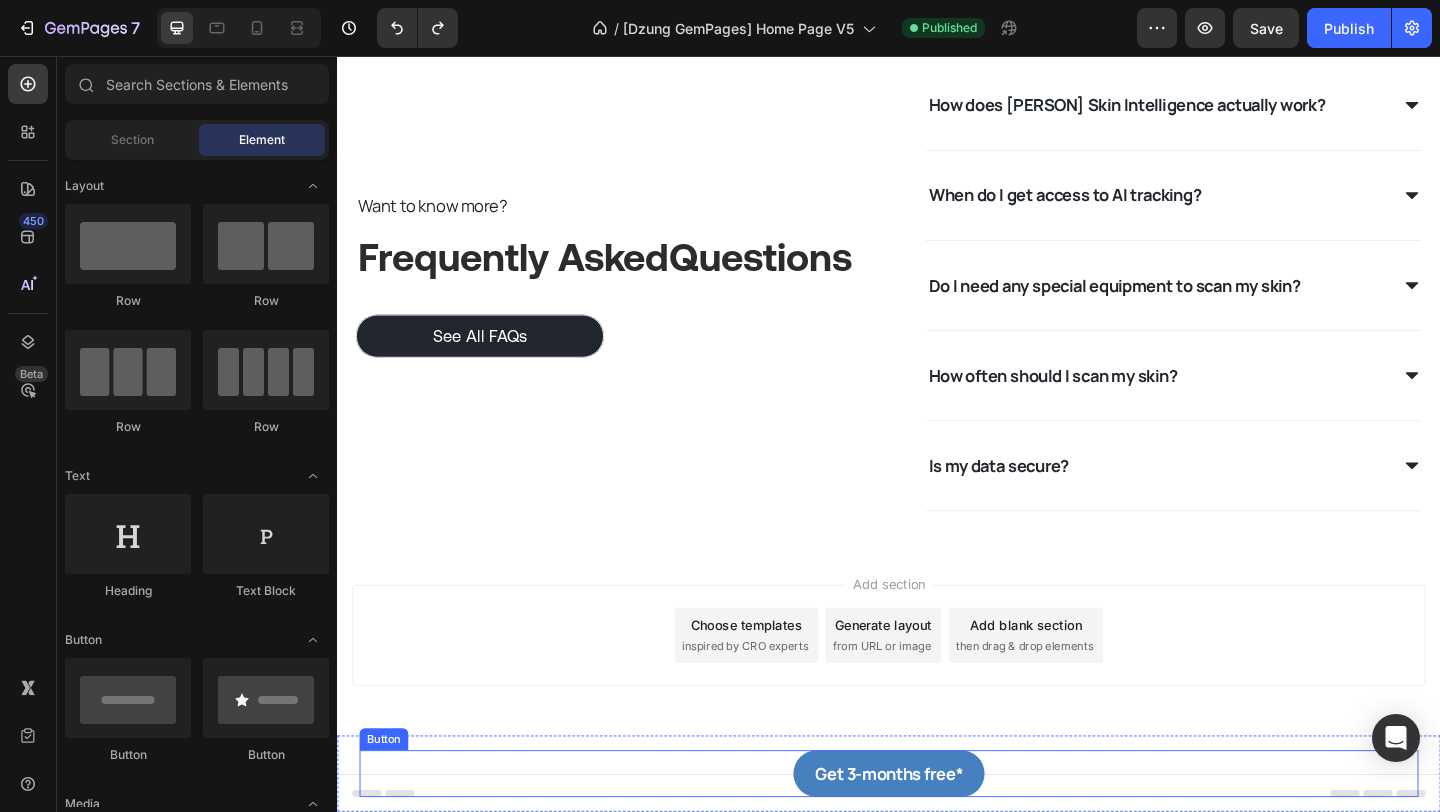 click on "Get 3-months free* Button" at bounding box center [937, 836] 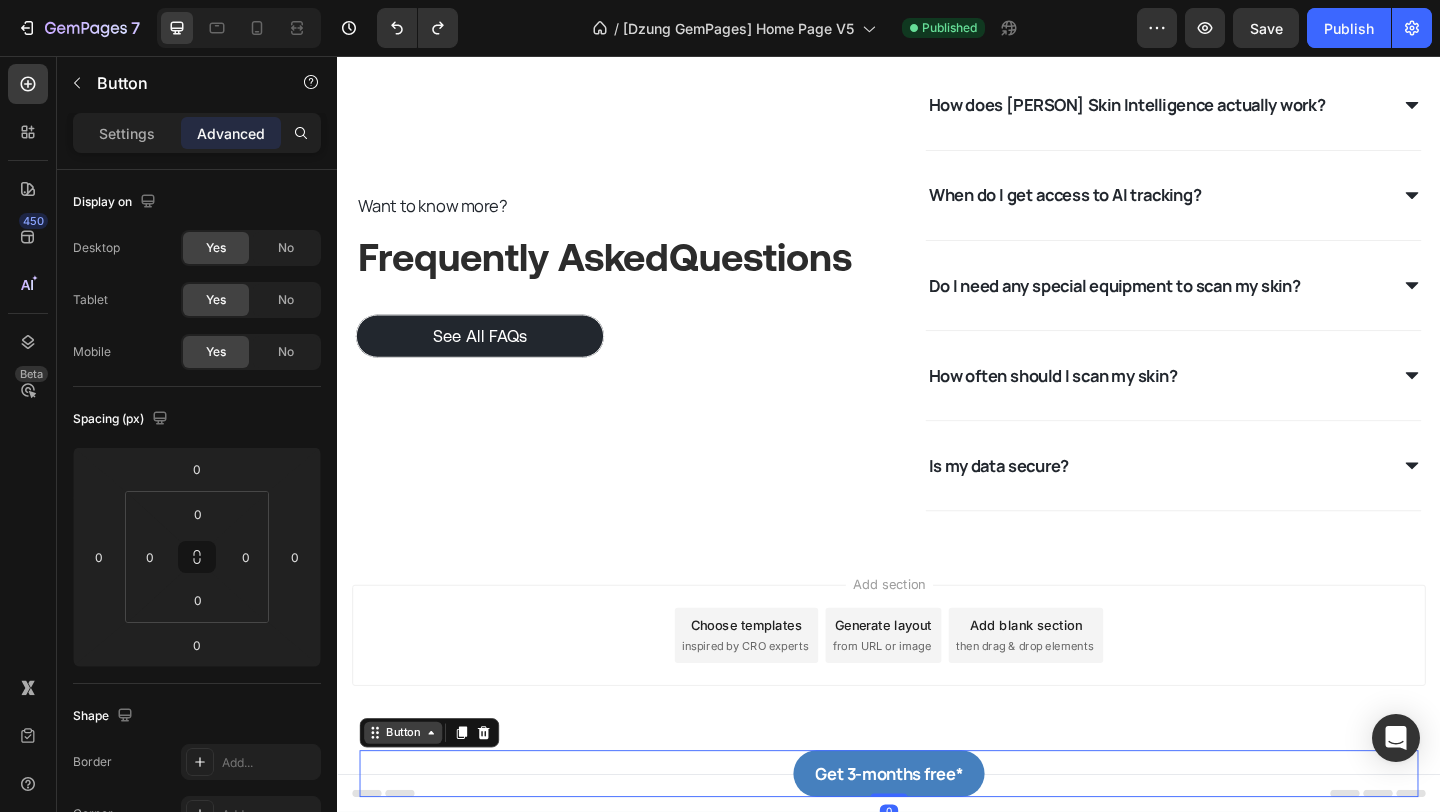 click on "Button" at bounding box center [408, 792] 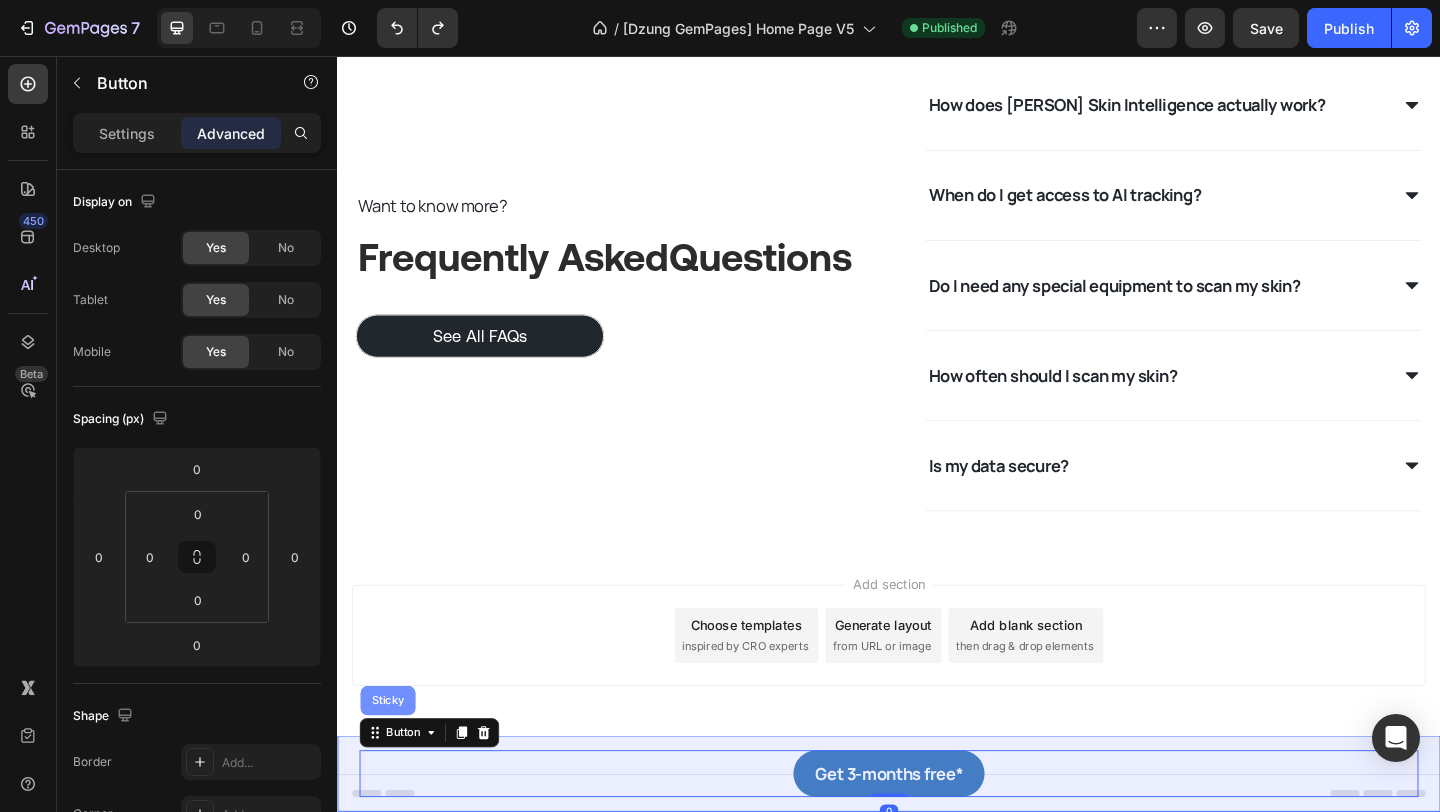 click on "Sticky" at bounding box center [392, 757] 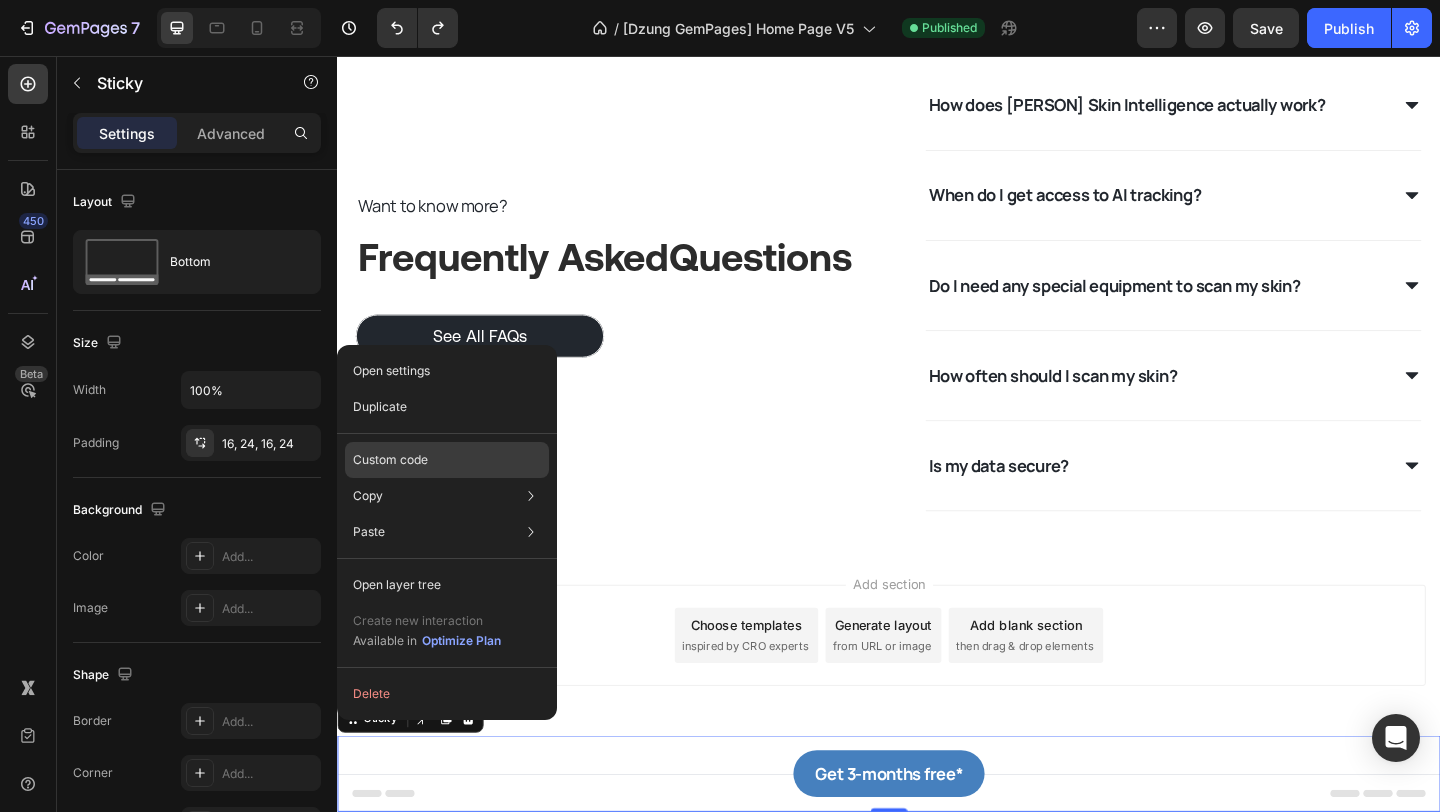 click on "Custom code" 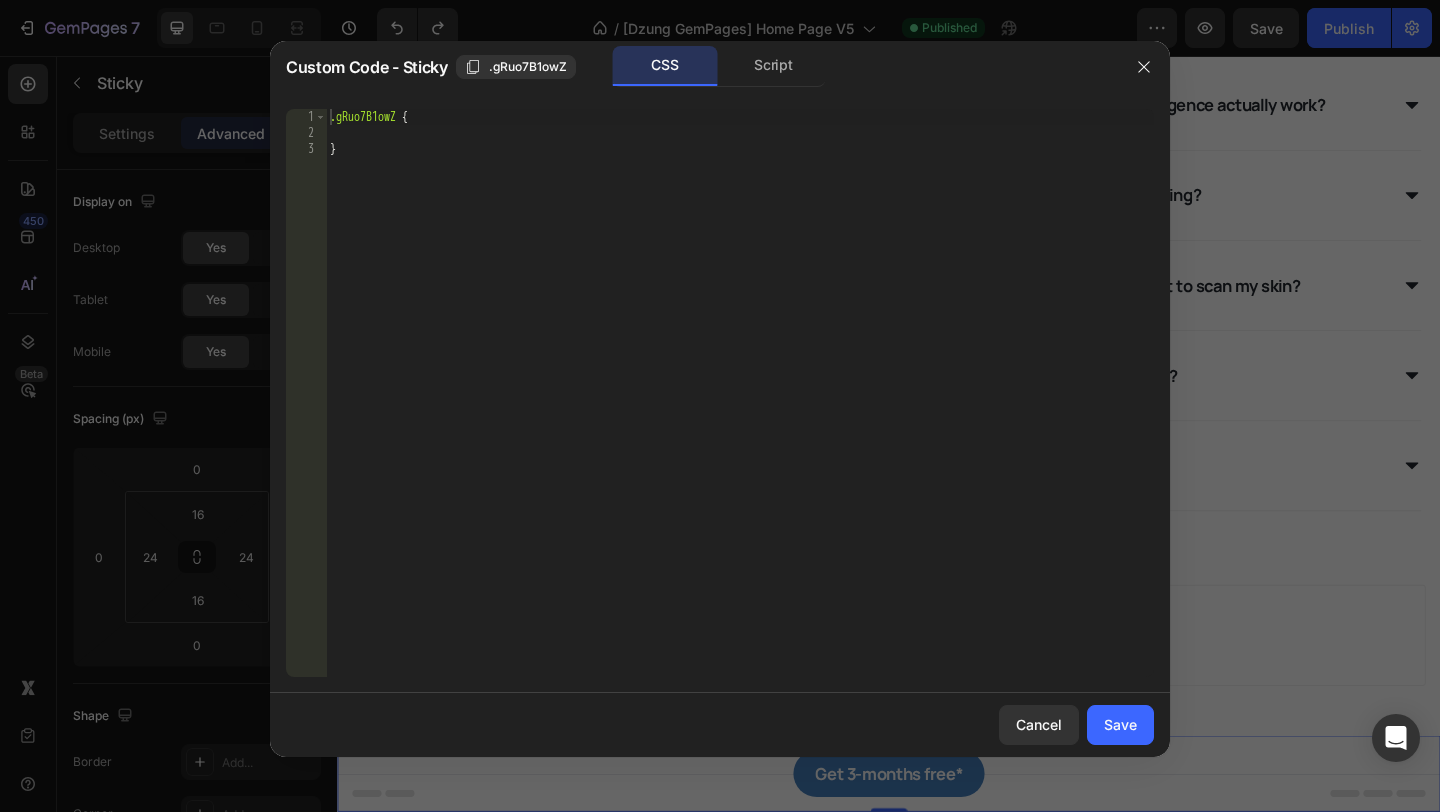 click on "1 2 3 .gRuo7B1owZ   { }     הההההההההההההההההההההההההההההההההההההההההההההההההההההההההההההההההההההההההההההההההההההההההההההההההההההההההההההההההההההההההההההההההההההההההההההההההההההההההההההההההההההההההההההההההההההההההההההההההההההההההההההההההההההההההההההההההההההההההההההההההההההההההההההההה XXXXXXXXXXXXXXXXXXXXXXXXXXXXXXXXXXXXXXXXXXXXXXXXXXXXXXXXXXXXXXXXXXXXXXXXXXXXXXXXXXXXXXXXXXXXXXXXXXXXXXXXXXXXXXXXXXXXXXXXXXXXXXXXXXXXXXXXXXXXXXXXXXXXXXXXXXXXXXXXXXXXXXXXXXXXXXXXXXXXXXXXXXXXXXXXXXXXXXXXXXXXXXXXXXXXXXXXXXXXXXXXXXXXXXXXXXXXXXXXXXXXXXXXXXXXXXXX" 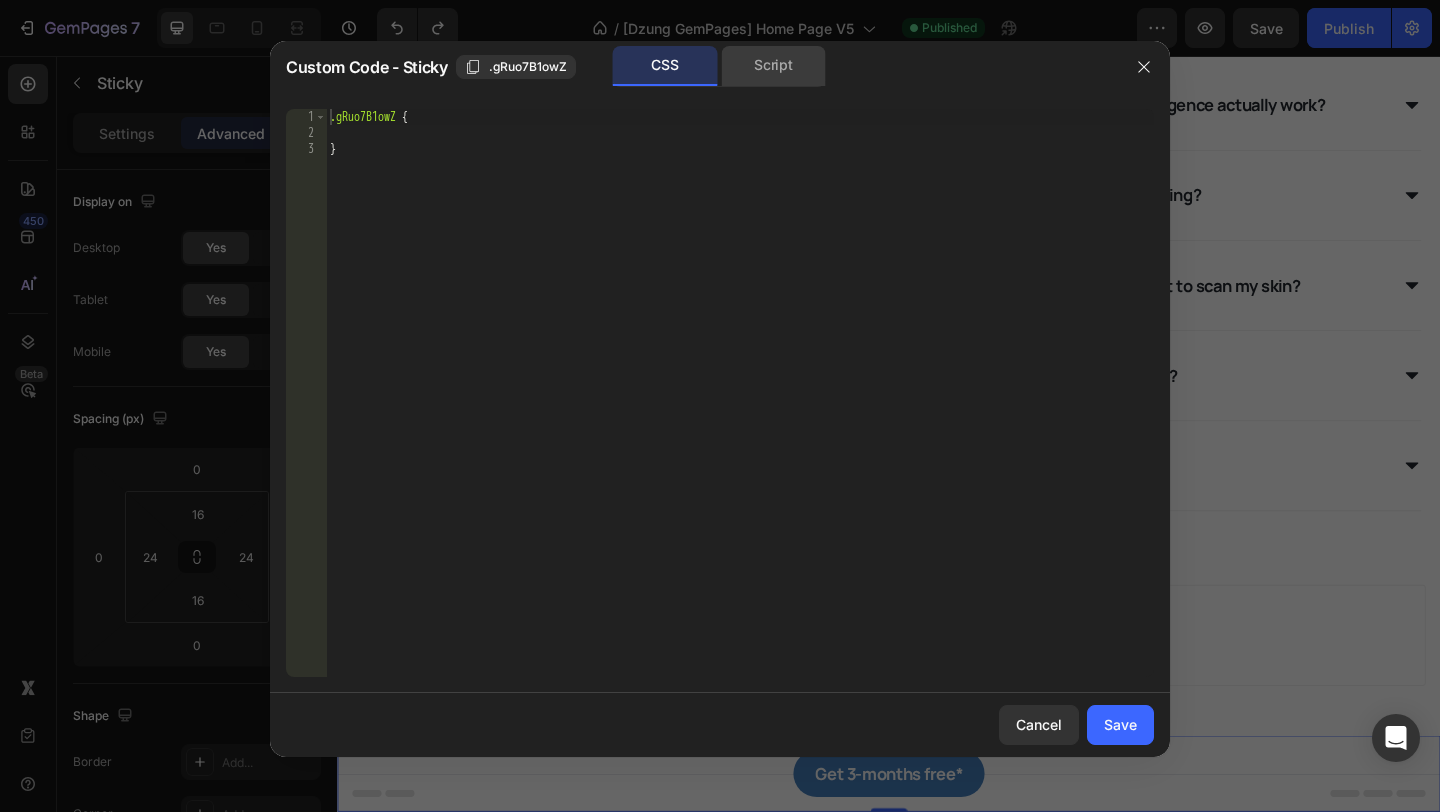 click on "Script" 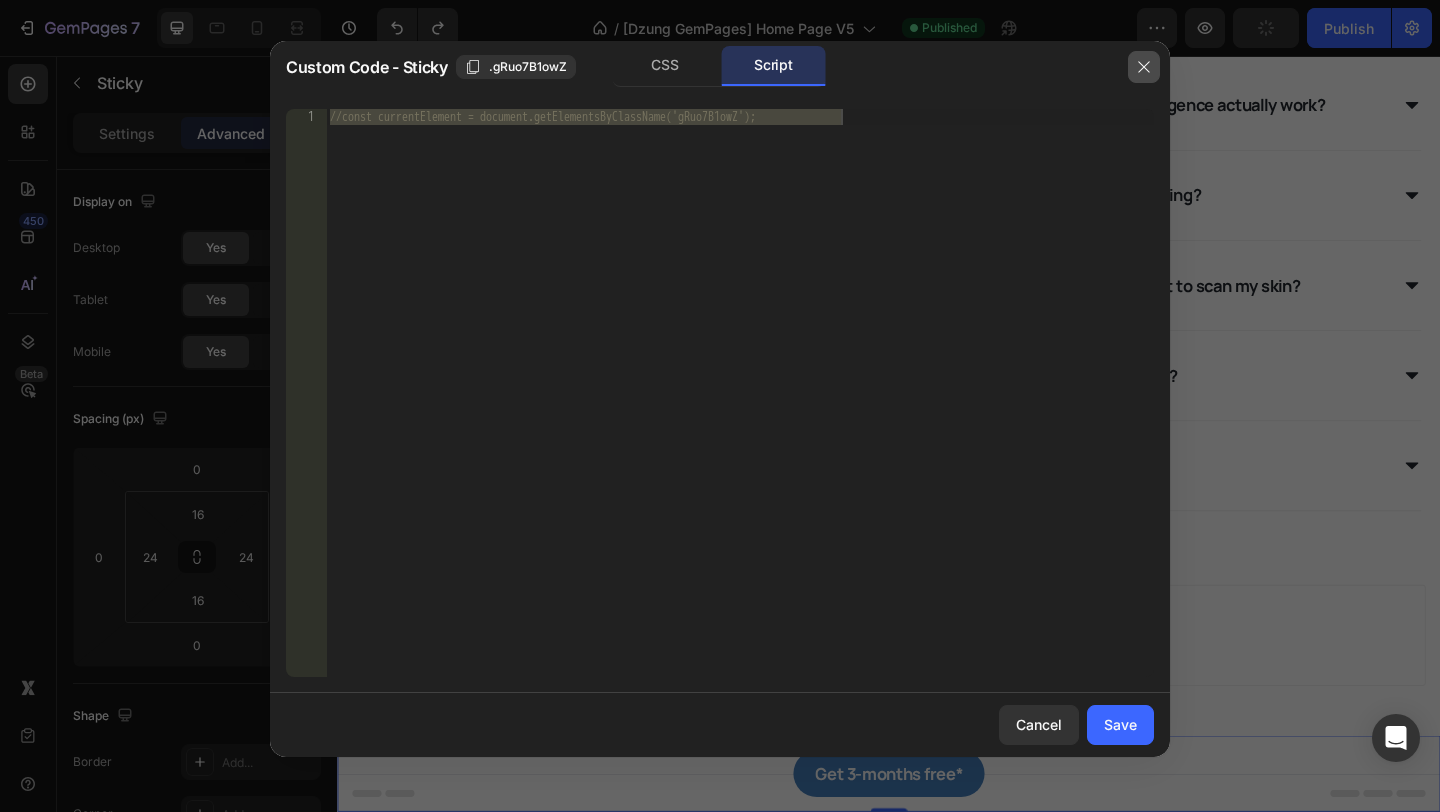 click 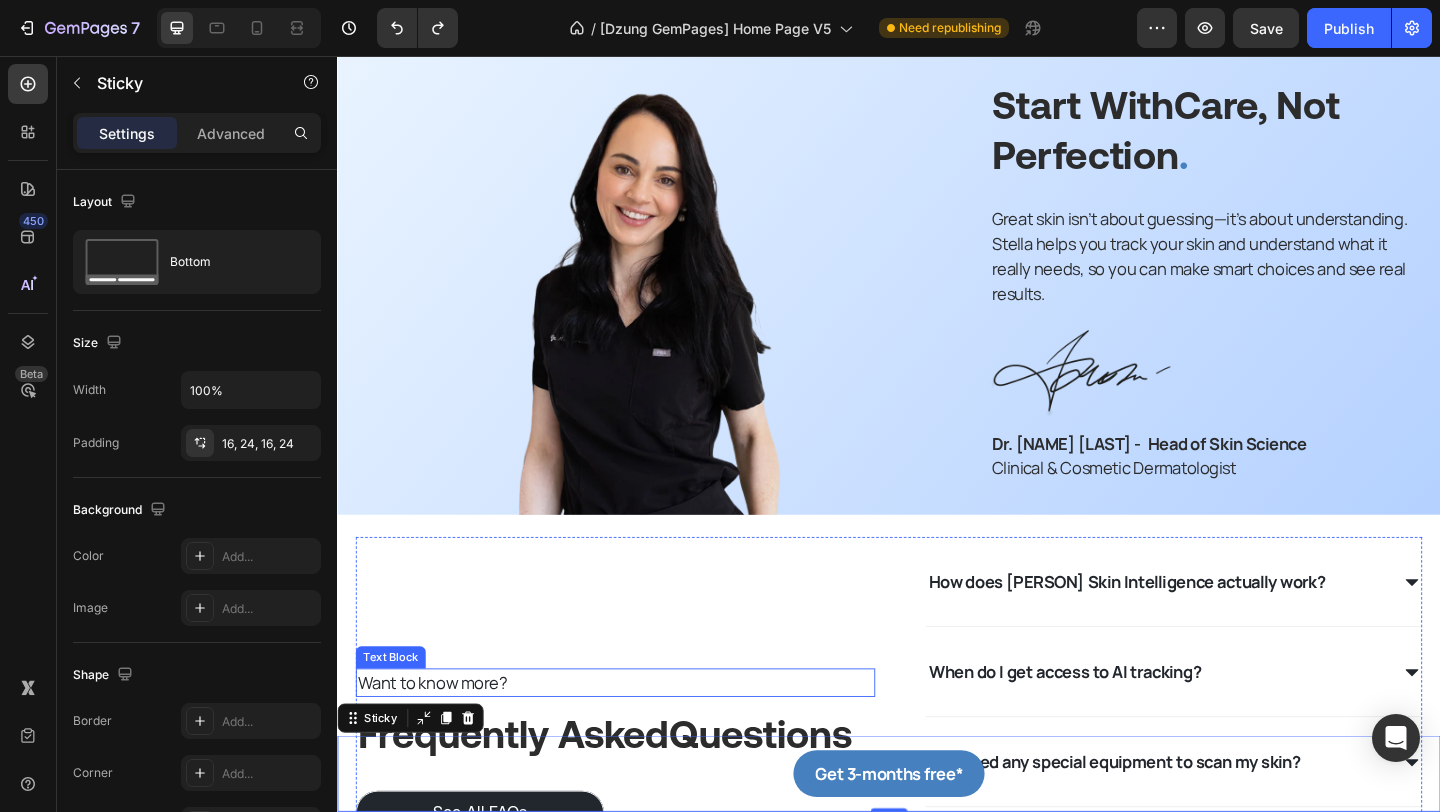 scroll, scrollTop: 5825, scrollLeft: 0, axis: vertical 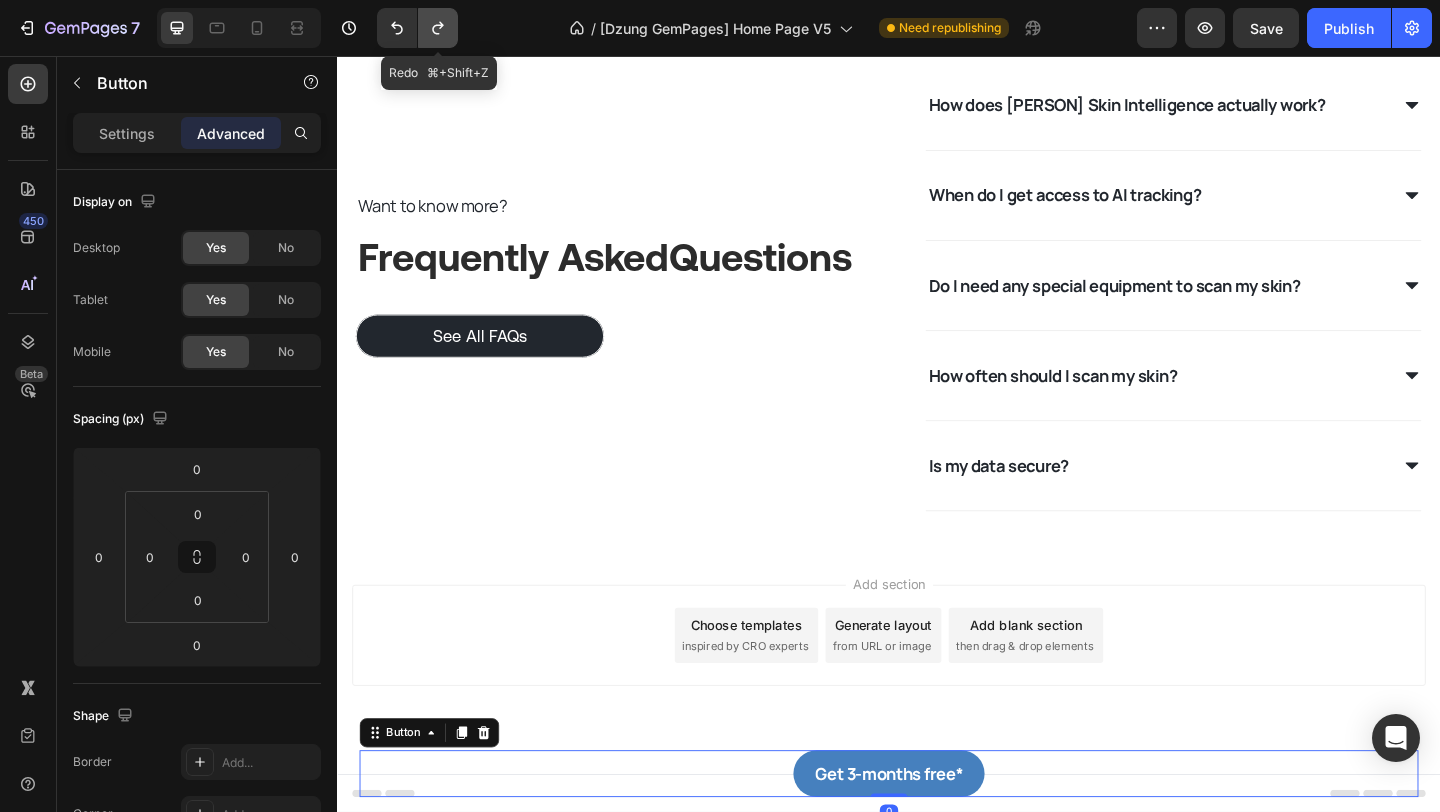 click 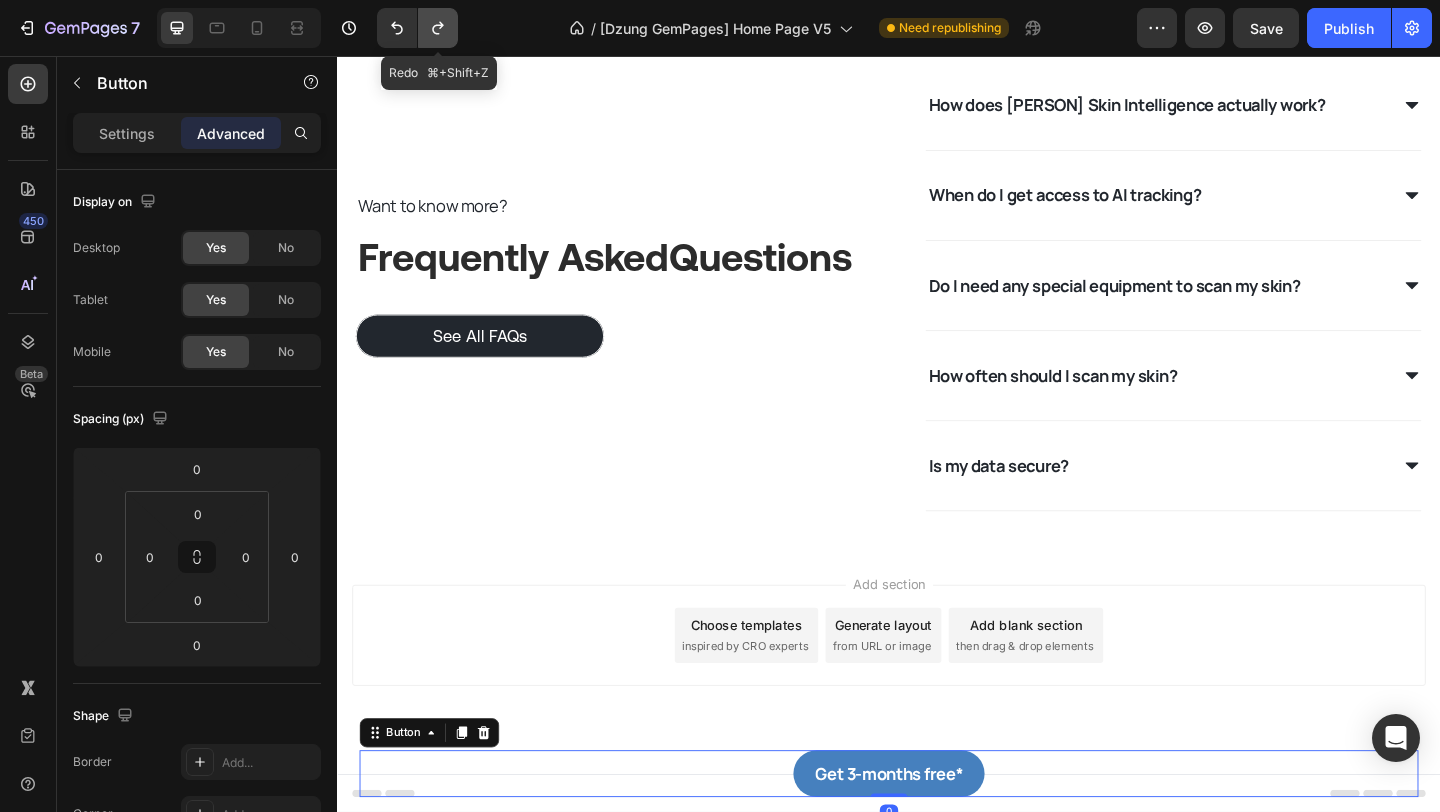 click 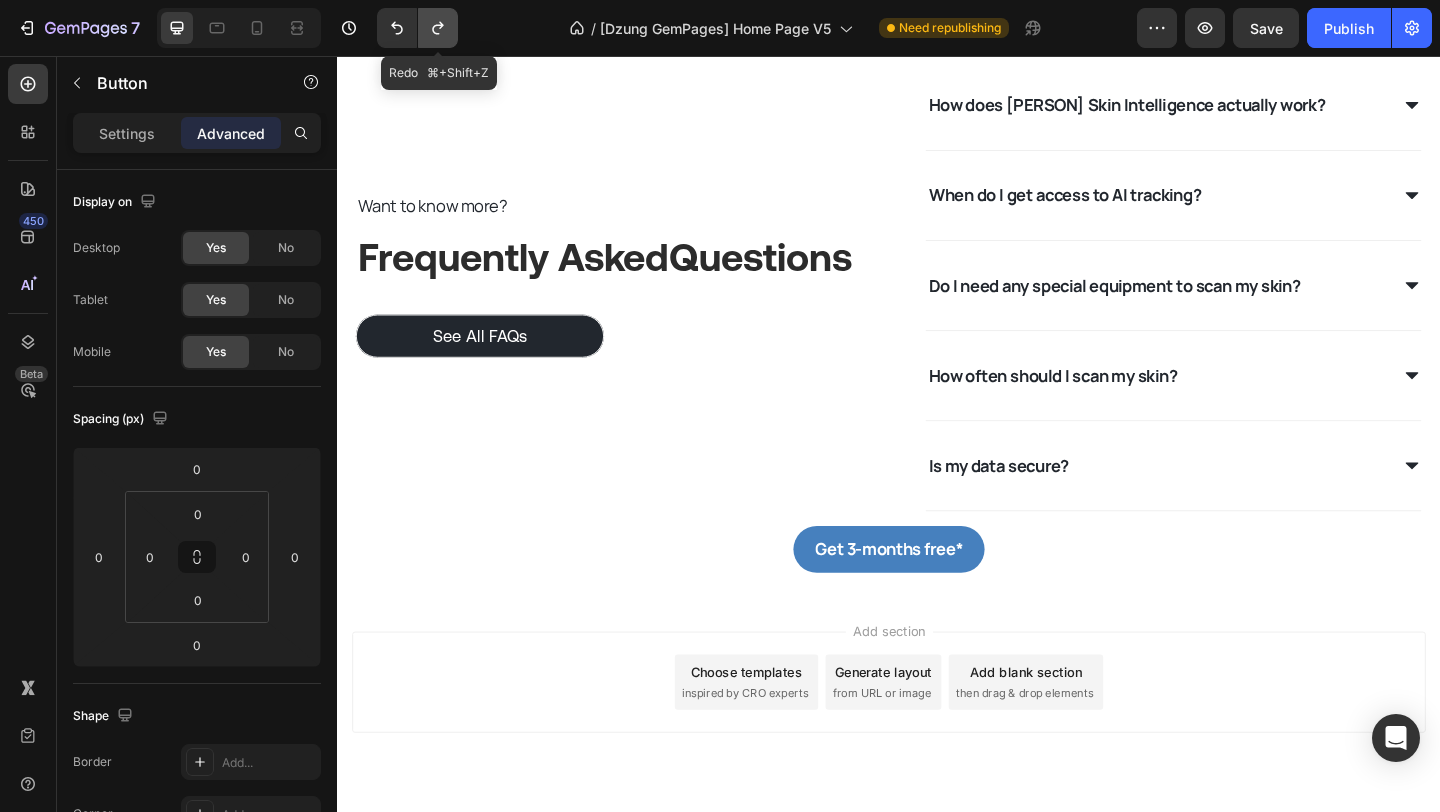 click 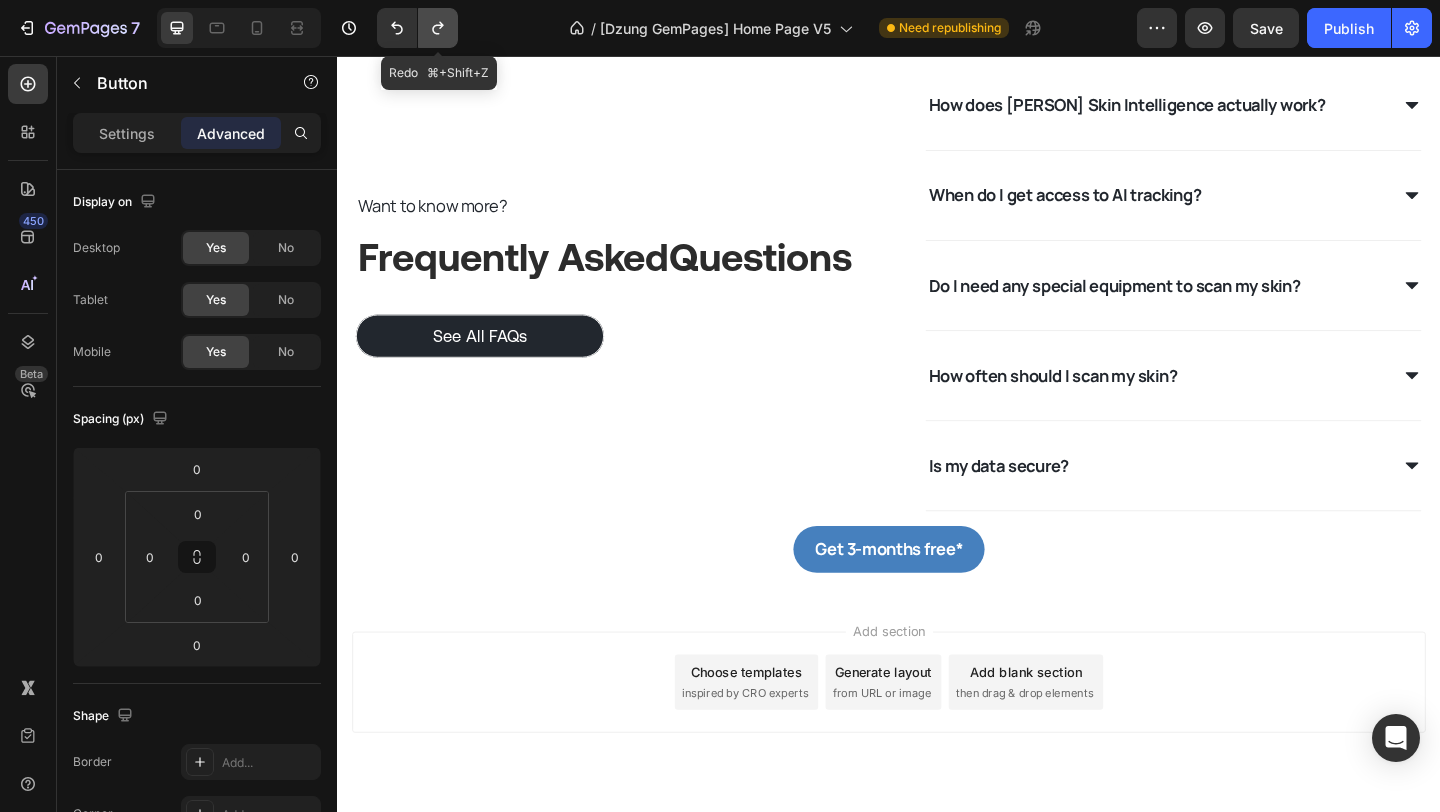 click 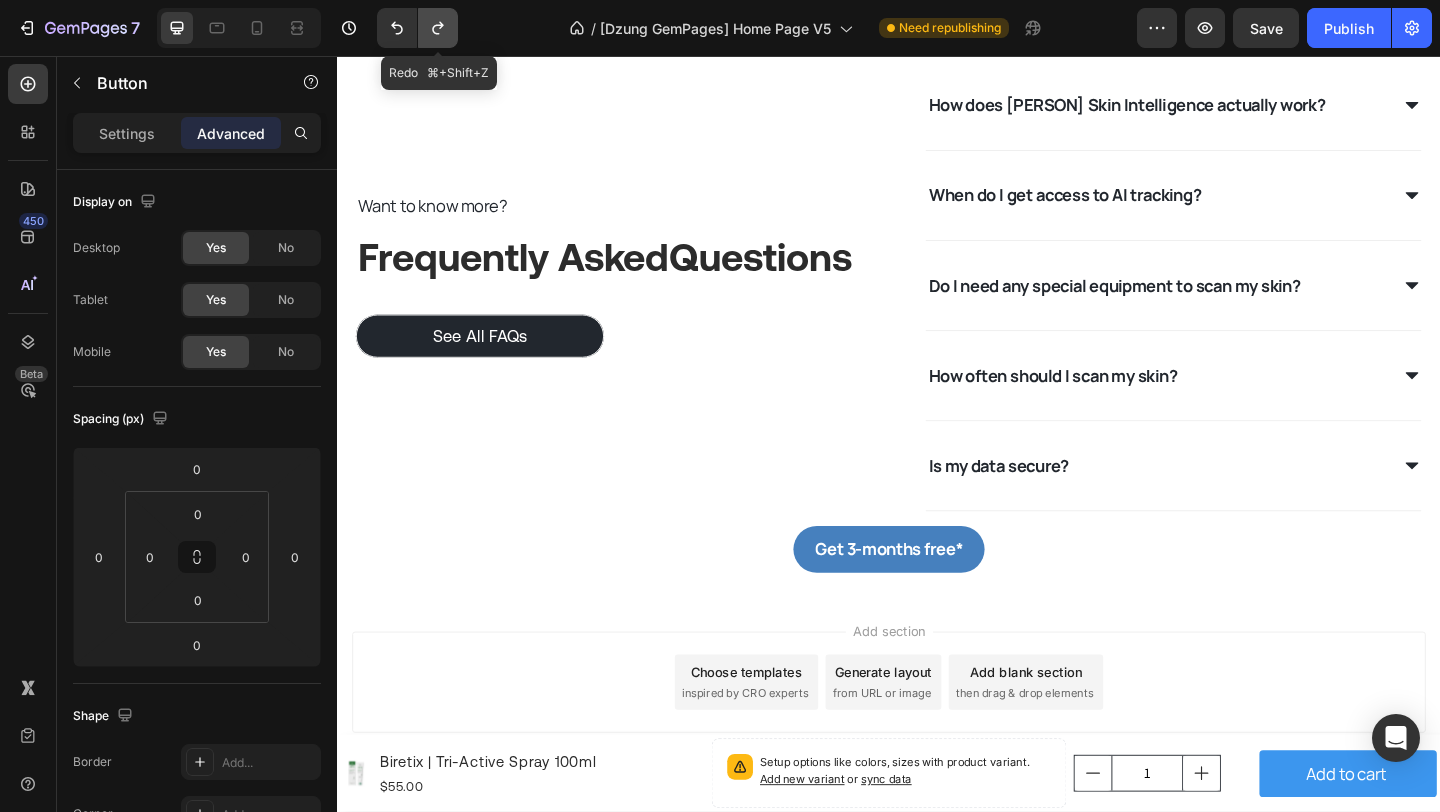 click 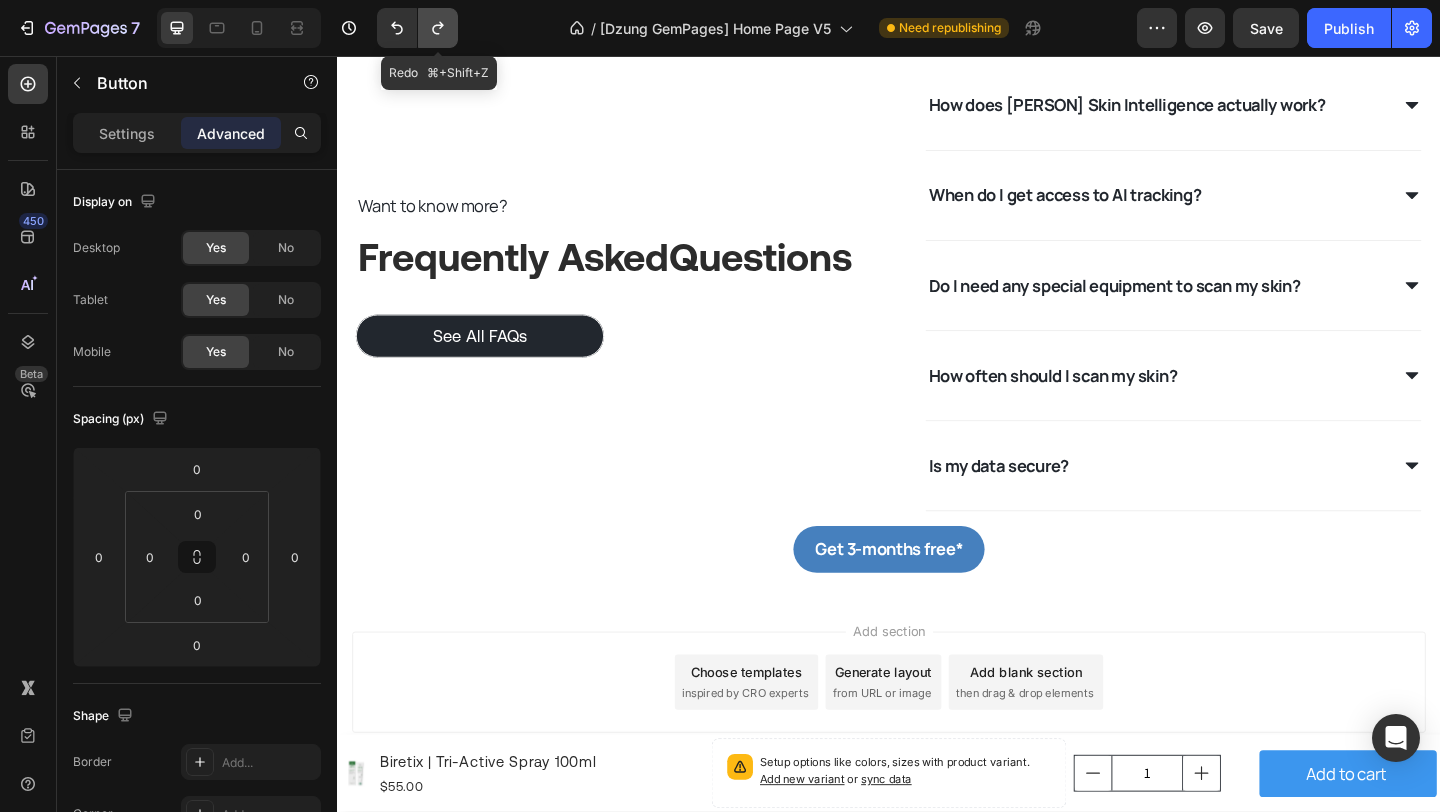 click 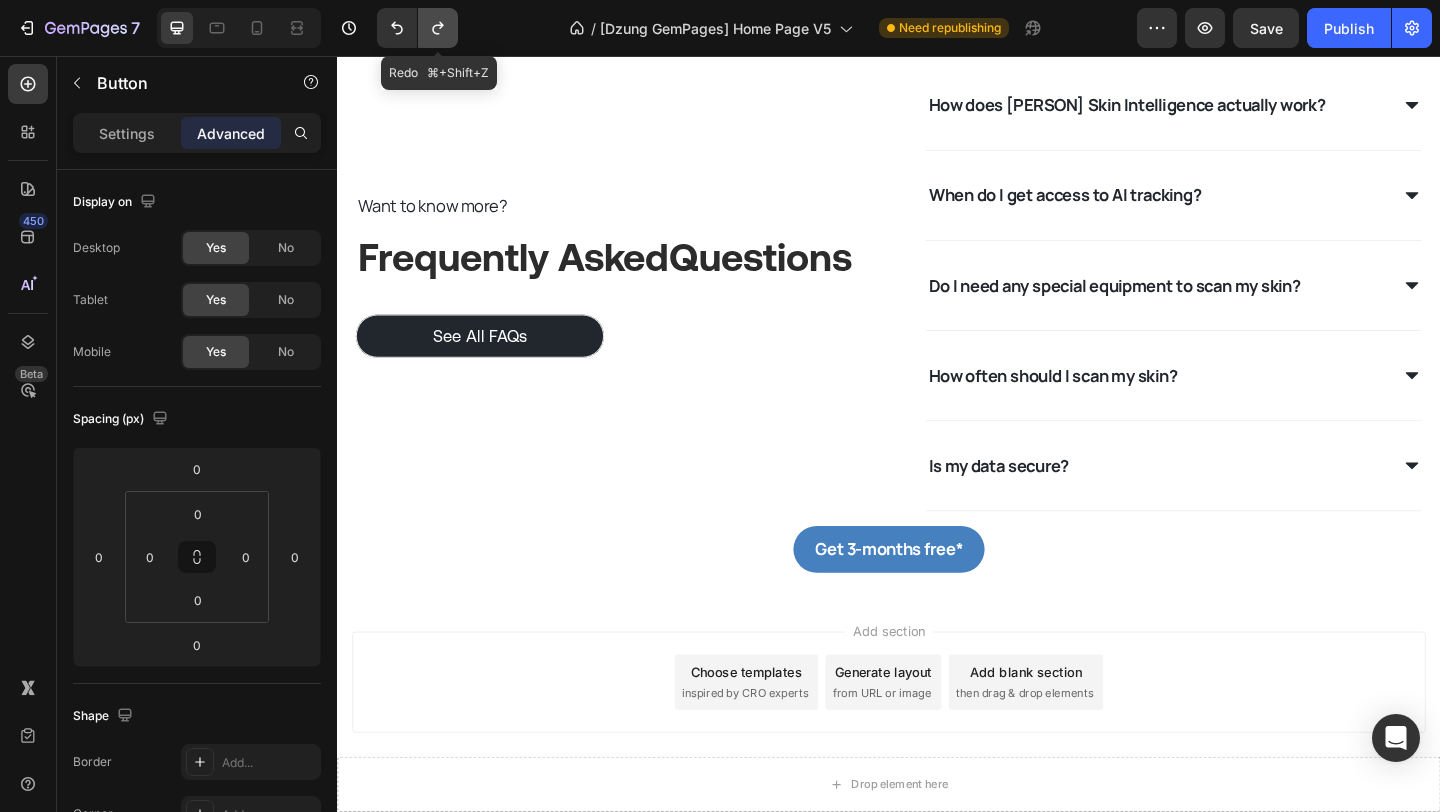 click 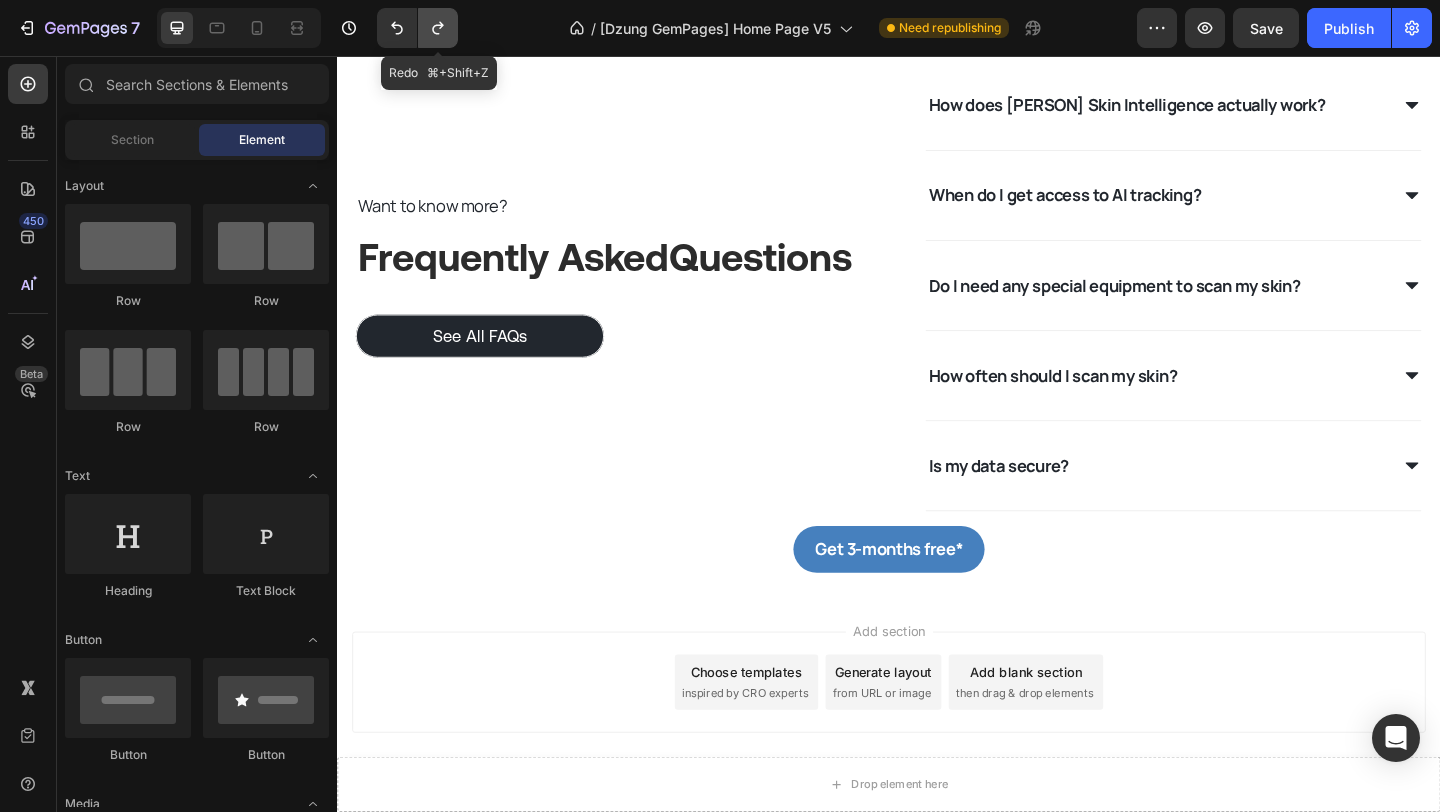 click 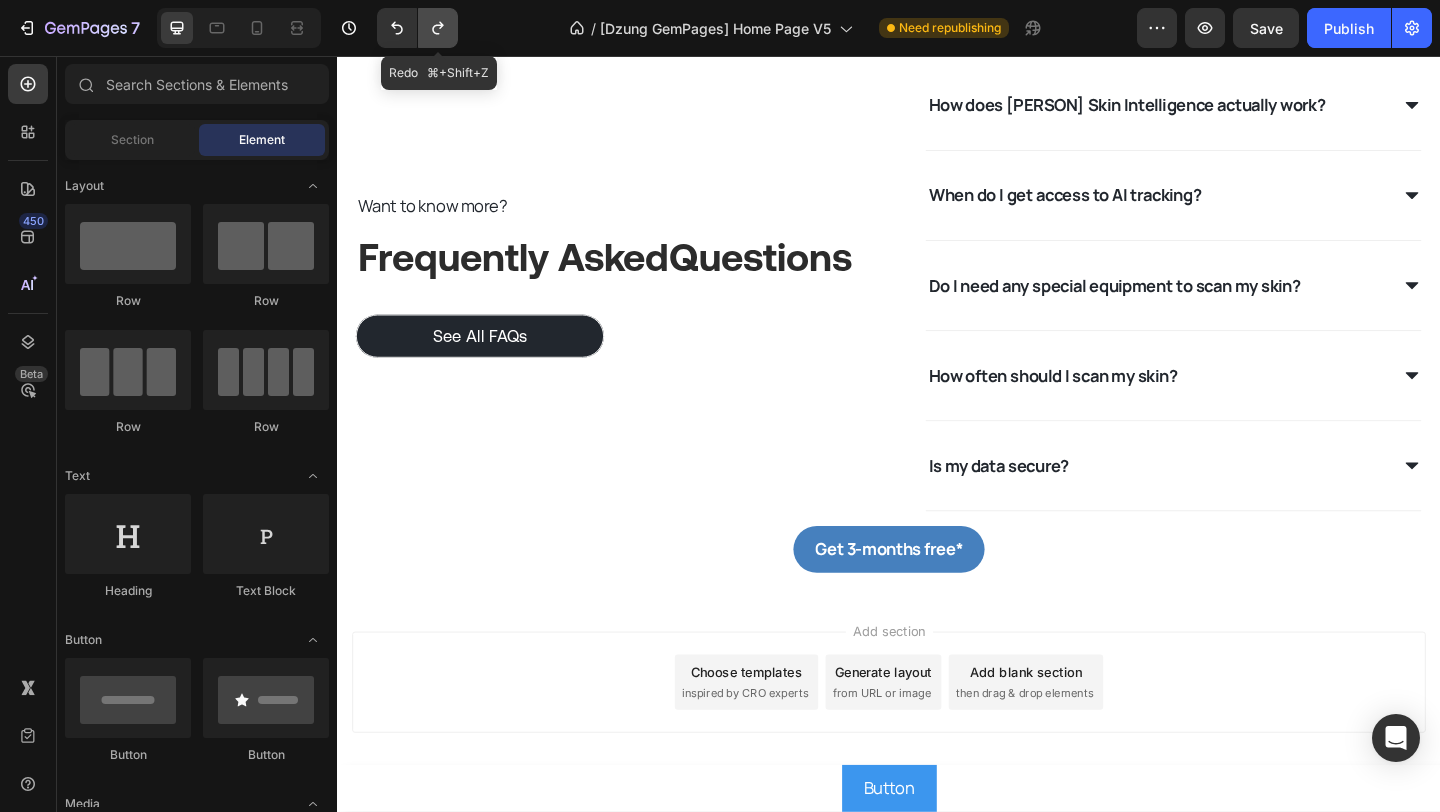 click 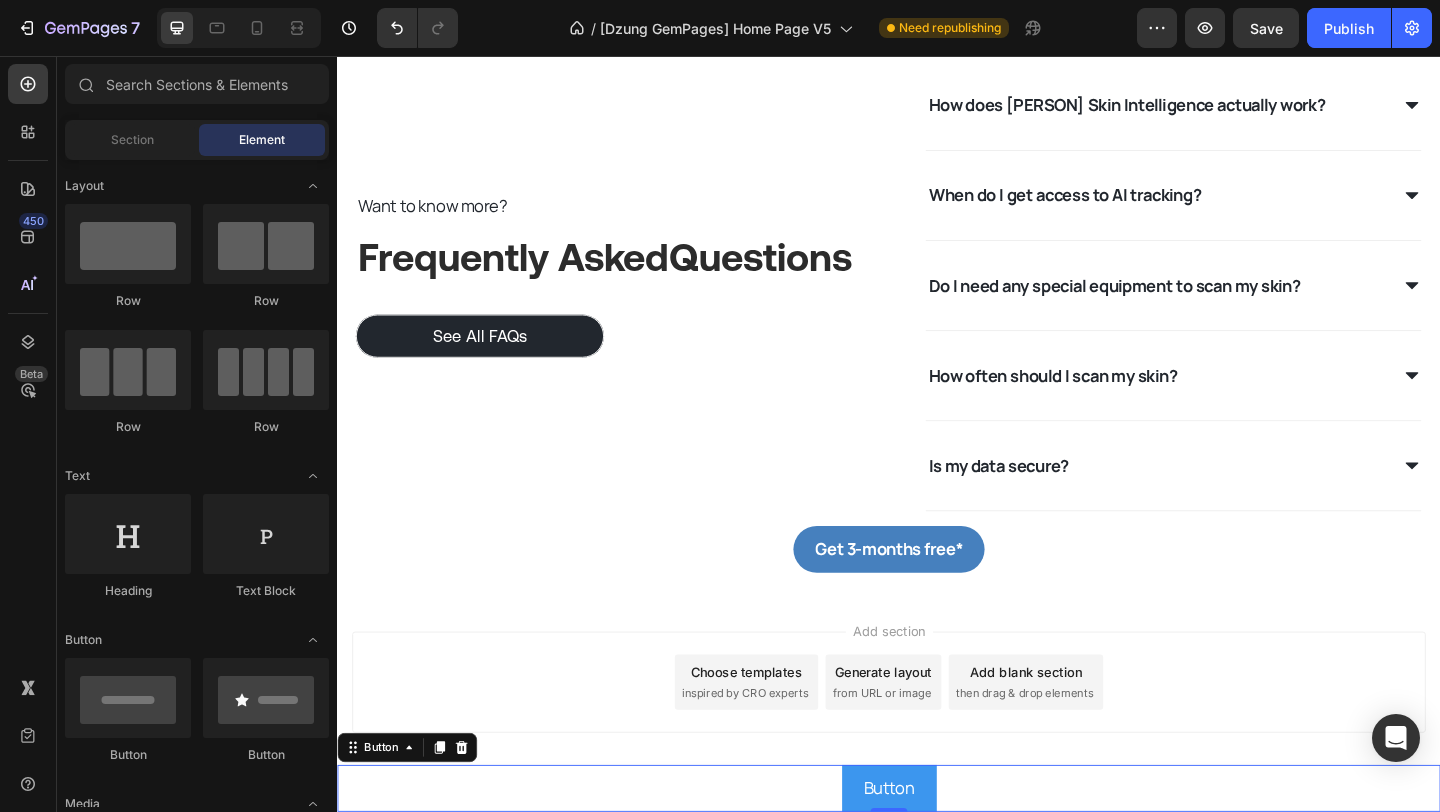click on "Button Button   0" at bounding box center (937, 852) 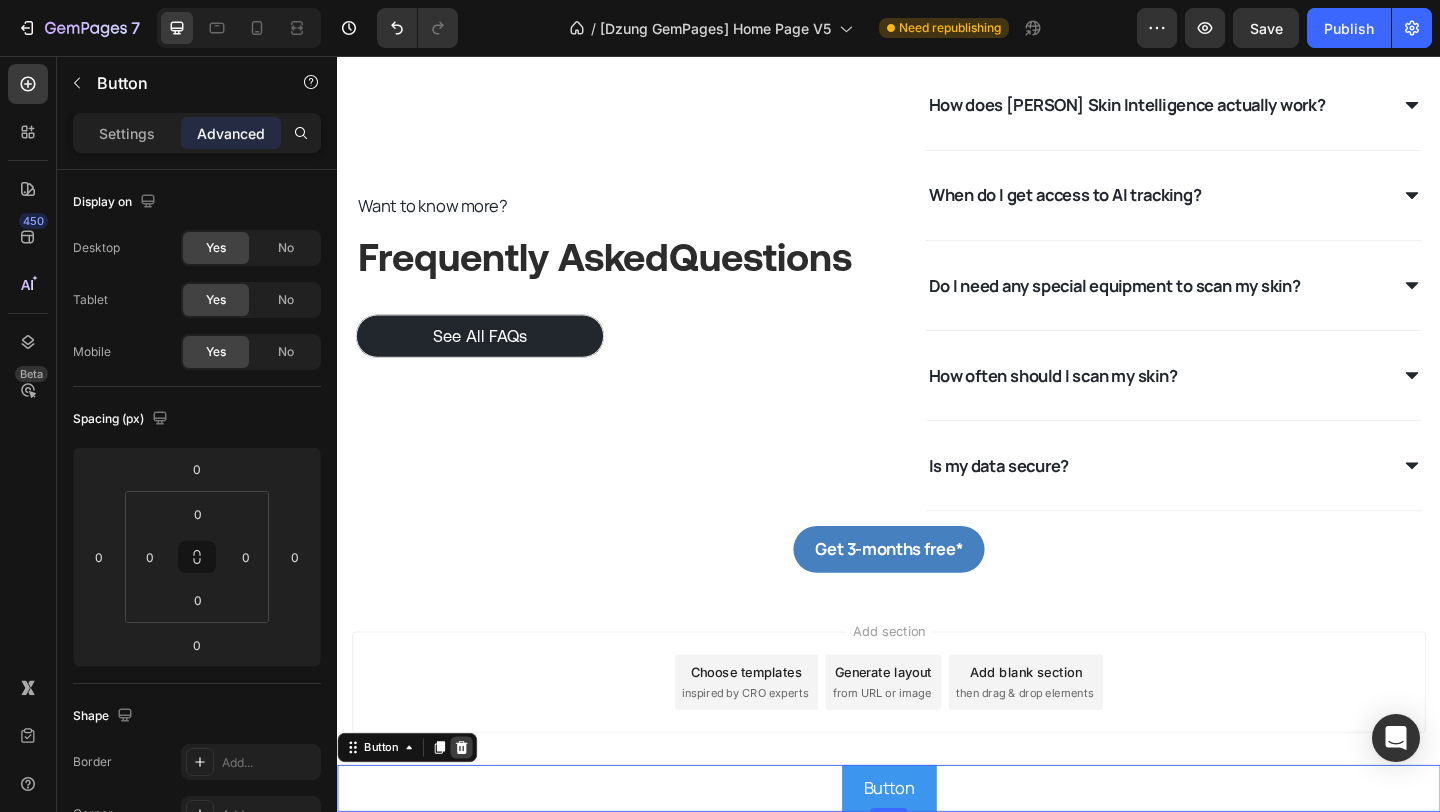 click at bounding box center [472, 808] 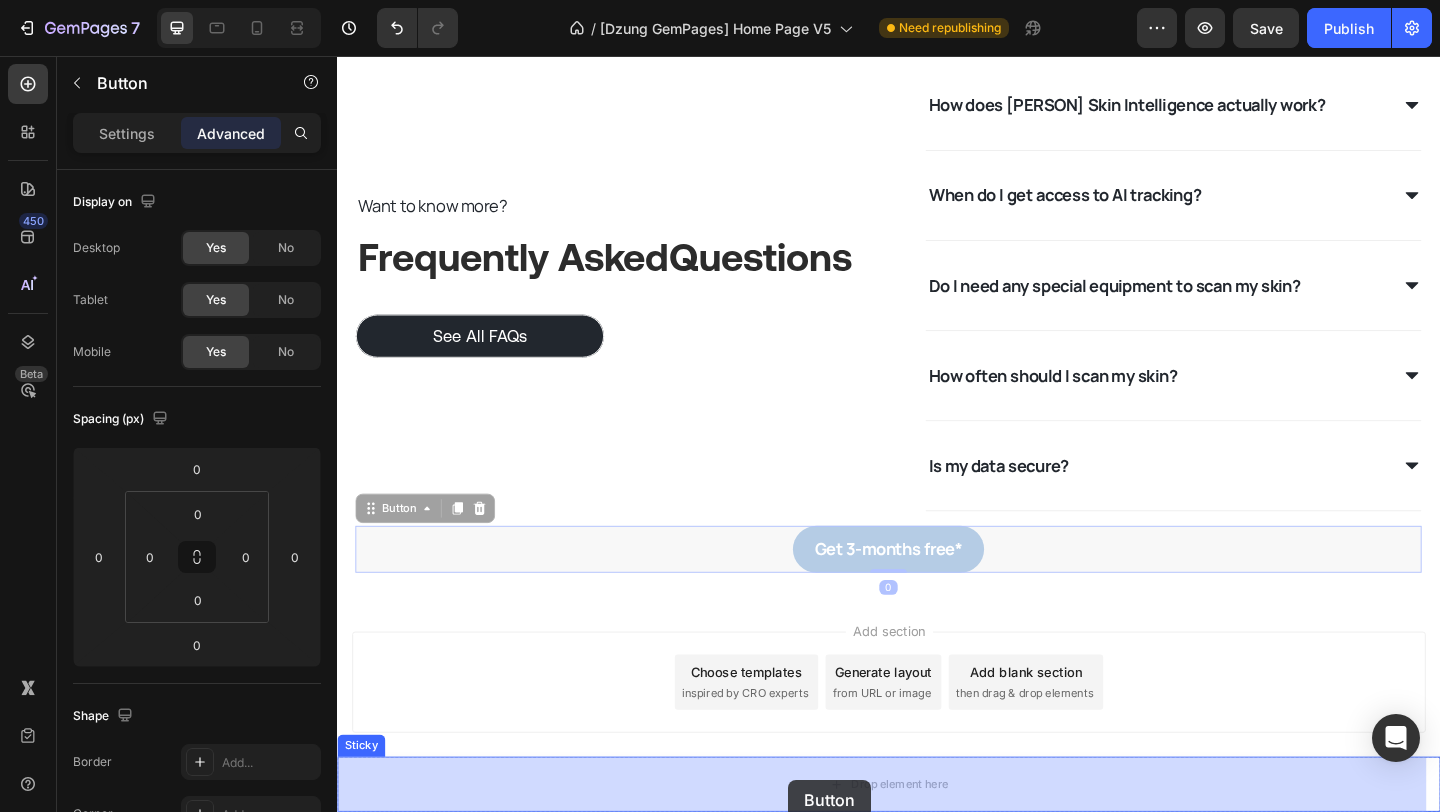 drag, startPoint x: 765, startPoint y: 592, endPoint x: 839, endPoint y: 833, distance: 252.10513 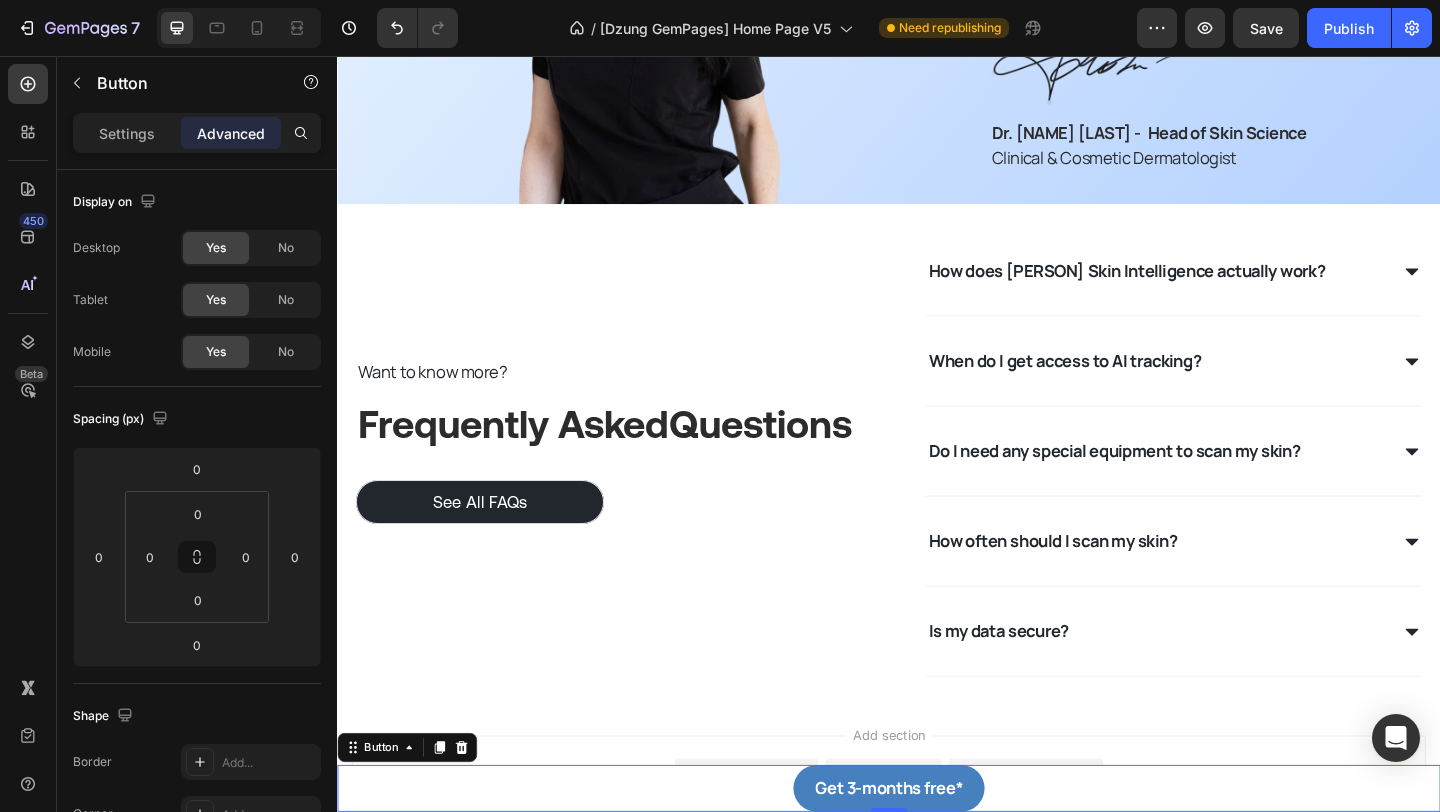 scroll, scrollTop: 5461, scrollLeft: 0, axis: vertical 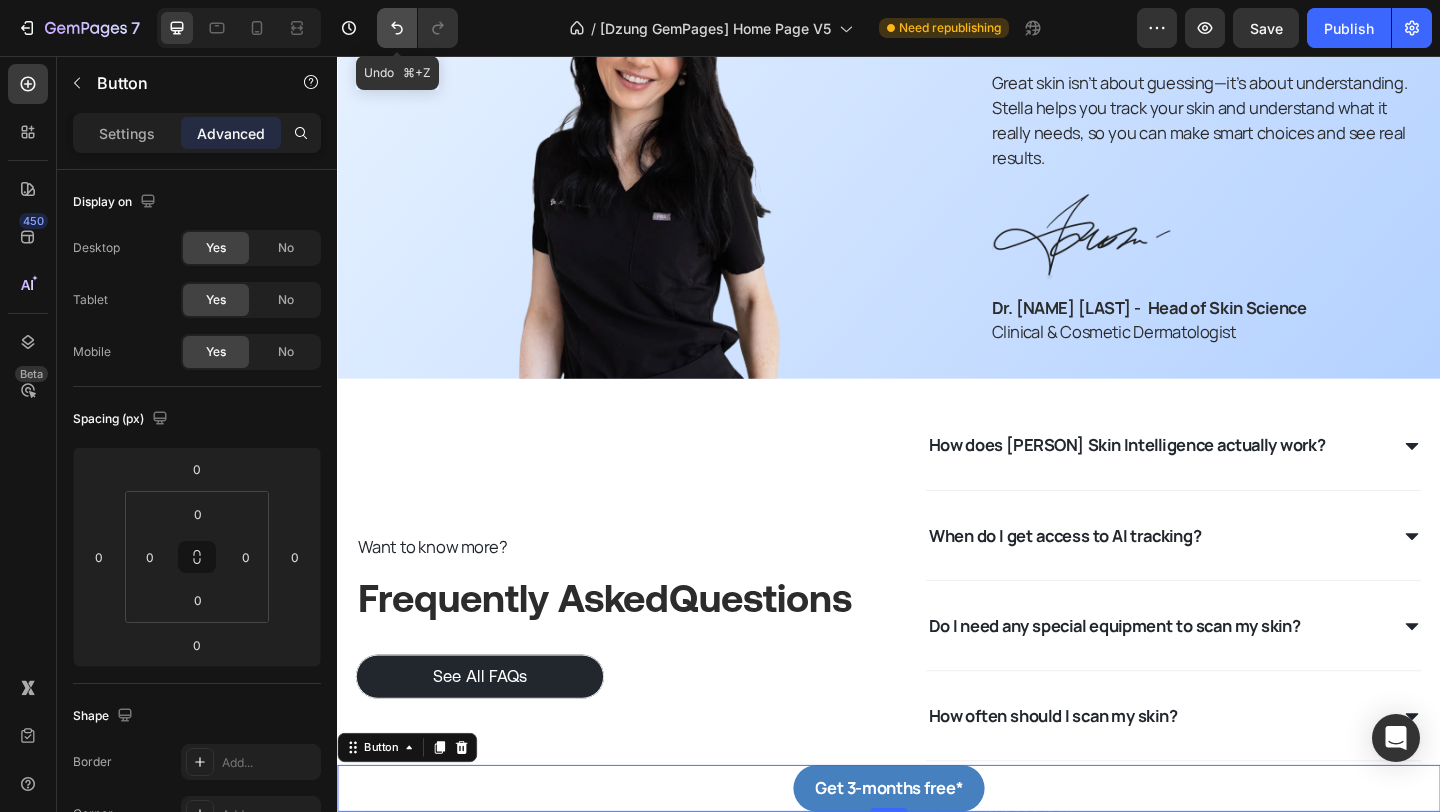 click 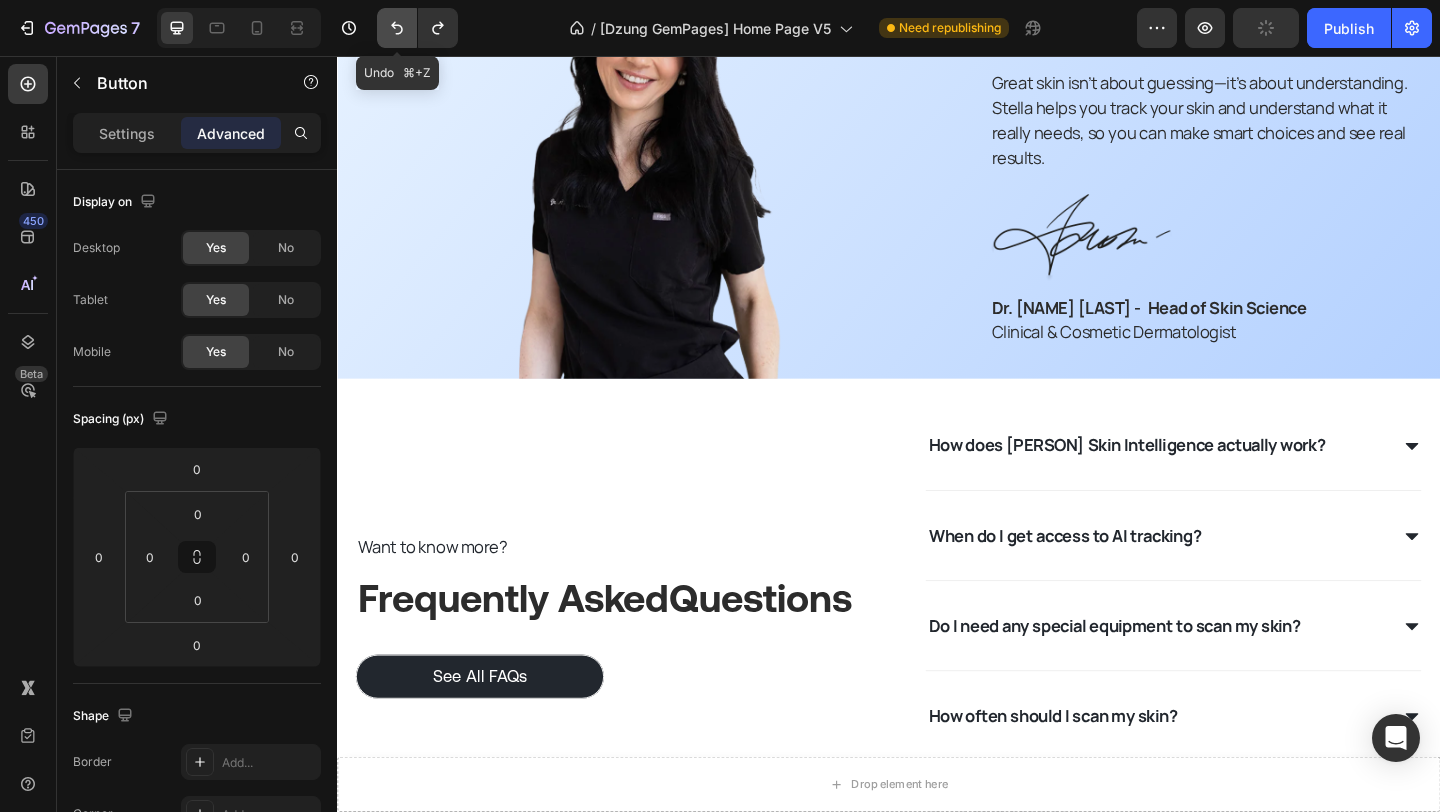 click 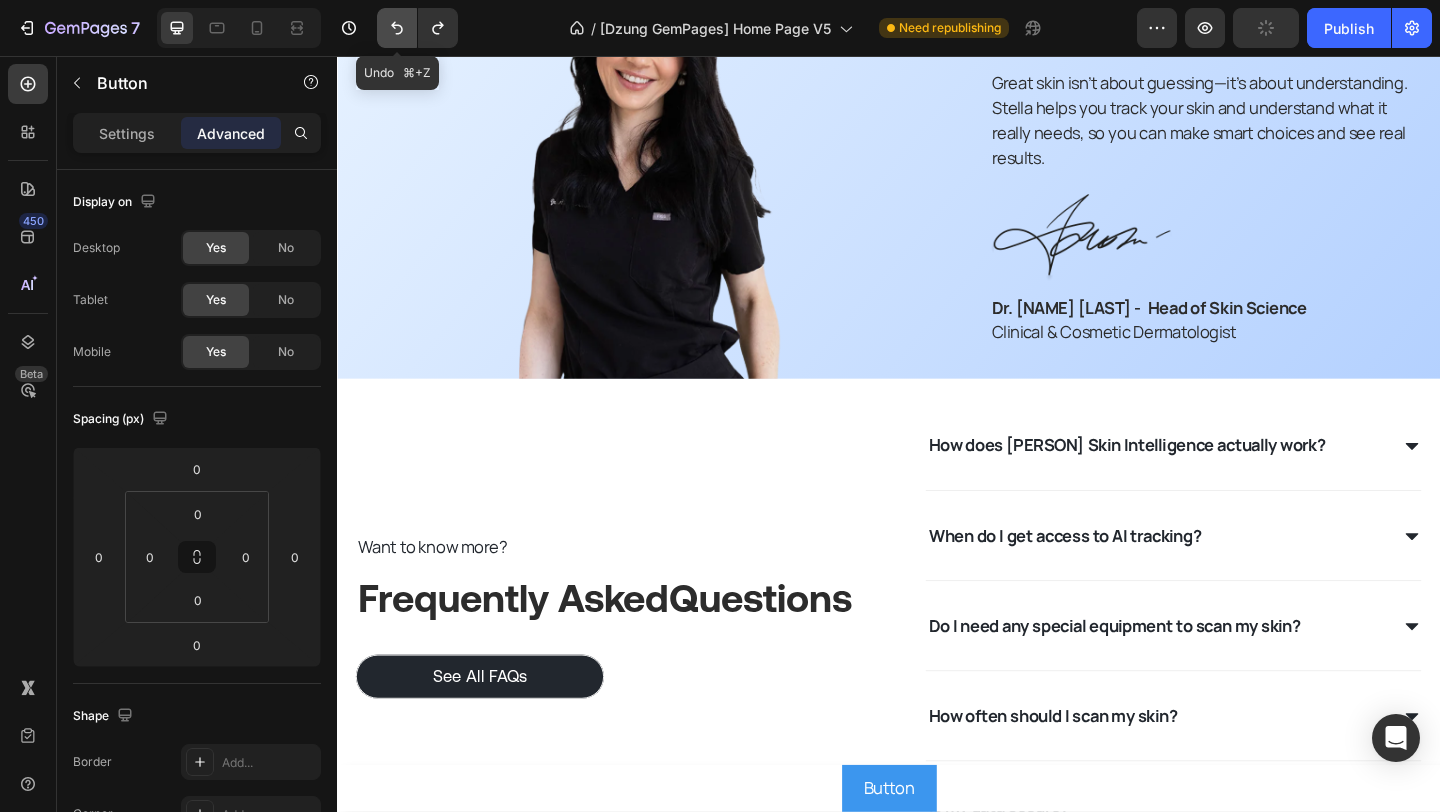 click 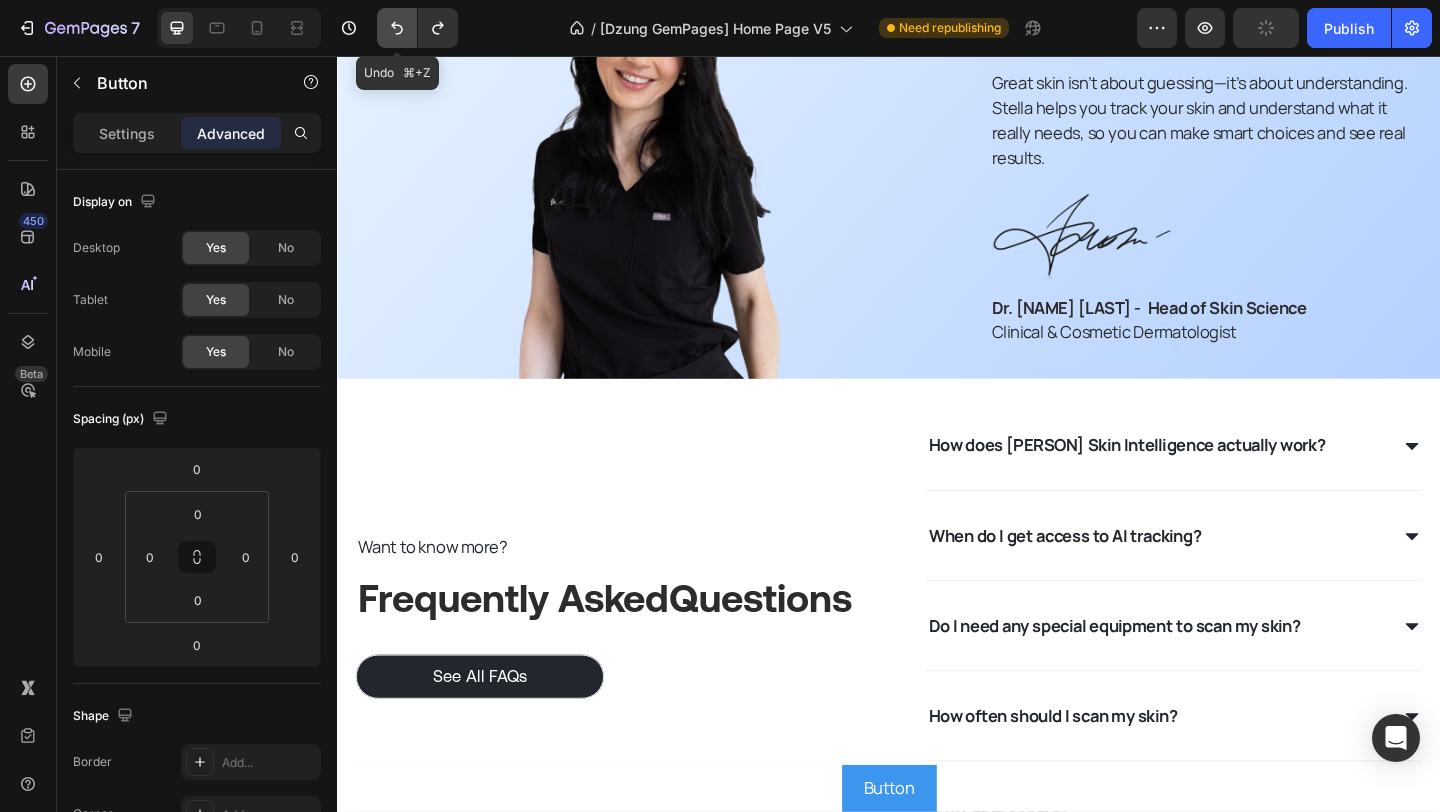click 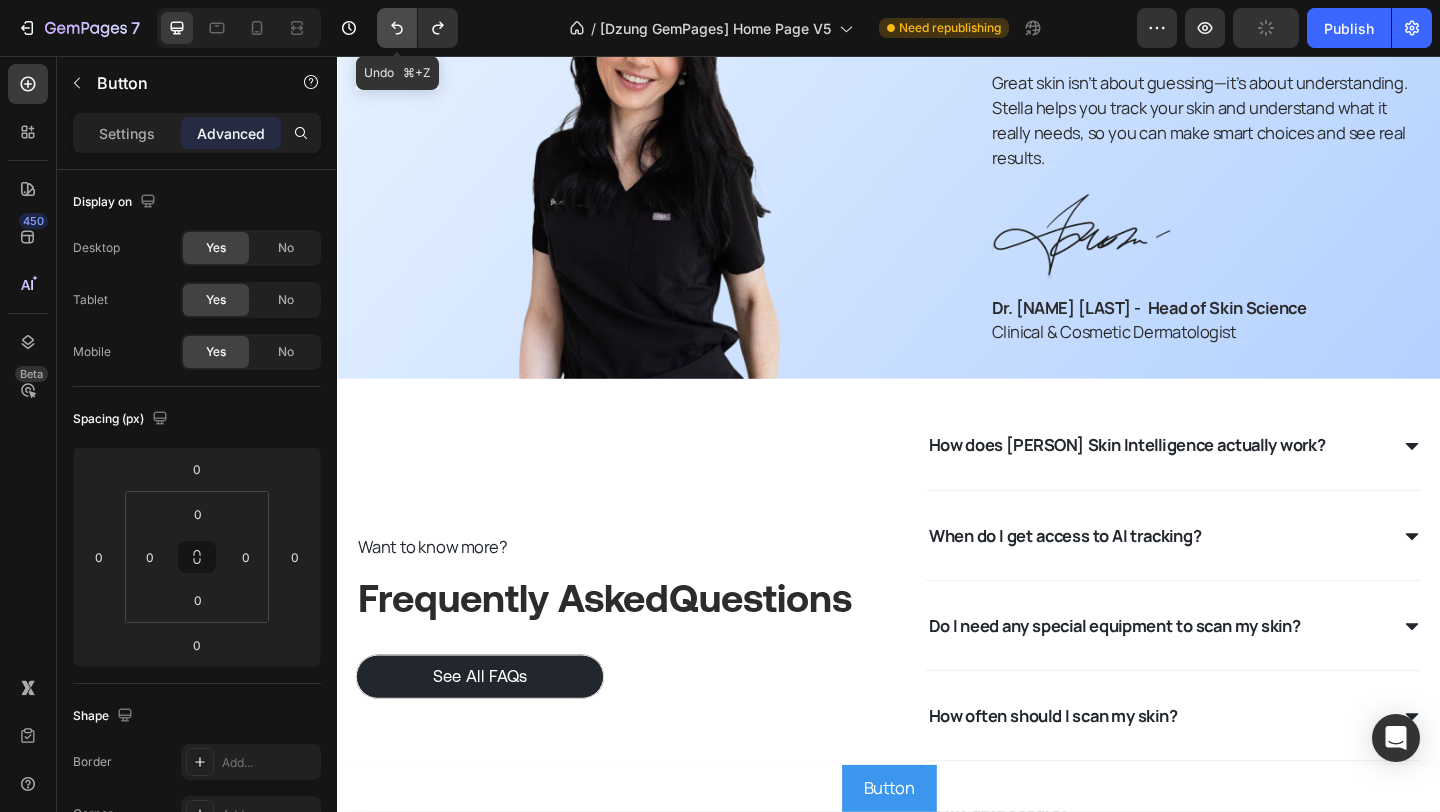 click 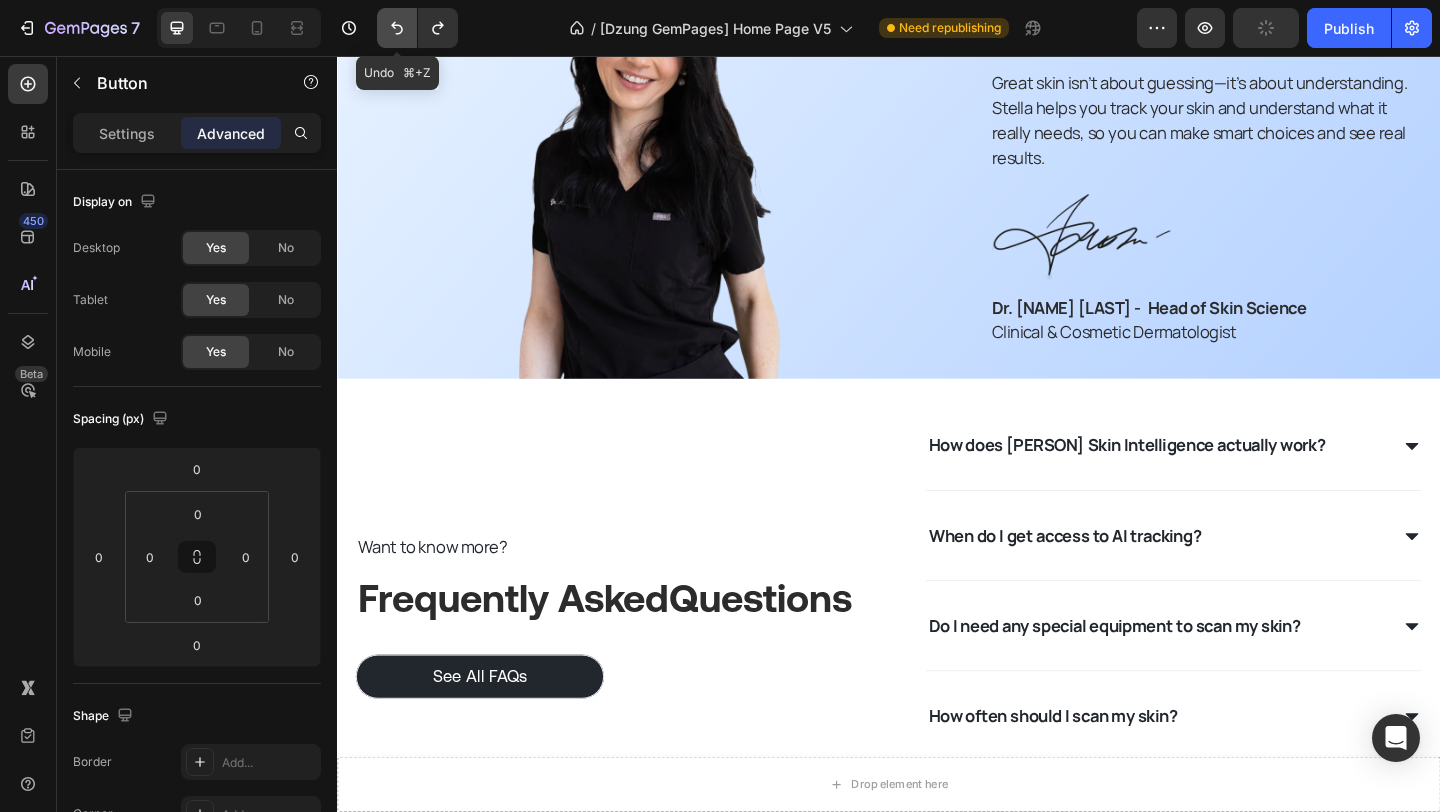 click 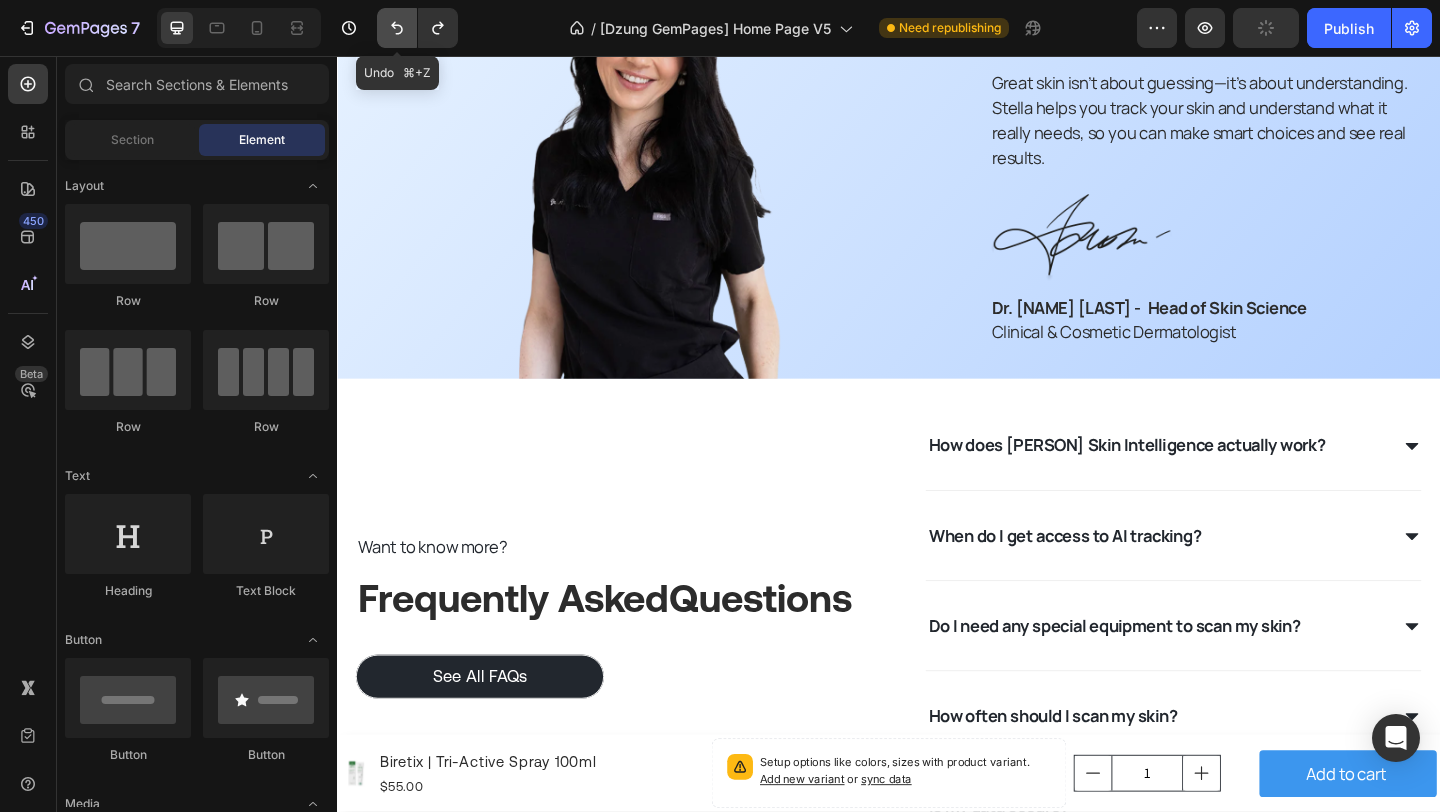 click 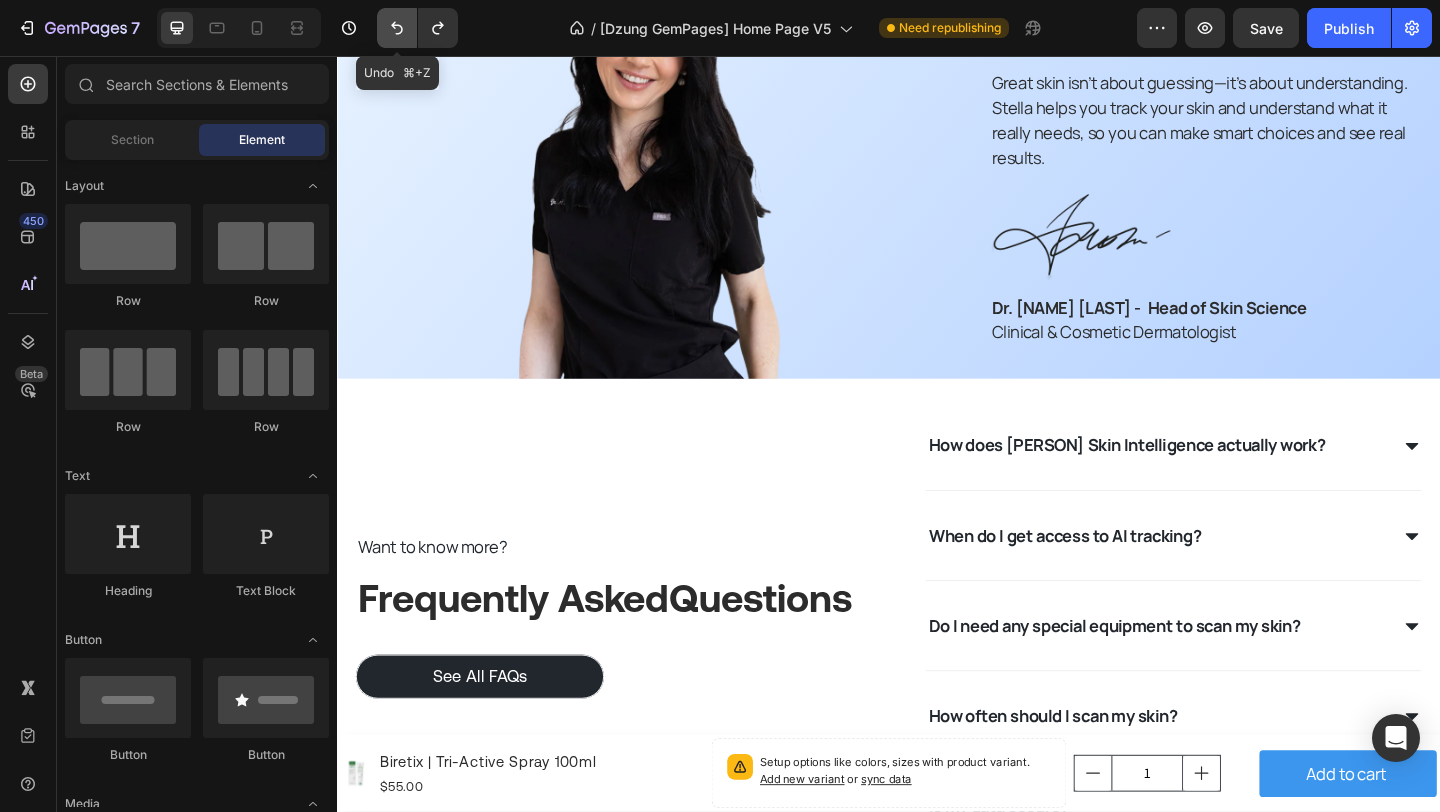 click 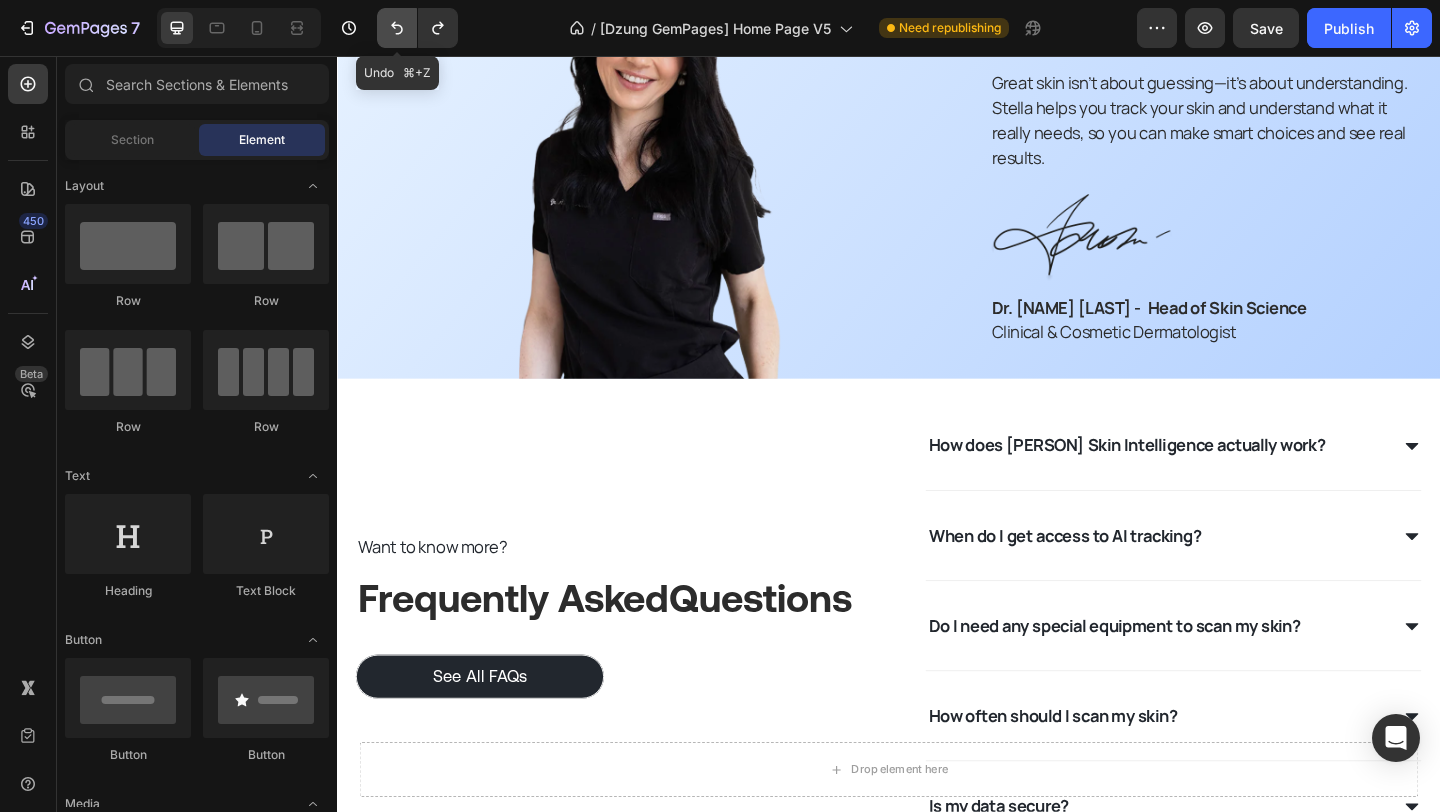 click 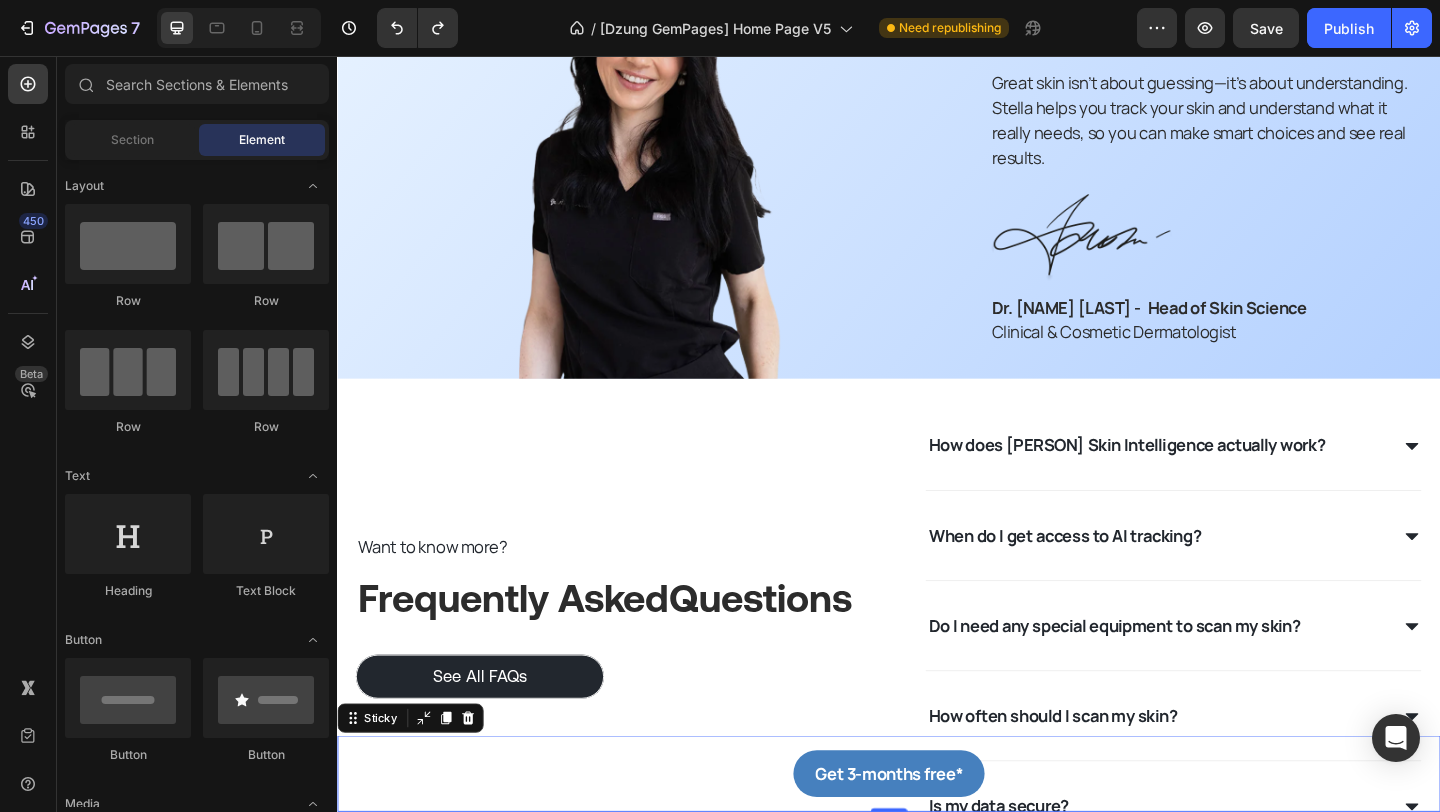 click on "Get 3-months free* Button Sticky   0" at bounding box center [937, 836] 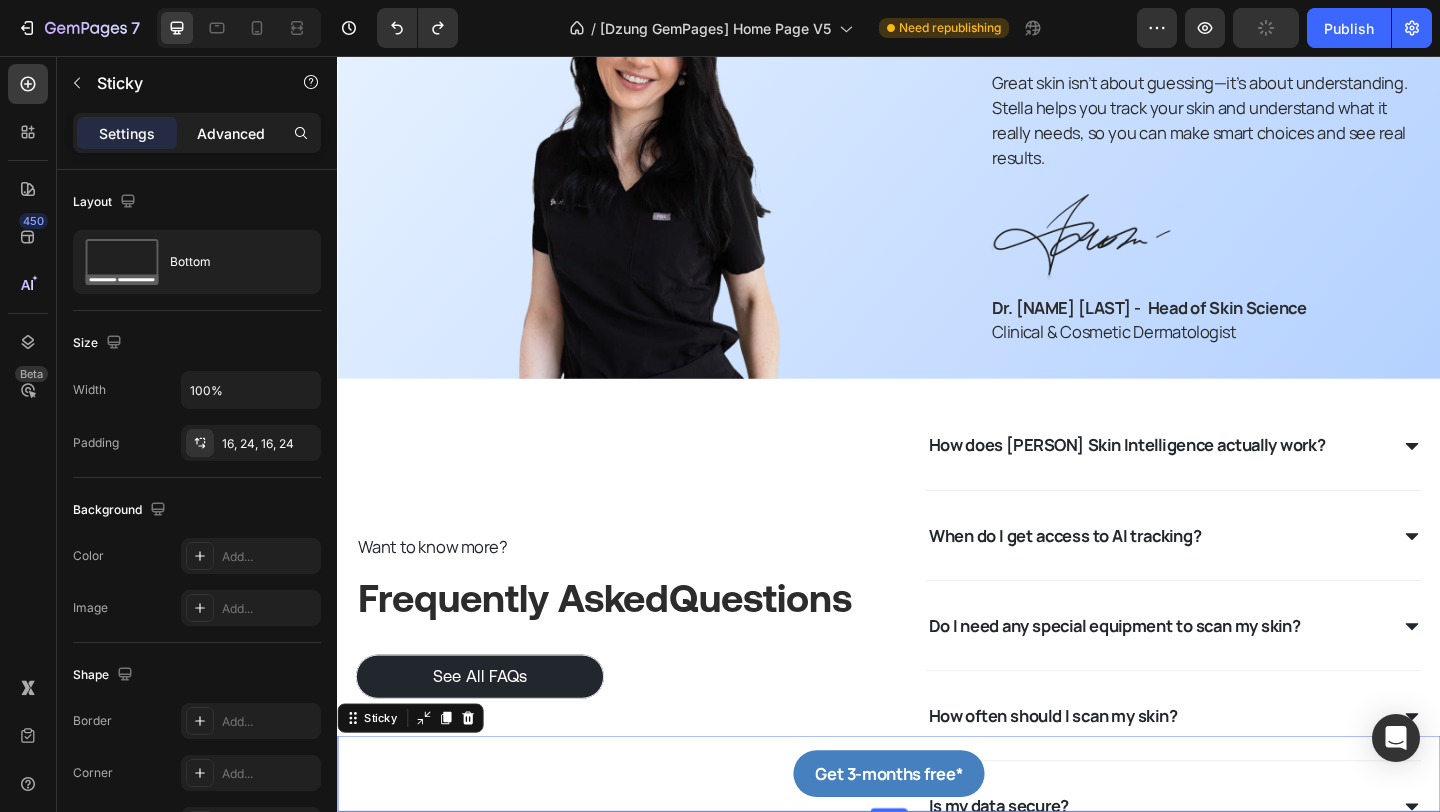 click on "Advanced" at bounding box center [231, 133] 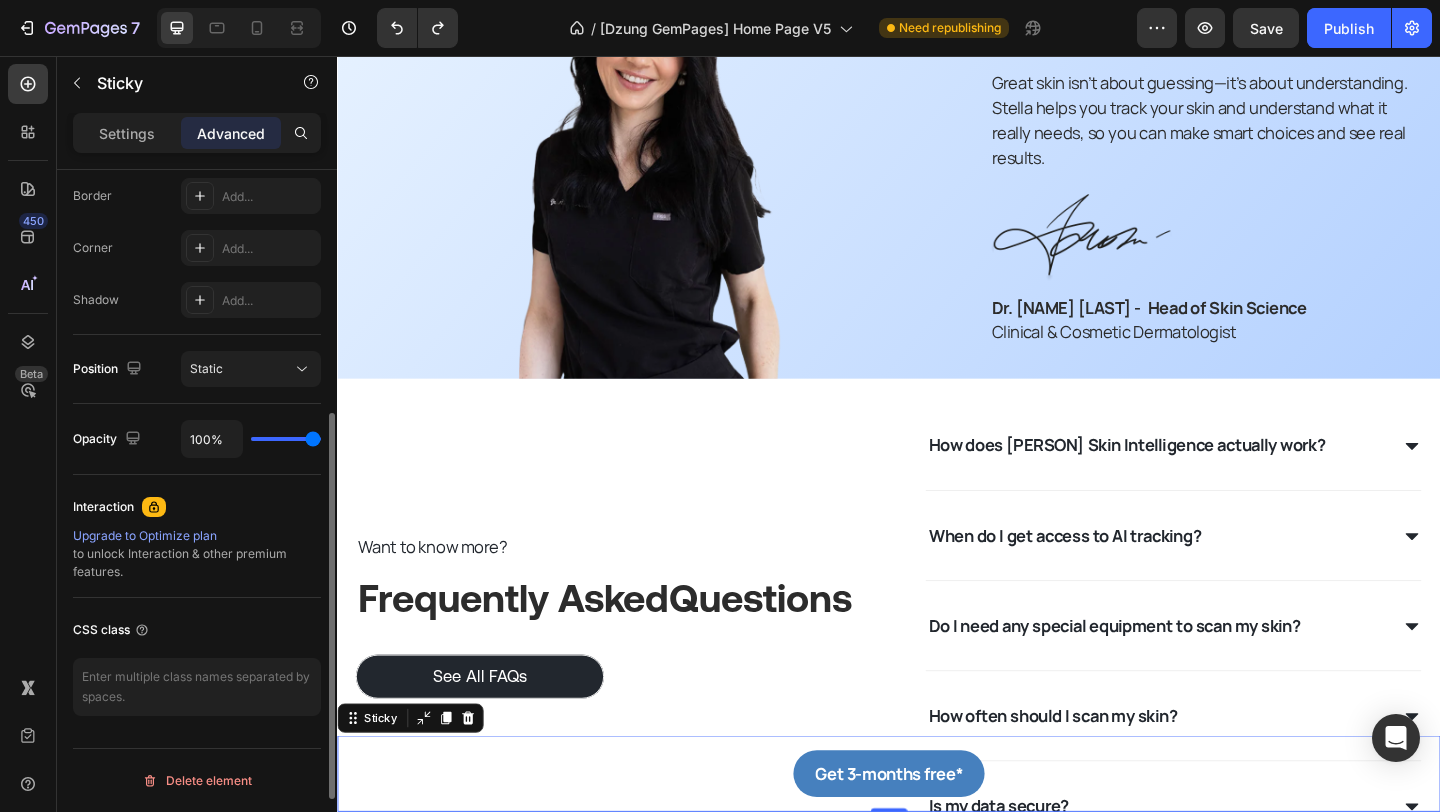 scroll, scrollTop: 0, scrollLeft: 0, axis: both 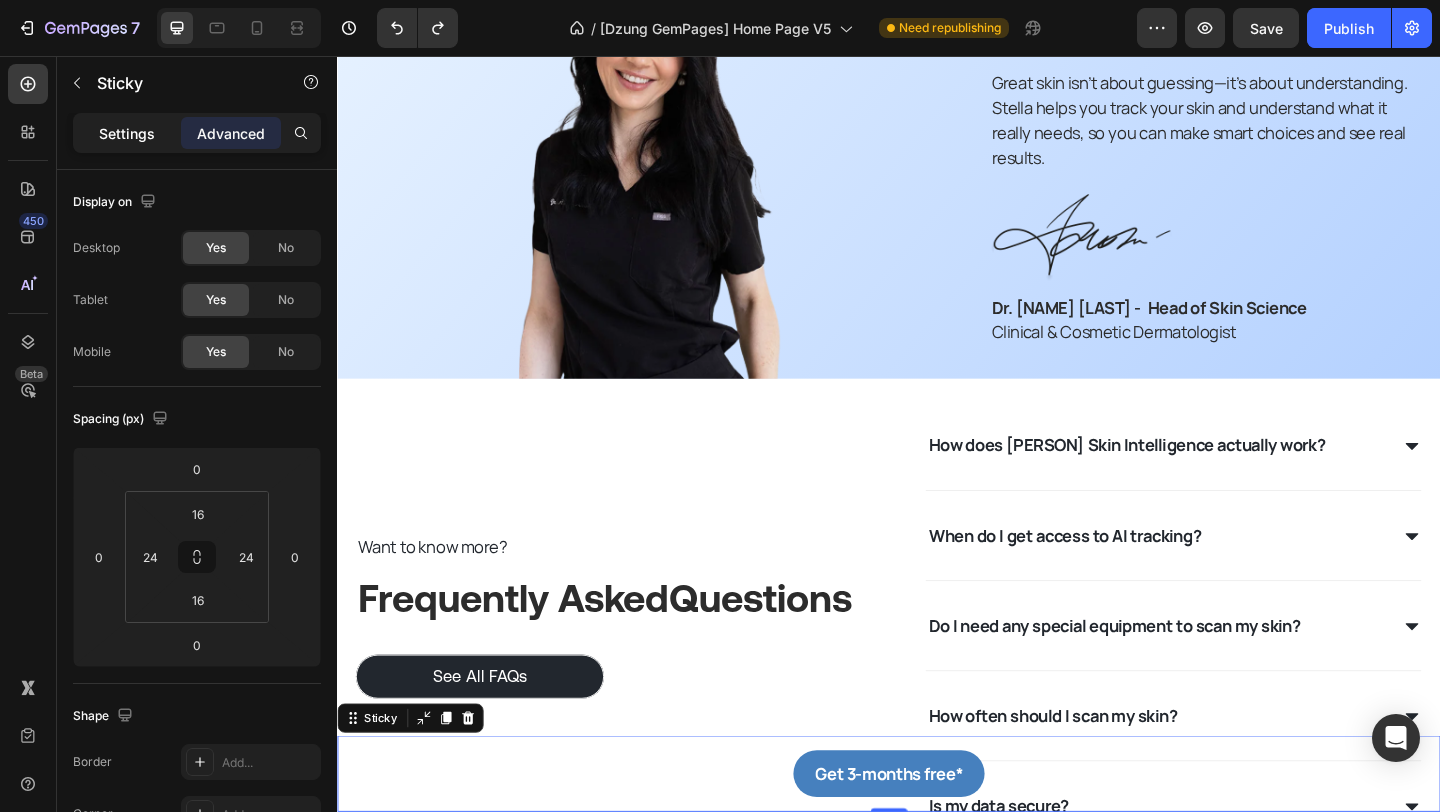 click on "Settings" at bounding box center (127, 133) 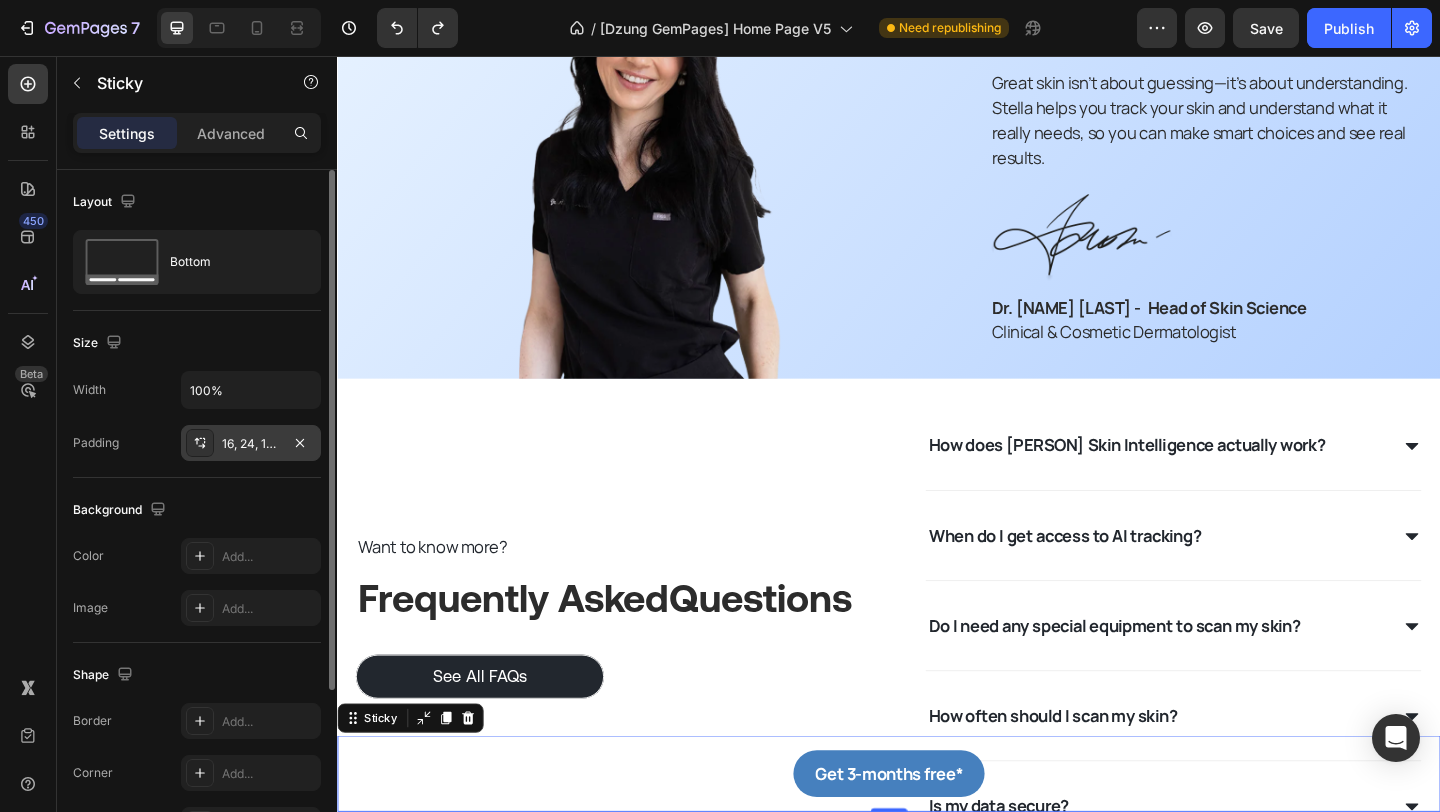 scroll, scrollTop: 240, scrollLeft: 0, axis: vertical 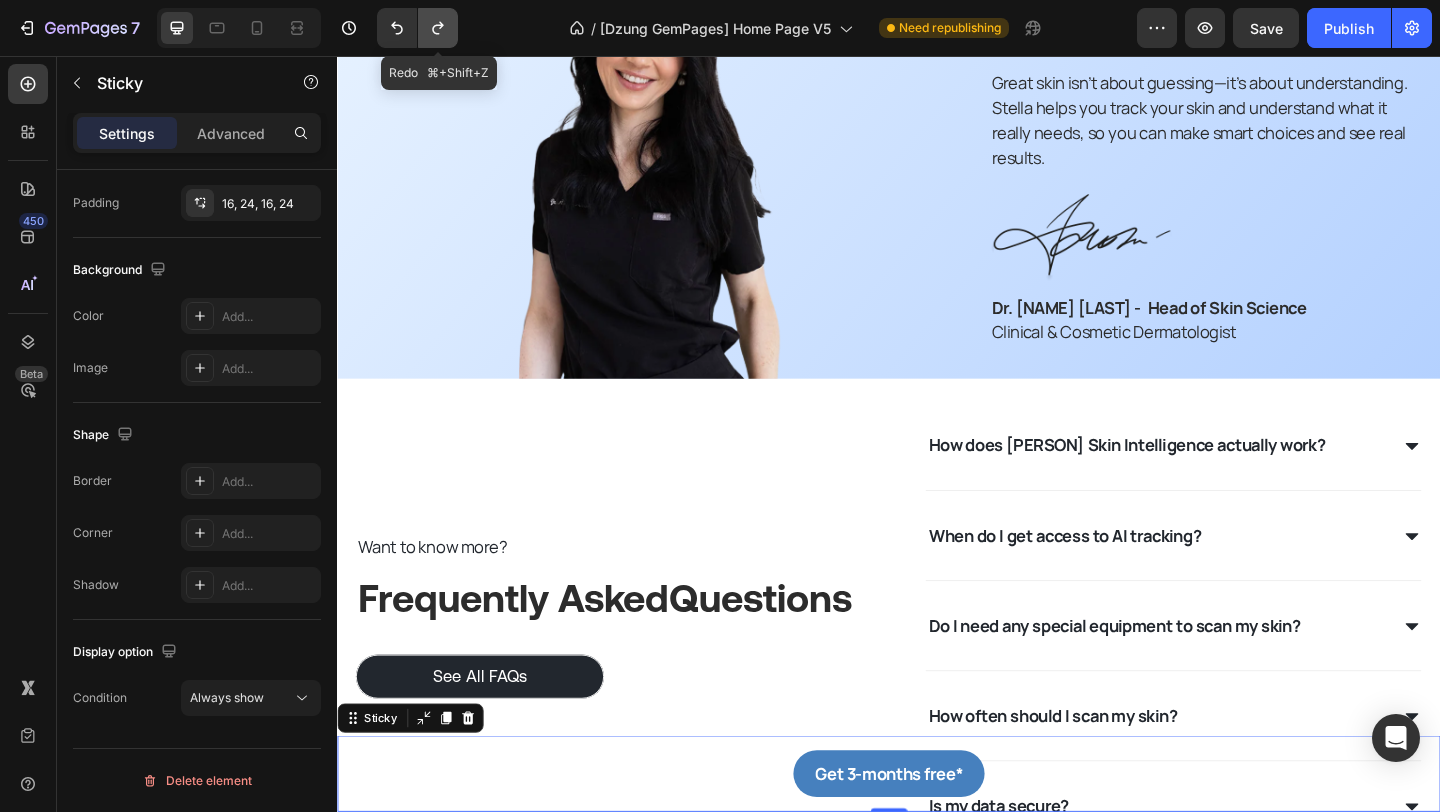 click 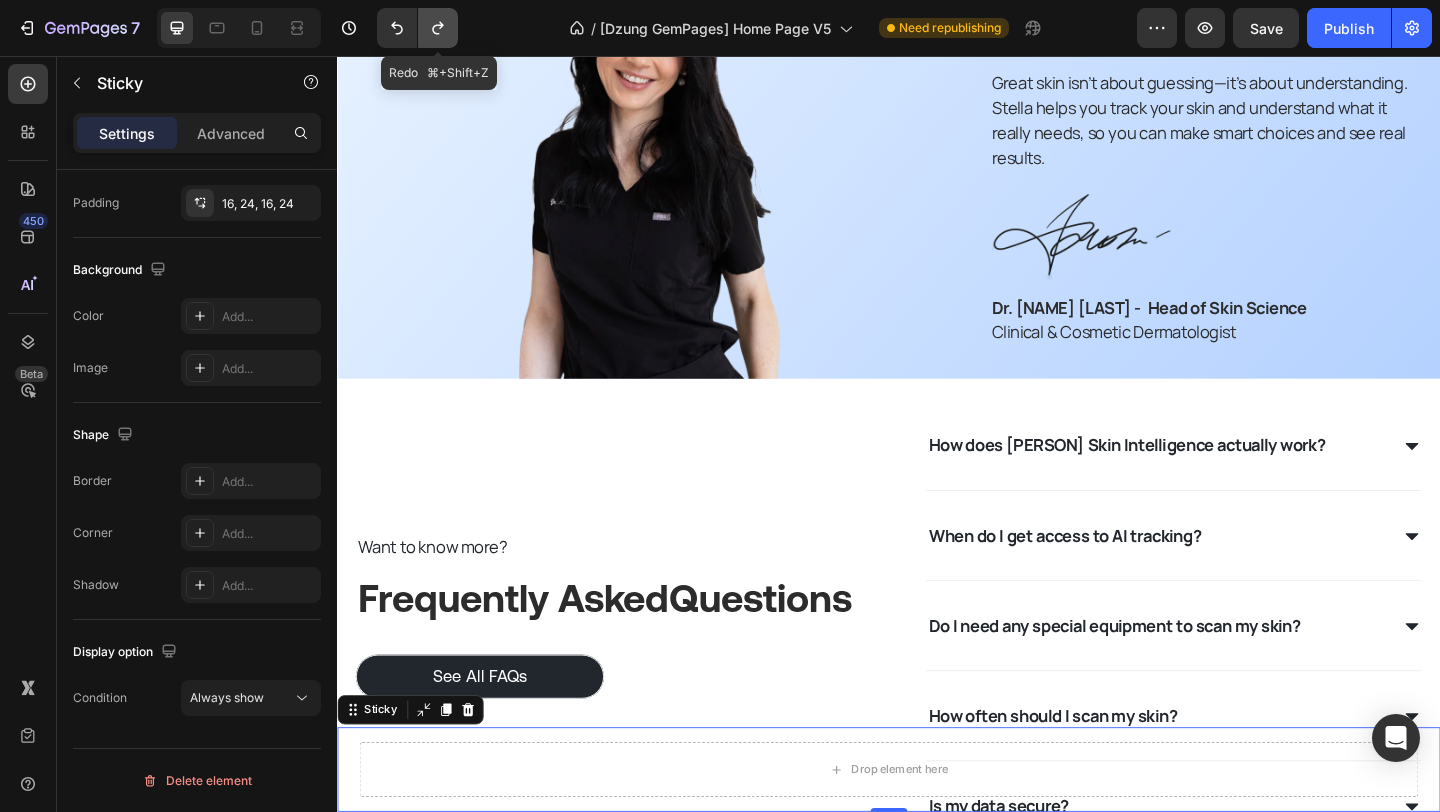 click 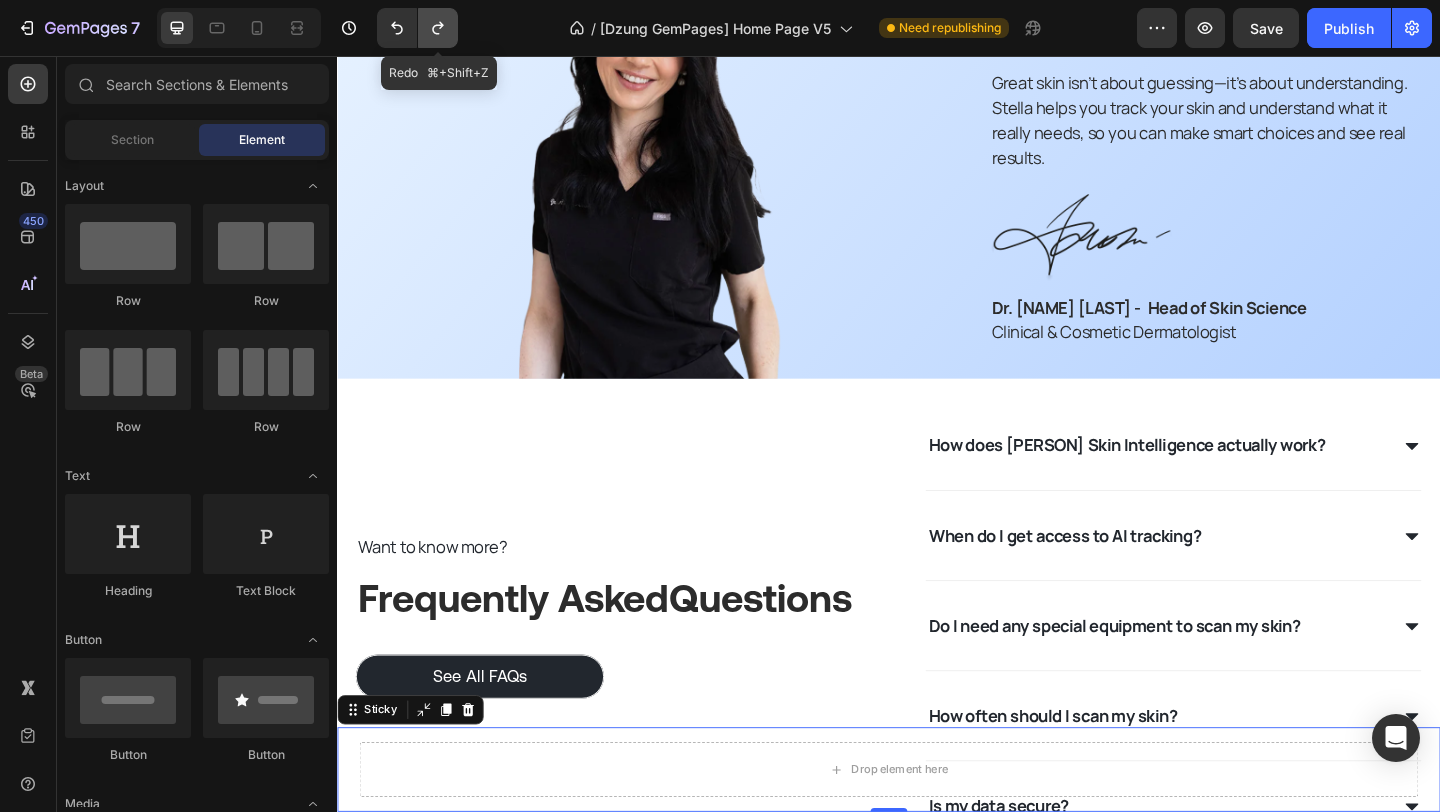 click 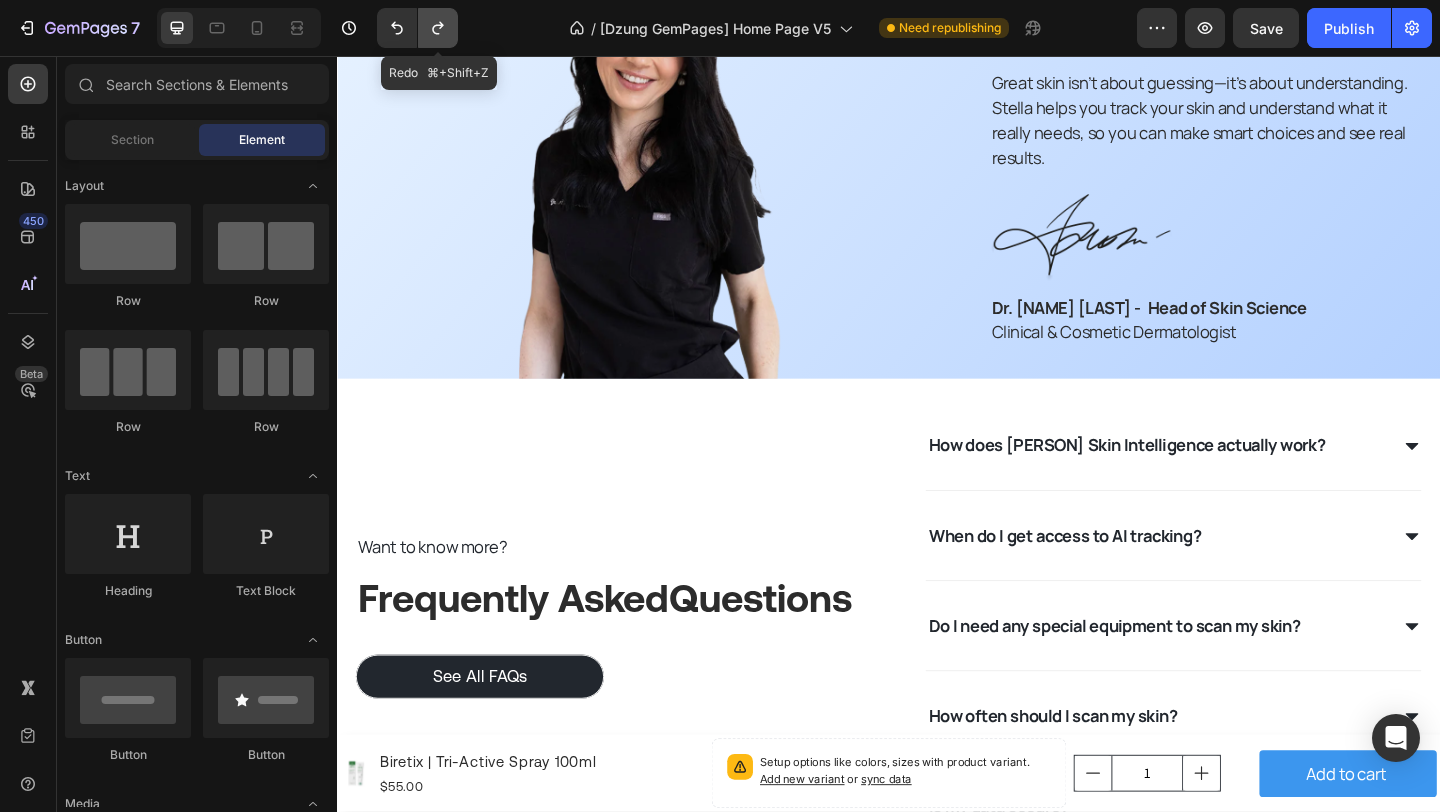 click 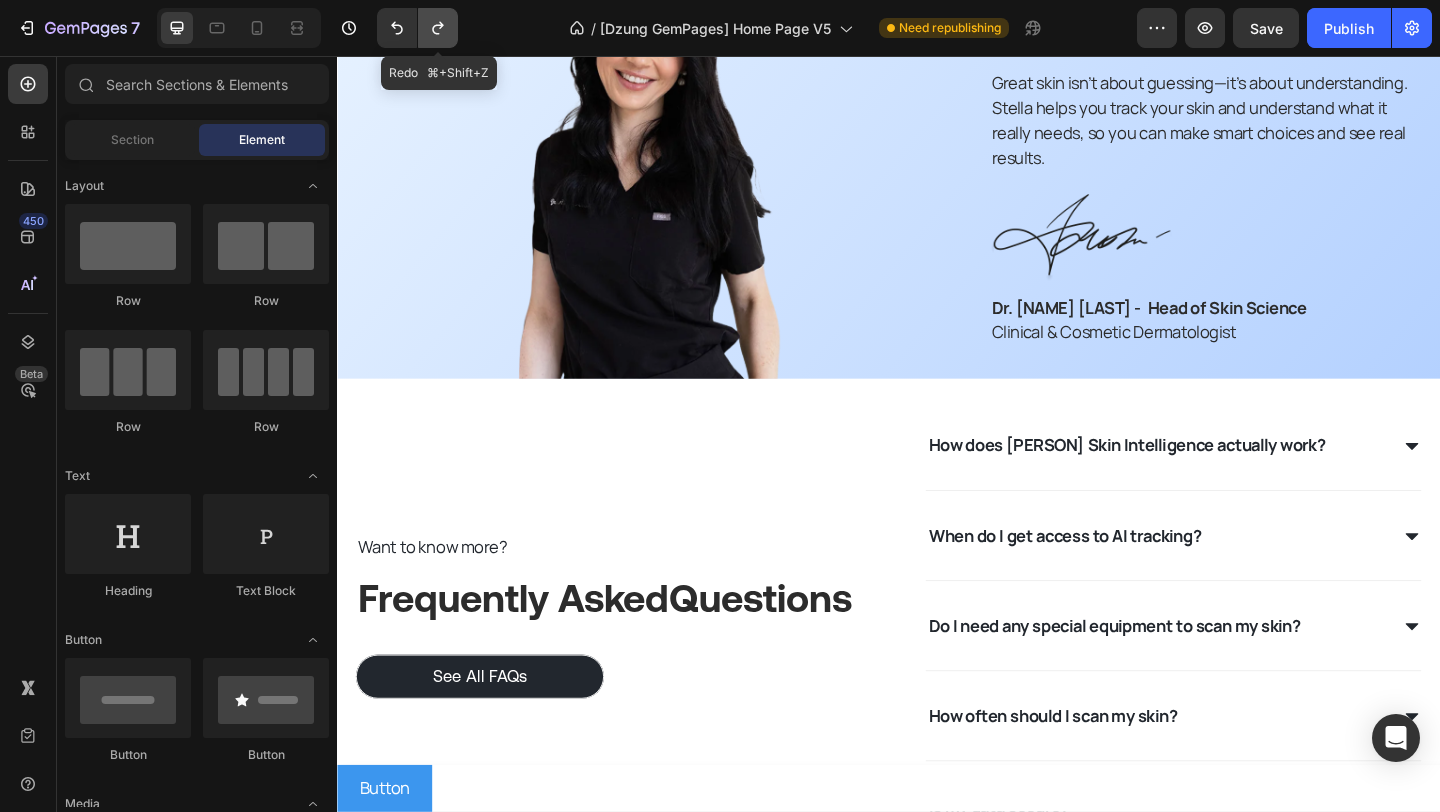 click 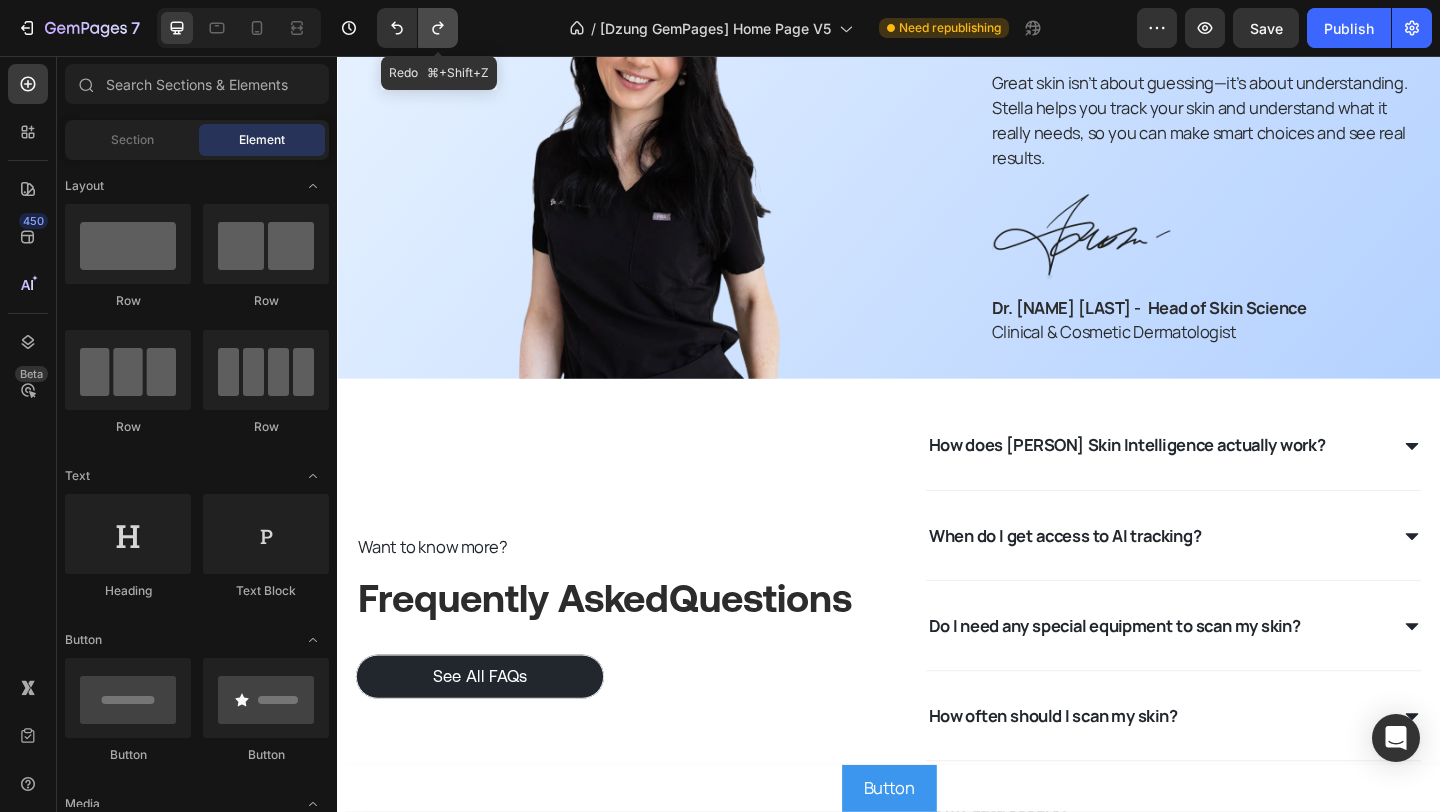 click 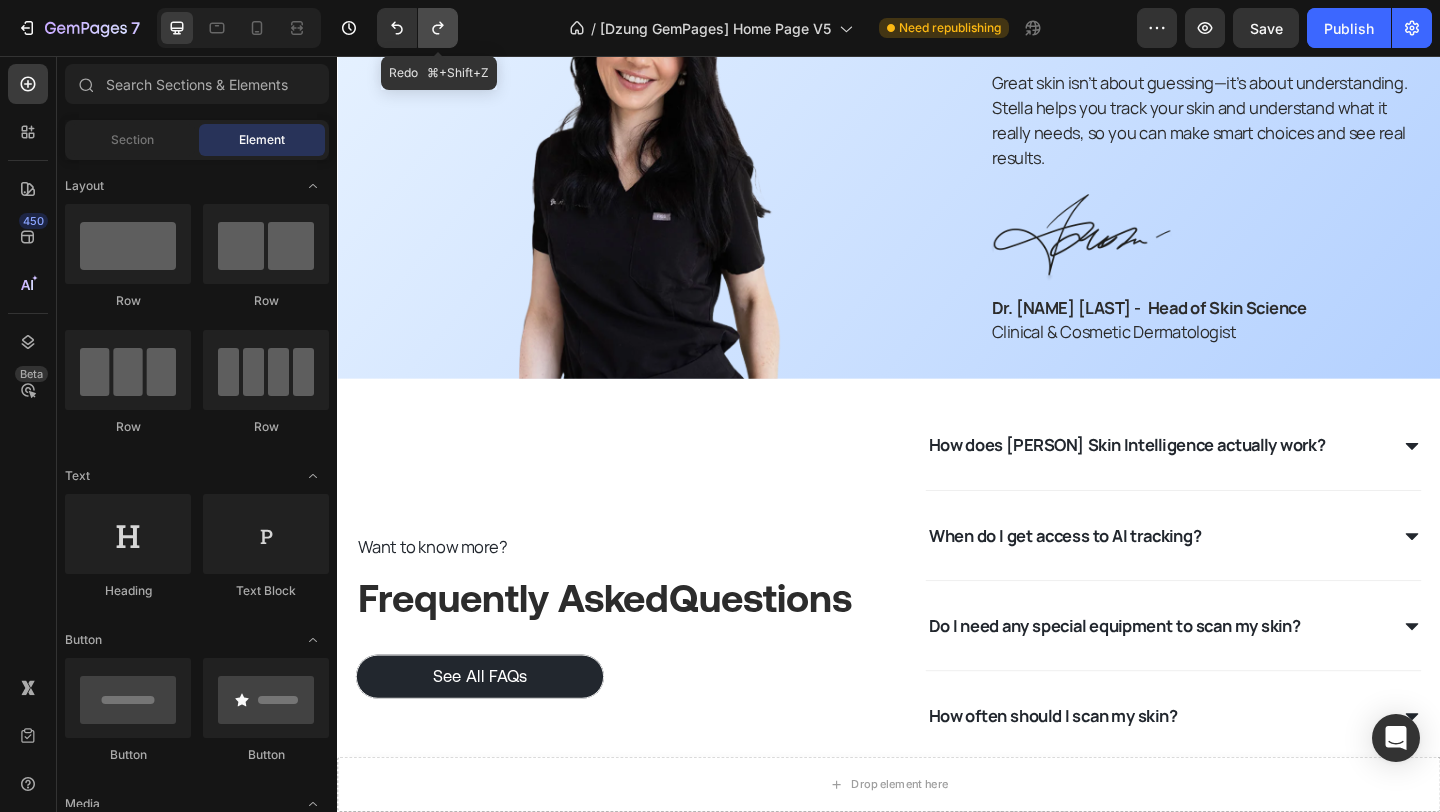 click 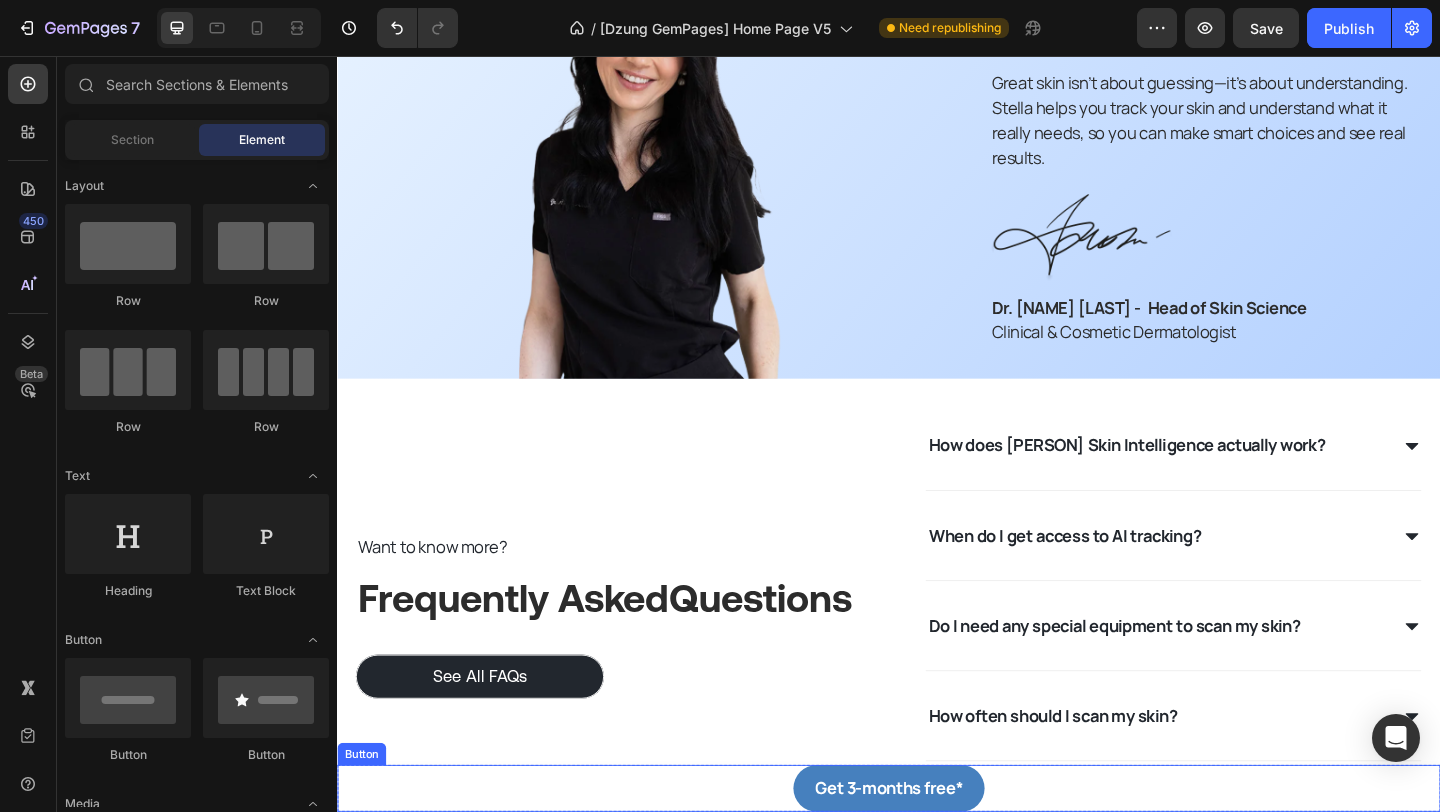 click on "Get 3-months free* Button" at bounding box center [937, 852] 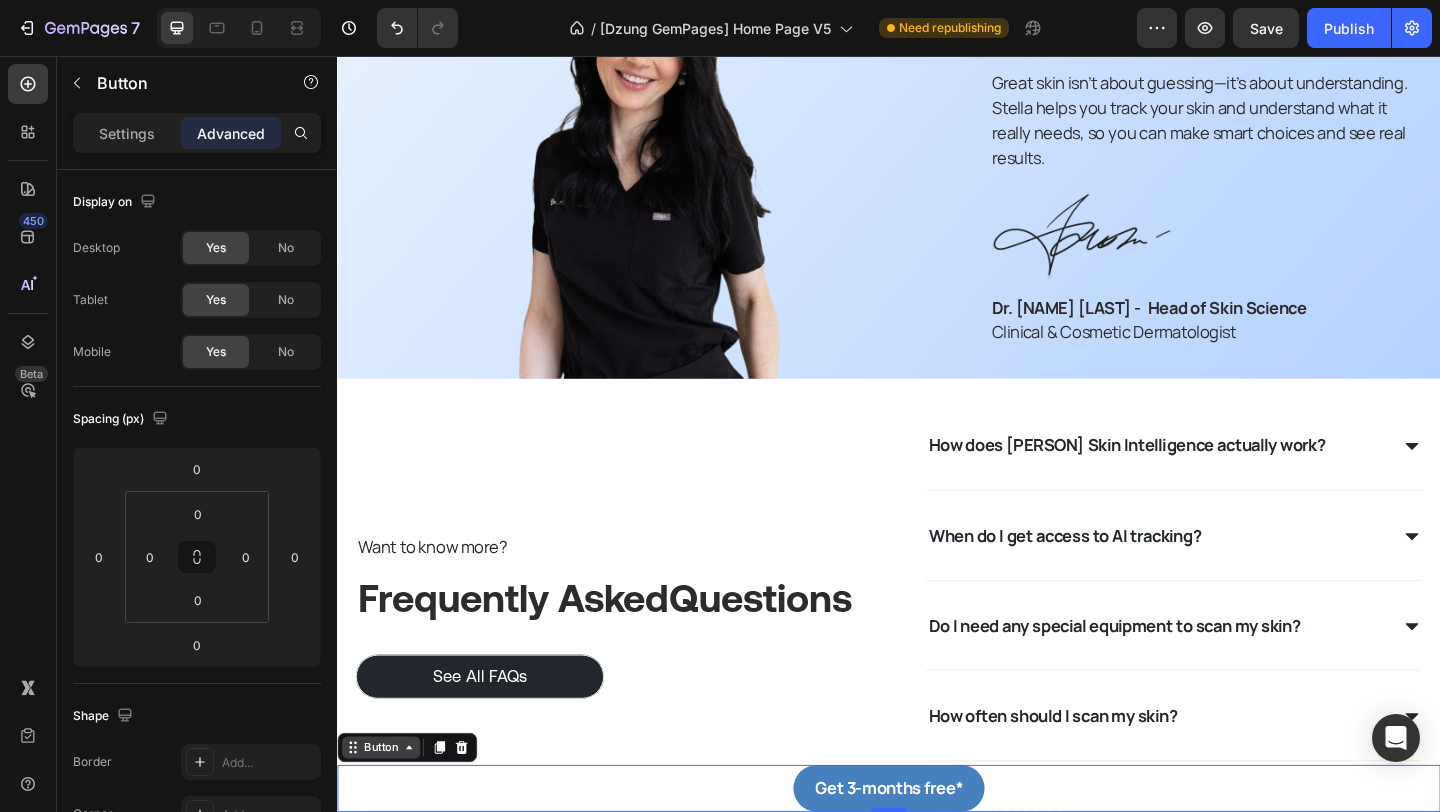 click on "Button" at bounding box center (384, 808) 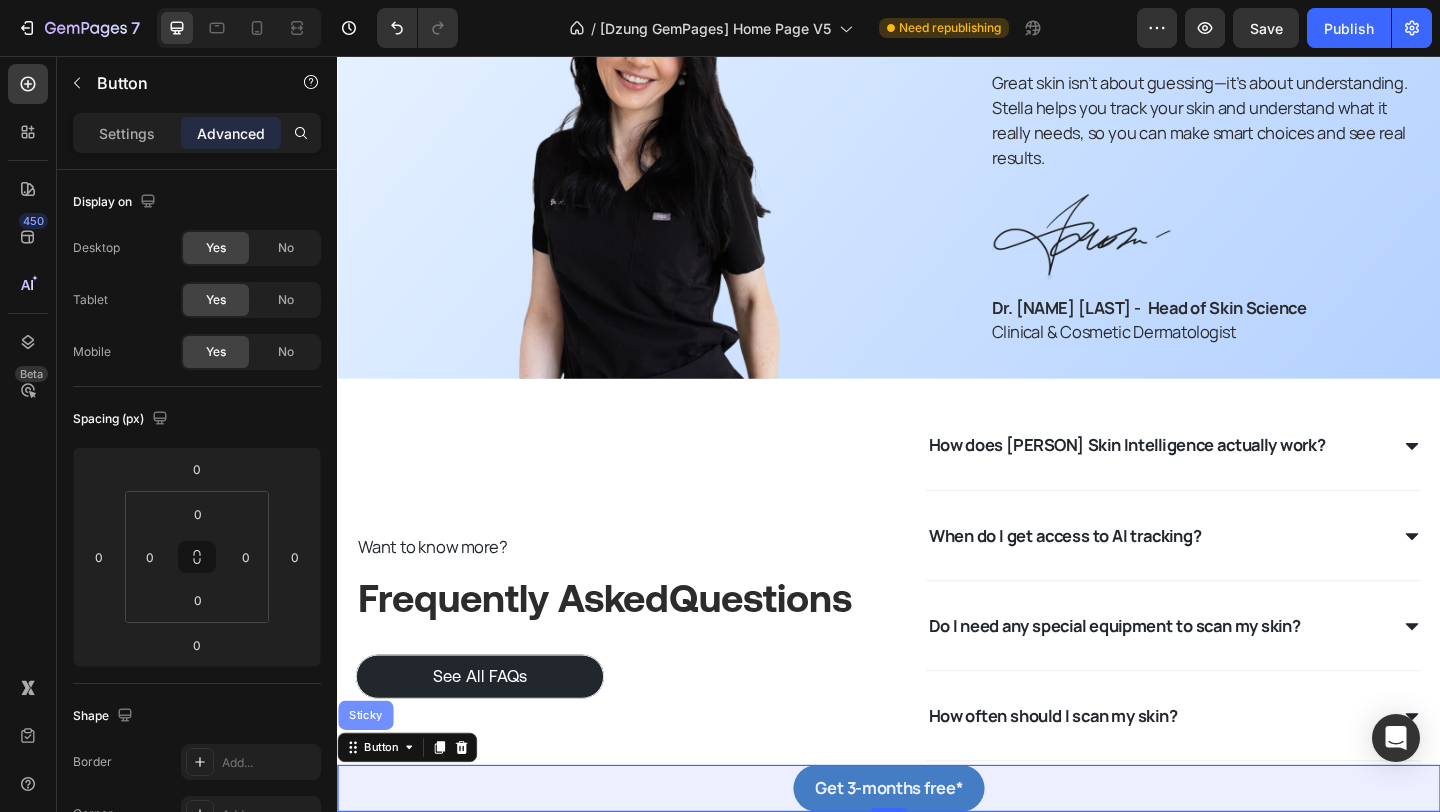 click on "Sticky" at bounding box center [368, 773] 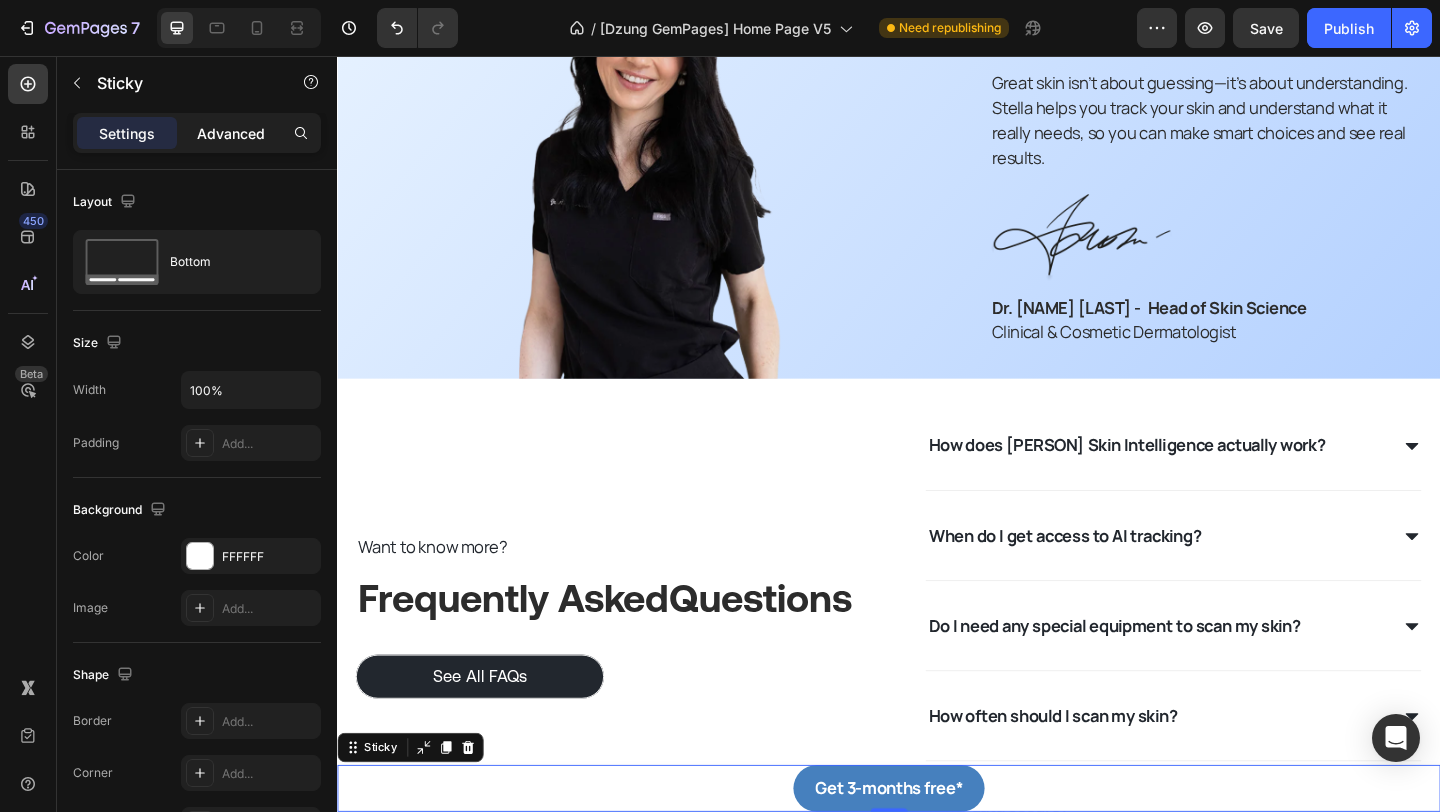 click on "Advanced" at bounding box center [231, 133] 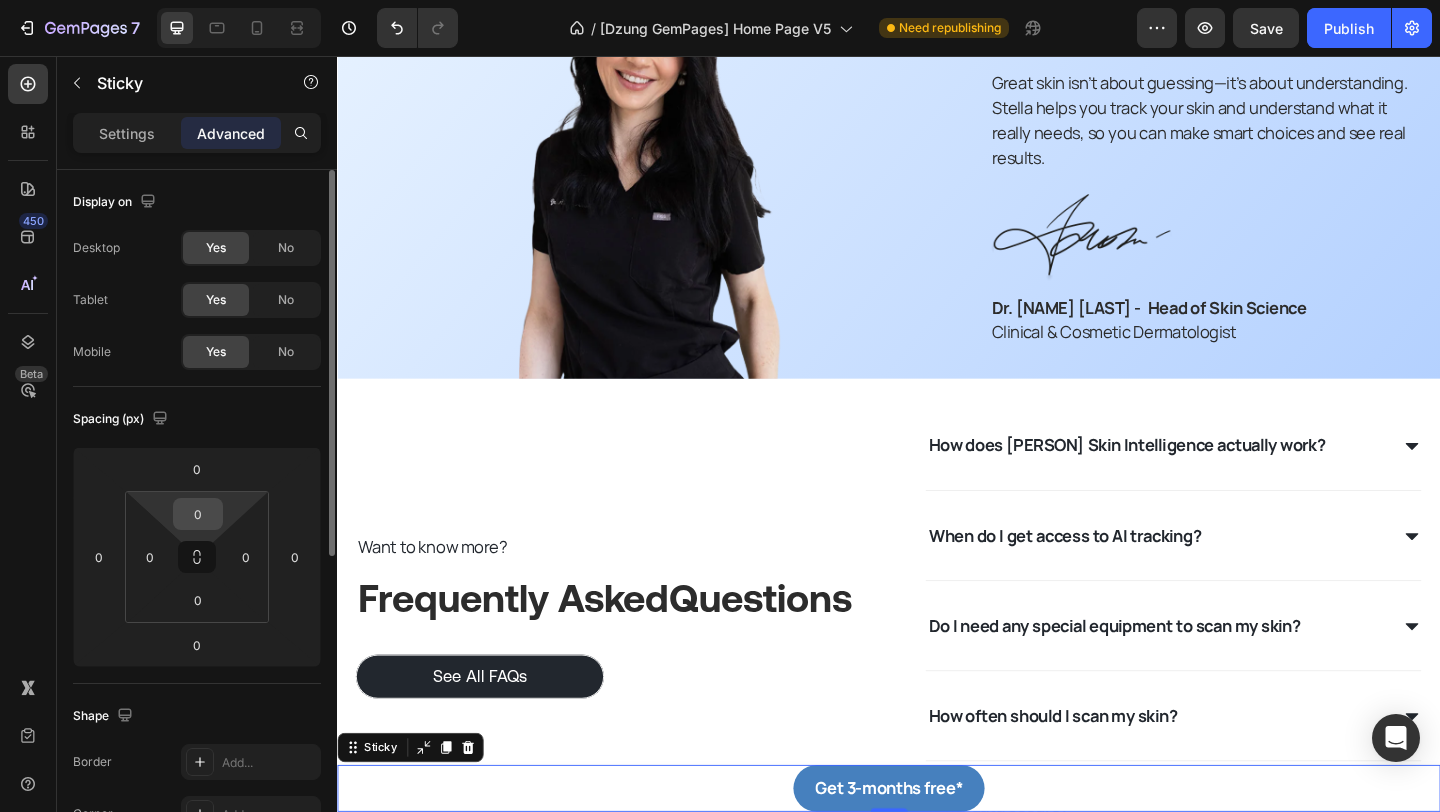 click on "0" at bounding box center (198, 514) 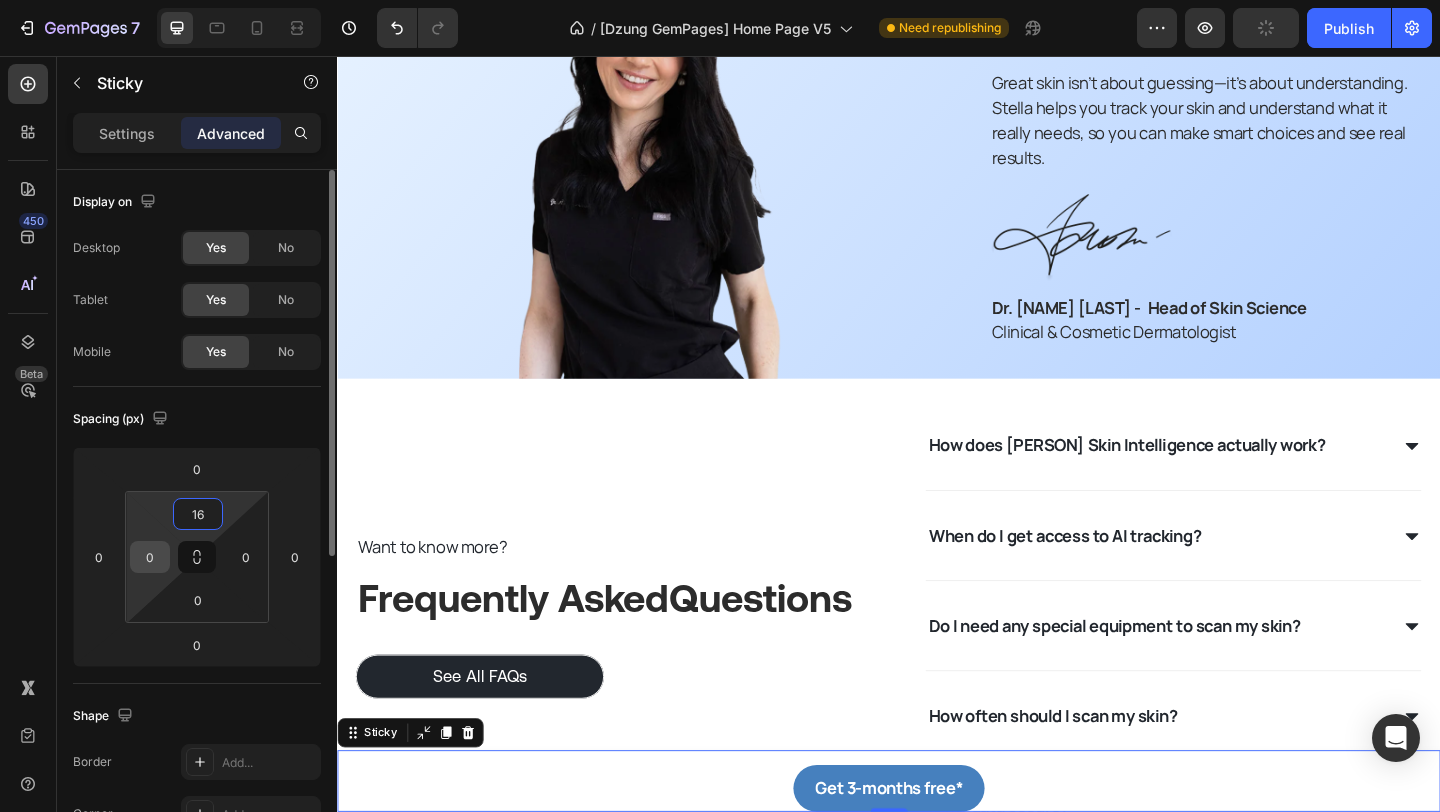 type on "16" 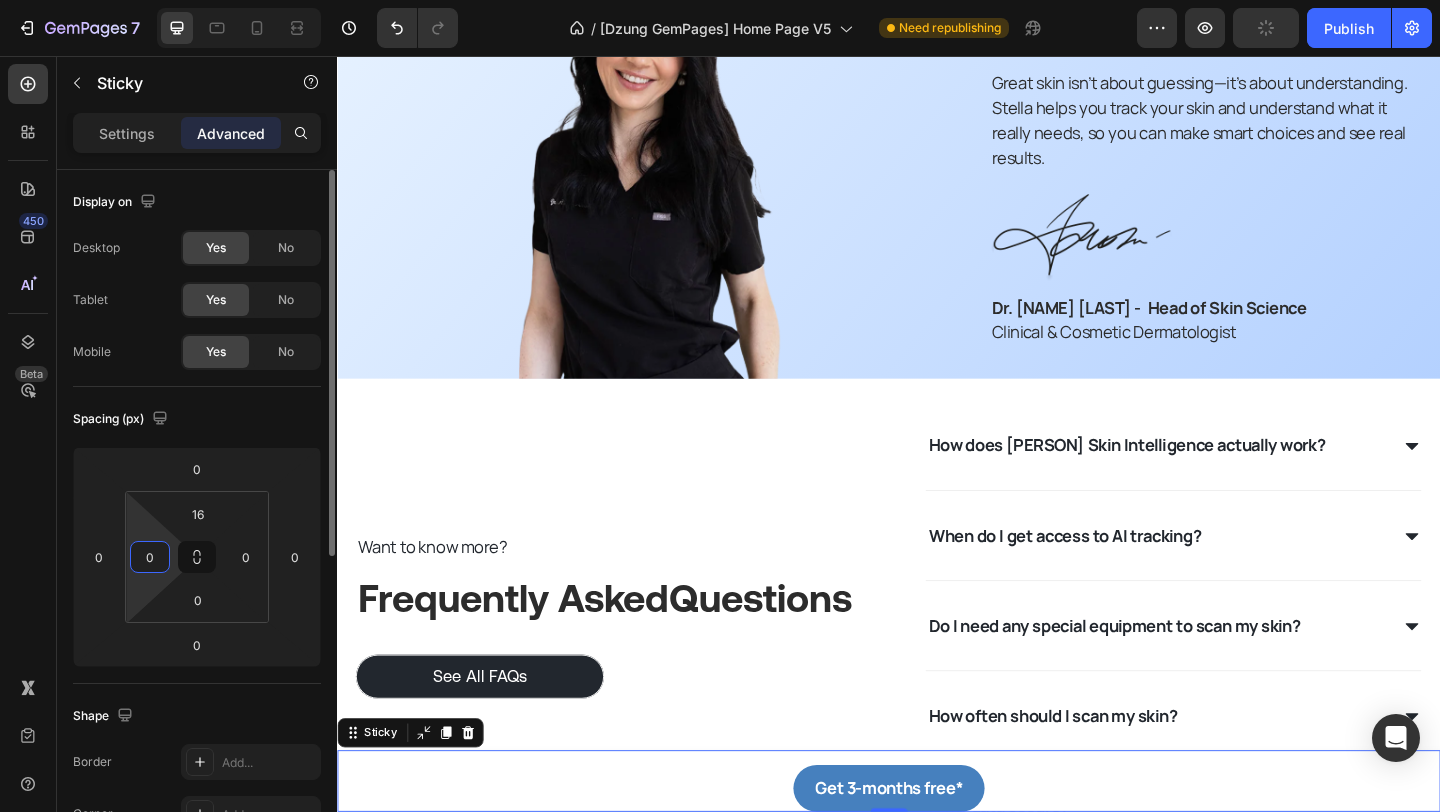 click on "0" at bounding box center [150, 557] 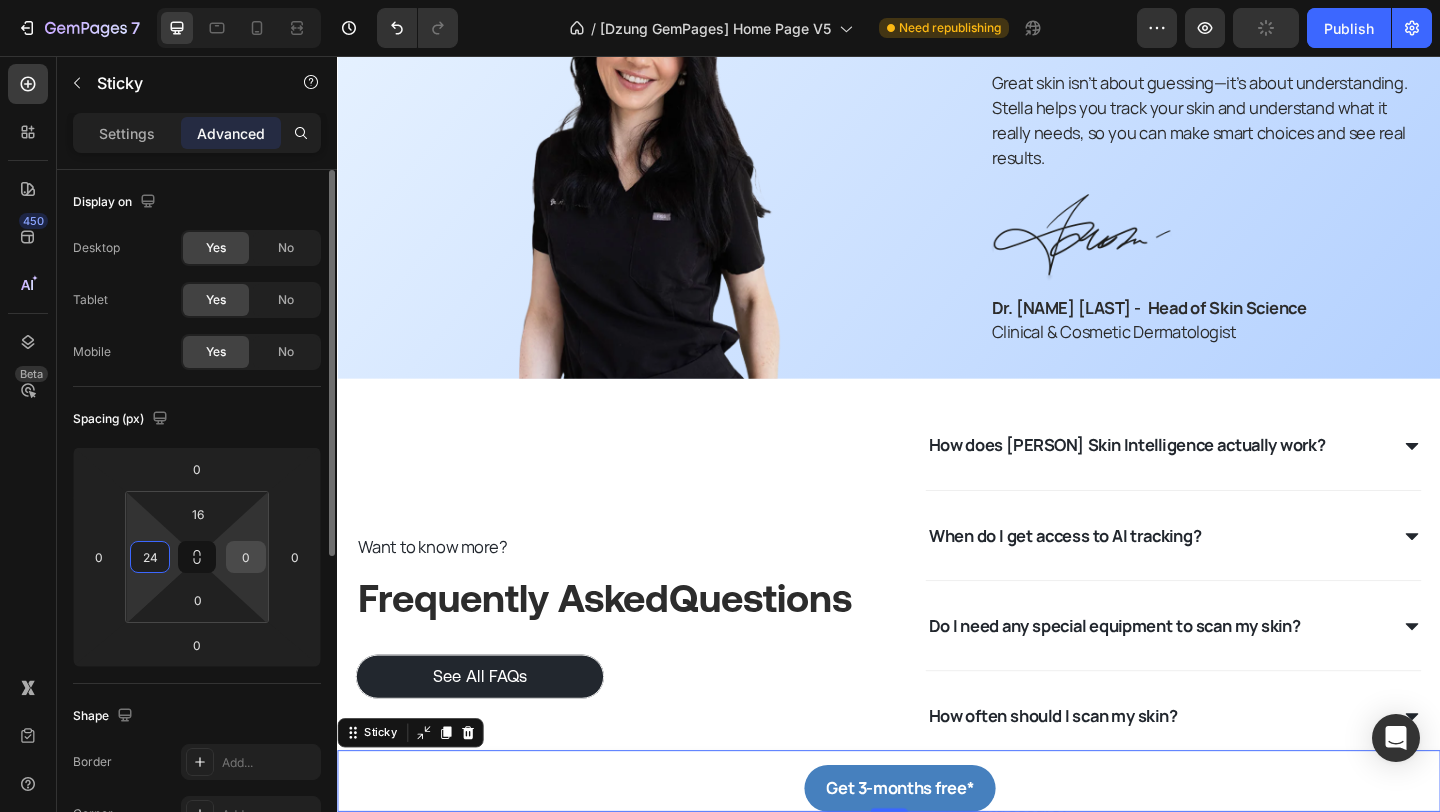 type on "24" 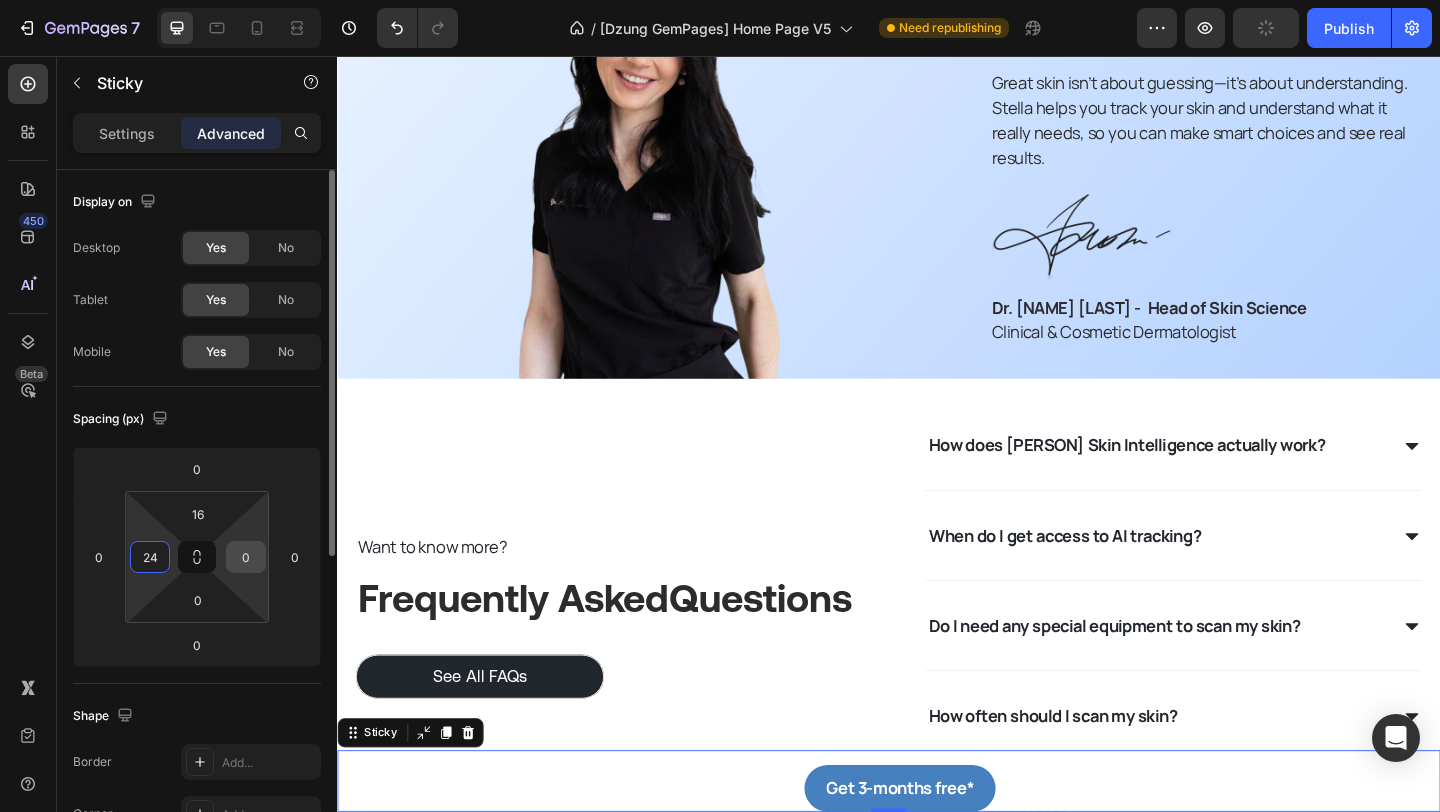 click on "0" at bounding box center (246, 557) 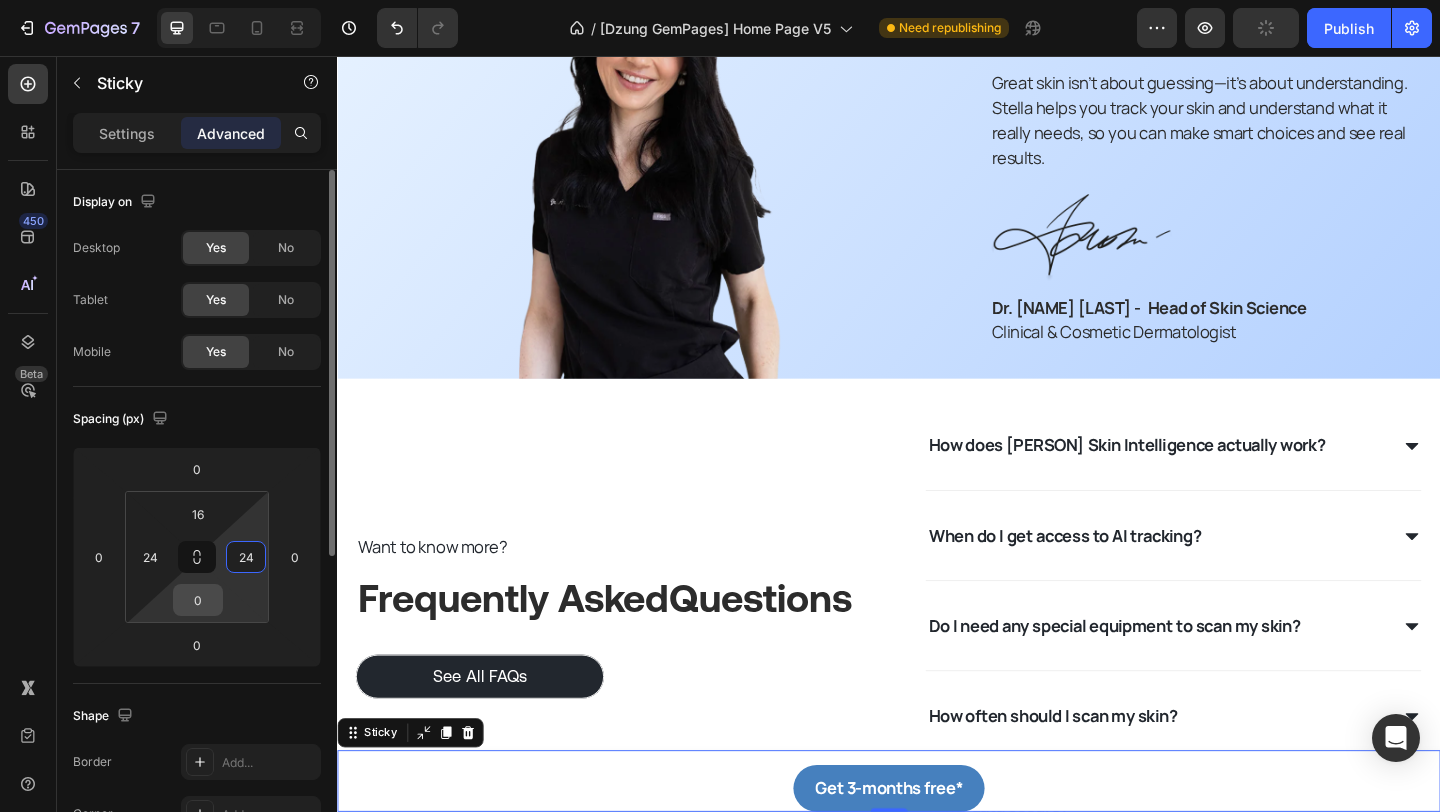 type on "24" 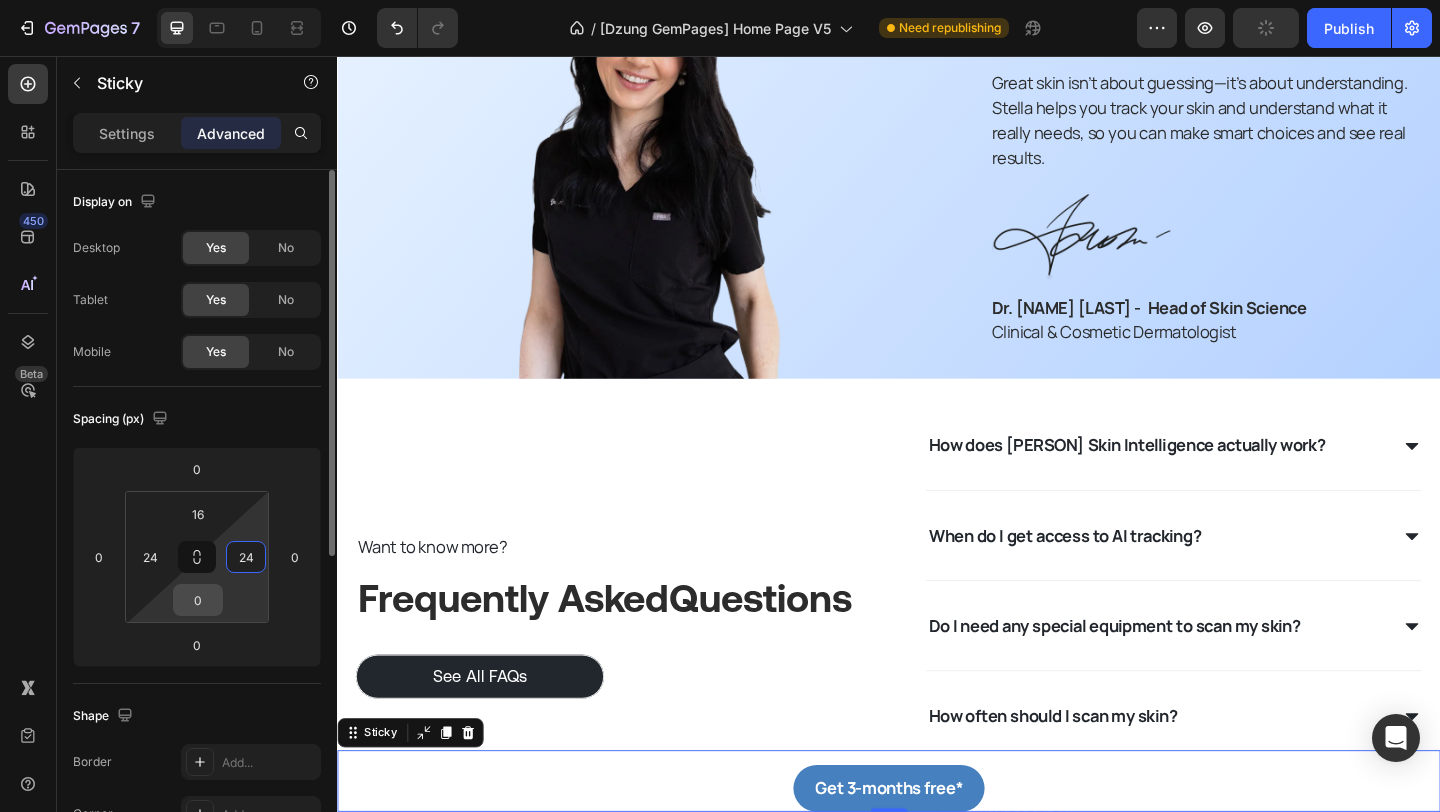 click on "0" at bounding box center [198, 600] 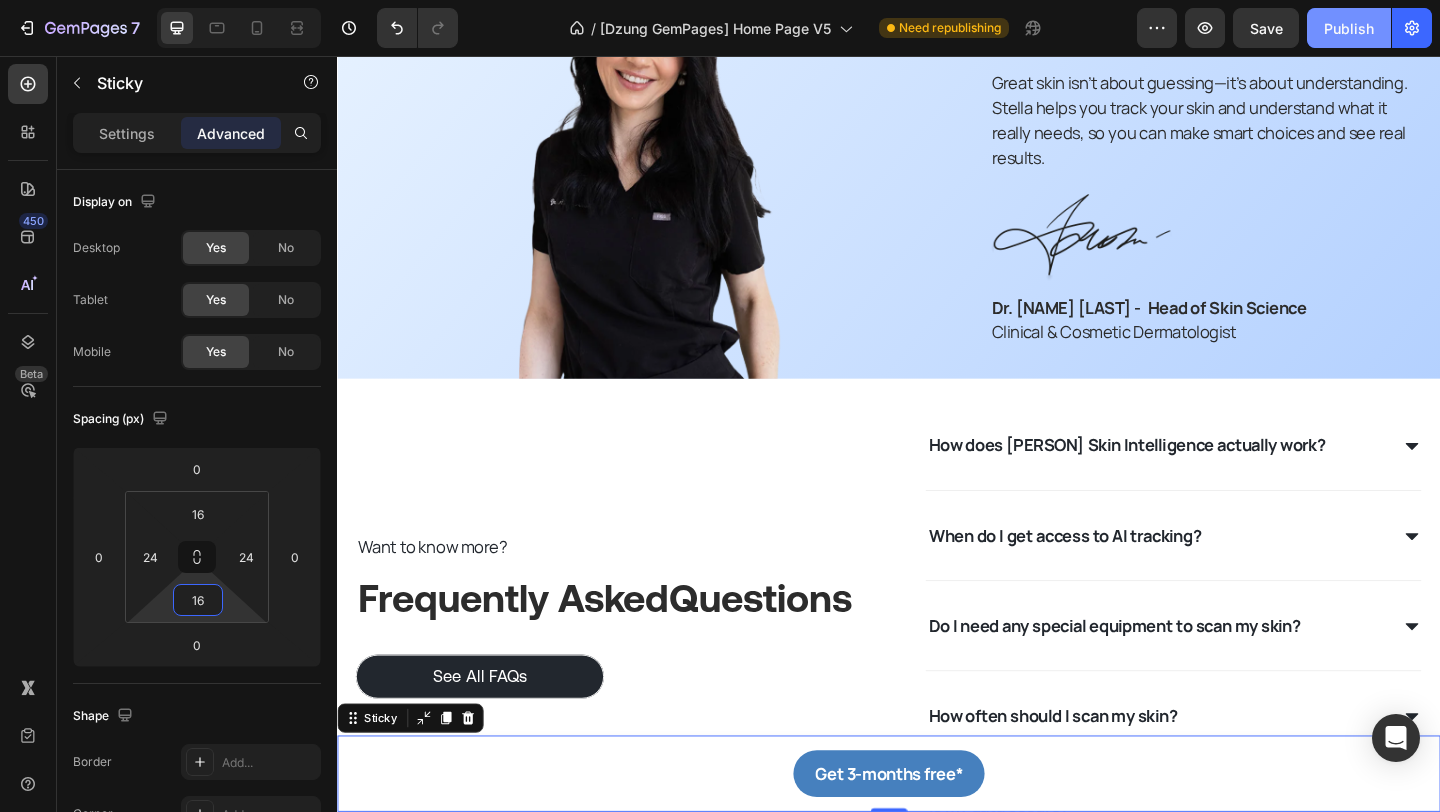 type on "16" 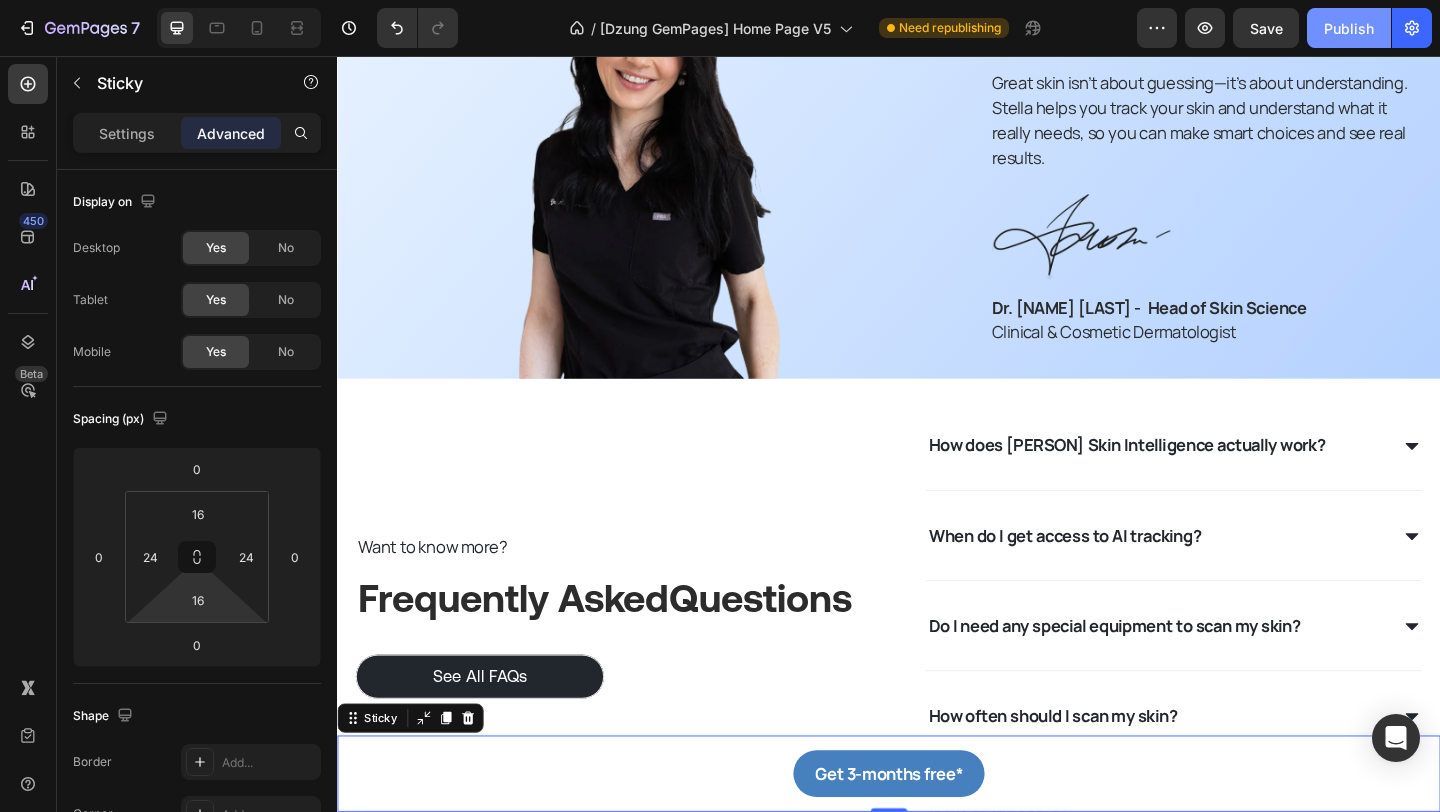 click on "Publish" at bounding box center [1349, 28] 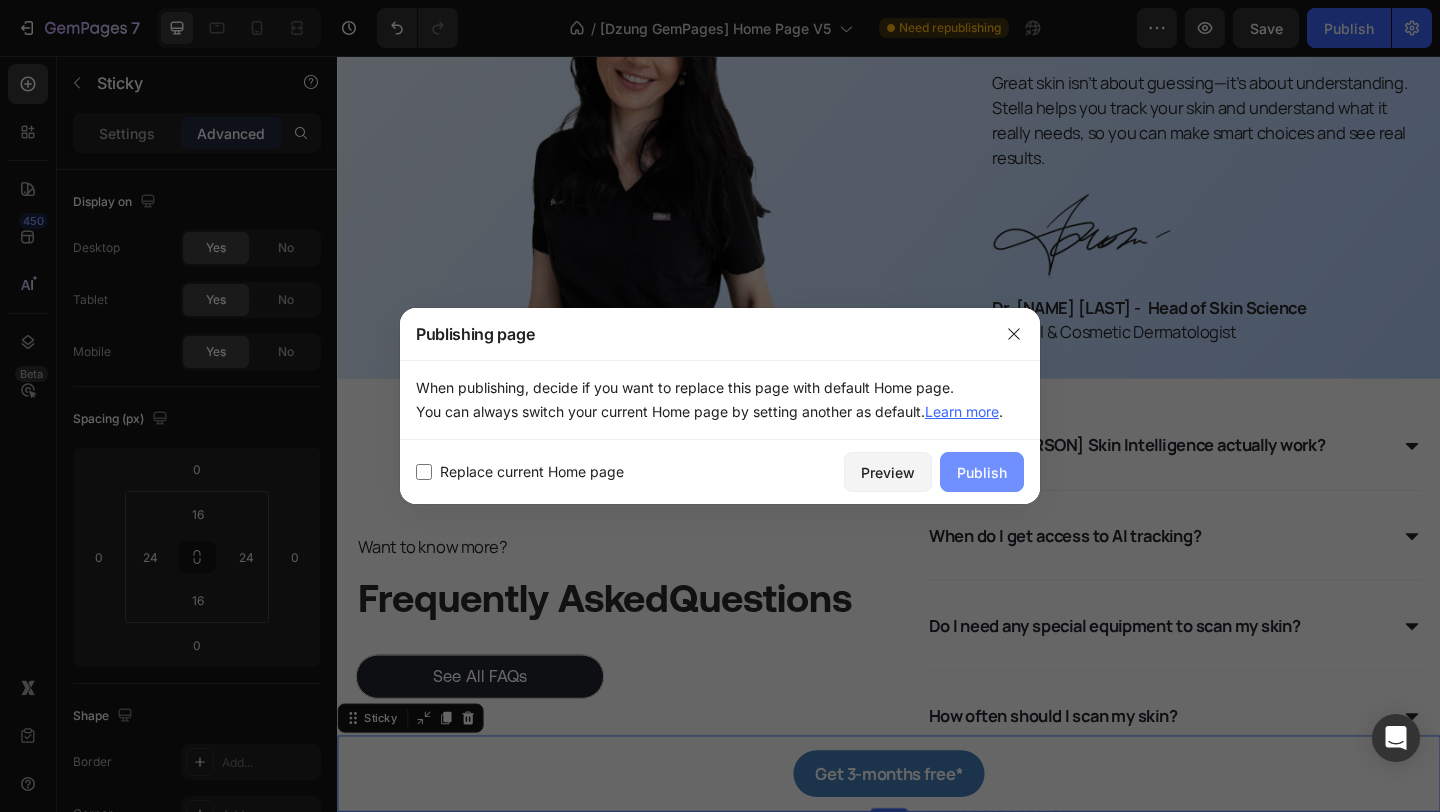 click on "Publish" at bounding box center [982, 472] 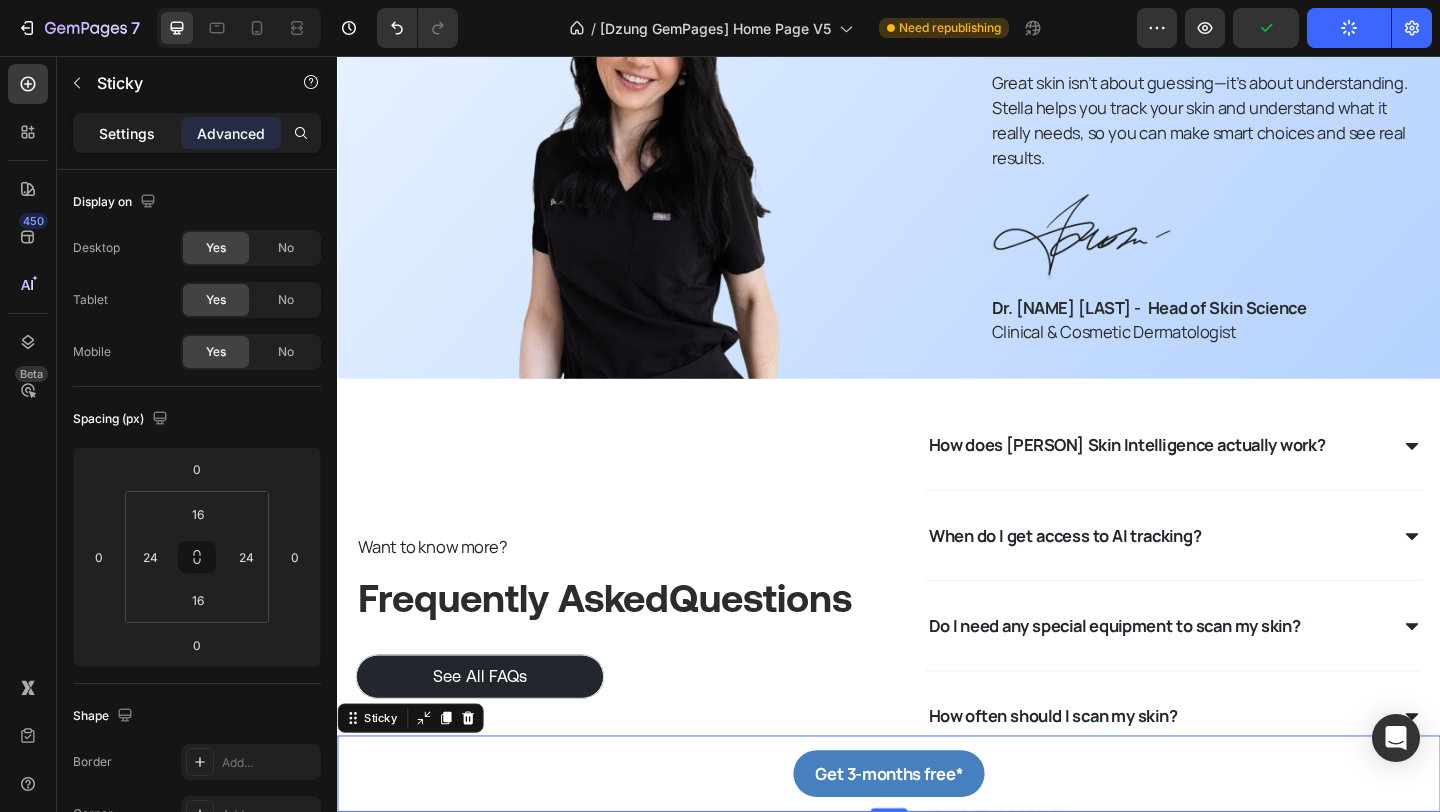 click on "Settings" at bounding box center (127, 133) 